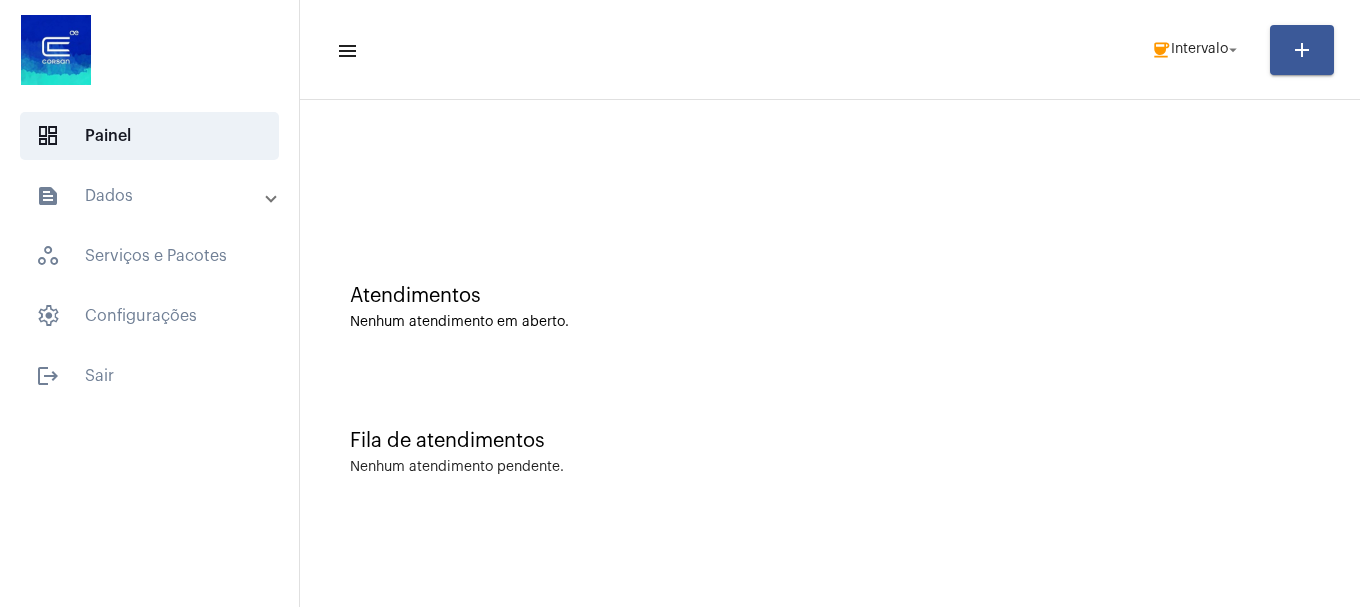 scroll, scrollTop: 0, scrollLeft: 0, axis: both 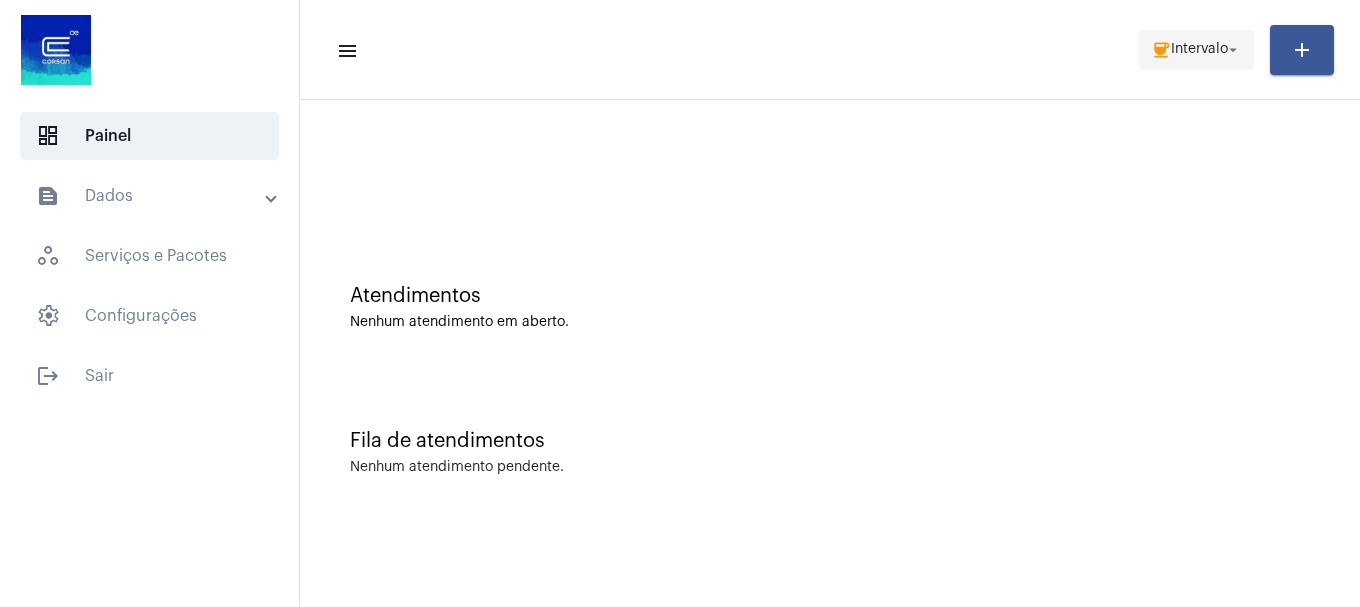 click on "coffee  Intervalo arrow_drop_down" 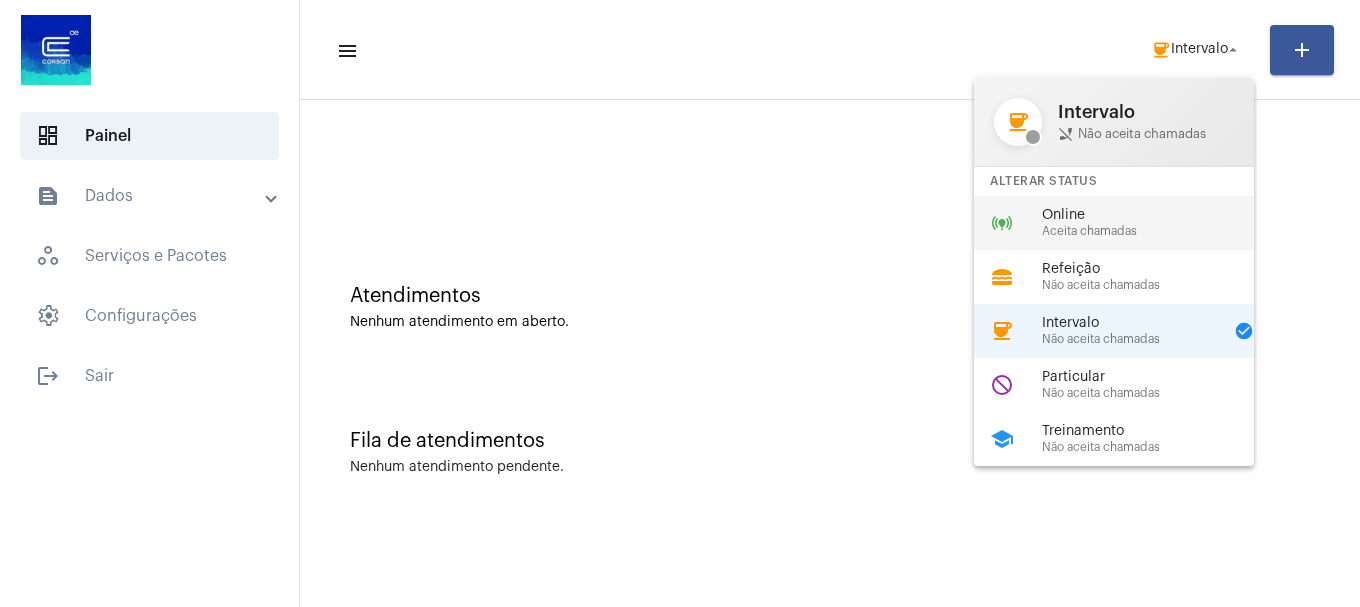 click on "Online" at bounding box center [1156, 215] 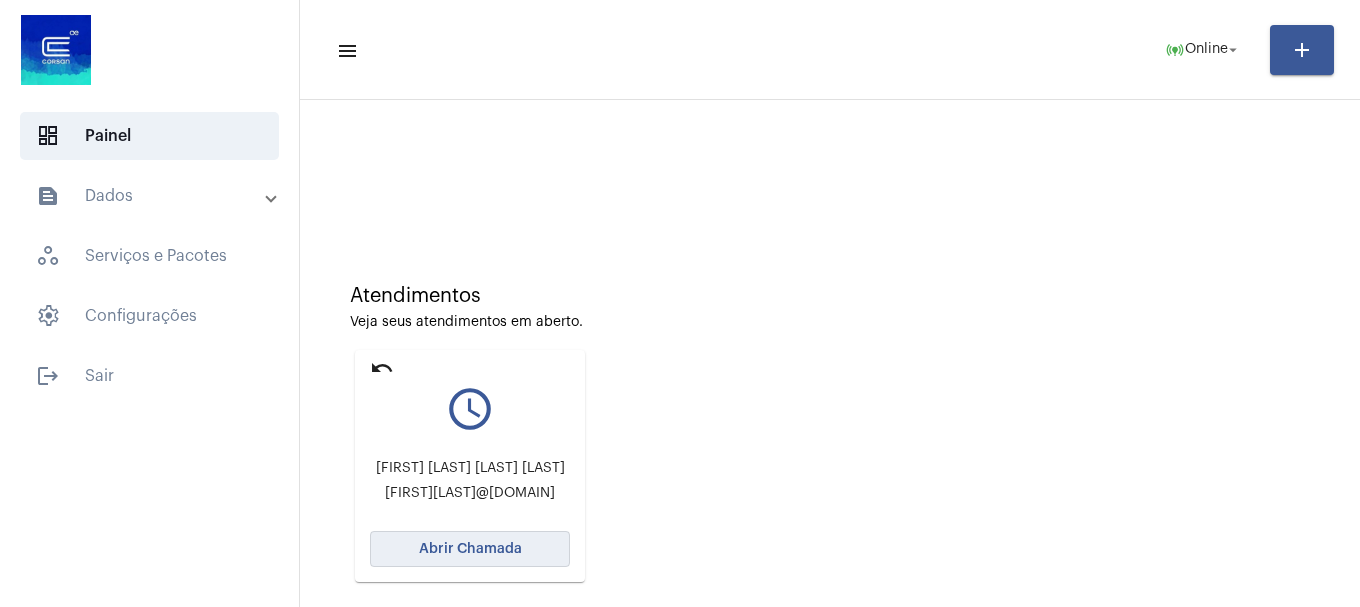 click on "Abrir Chamada" 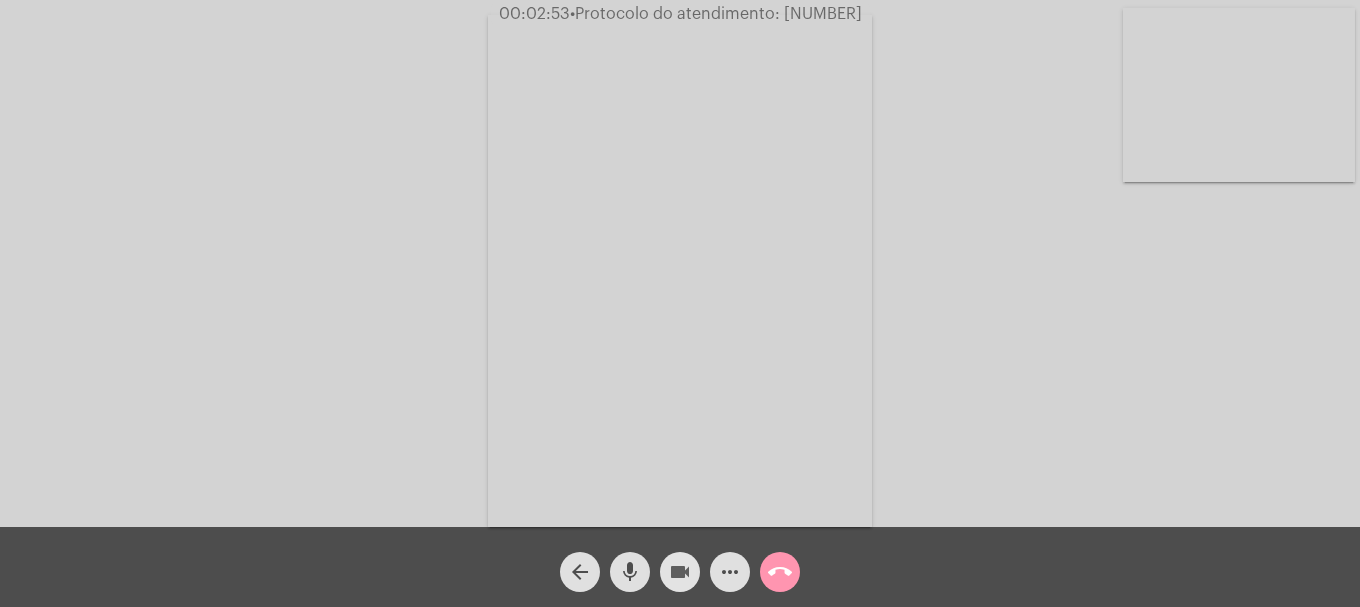 drag, startPoint x: 699, startPoint y: 570, endPoint x: 678, endPoint y: 571, distance: 21.023796 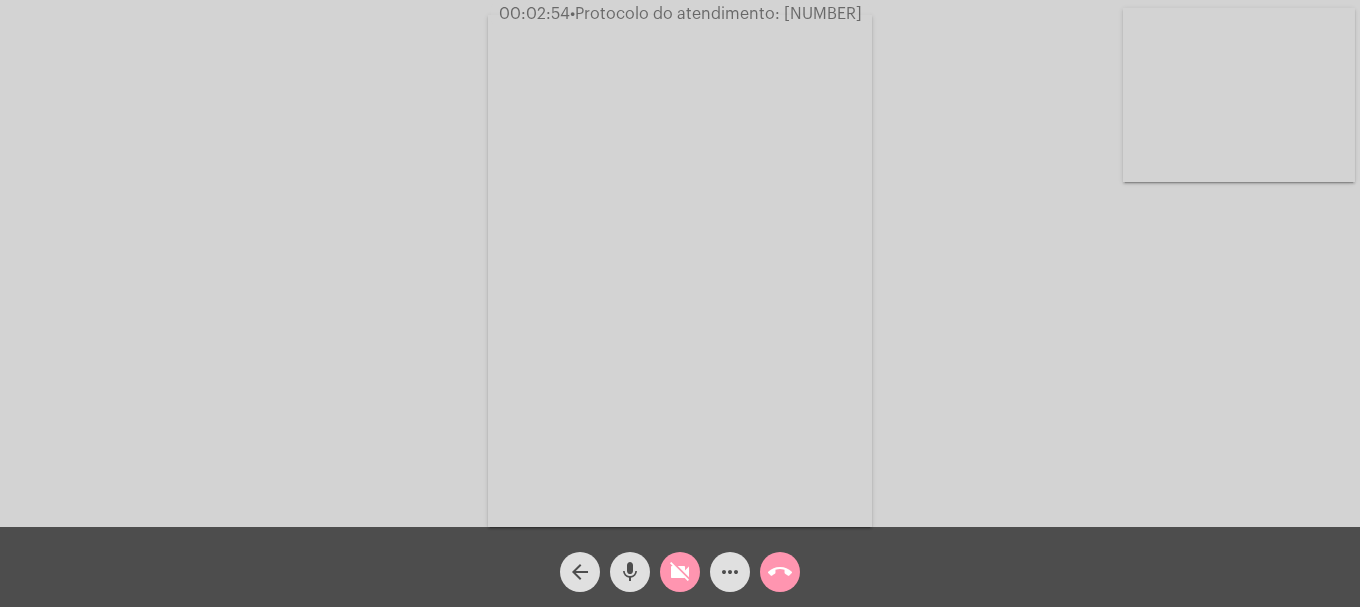 click on "mic" 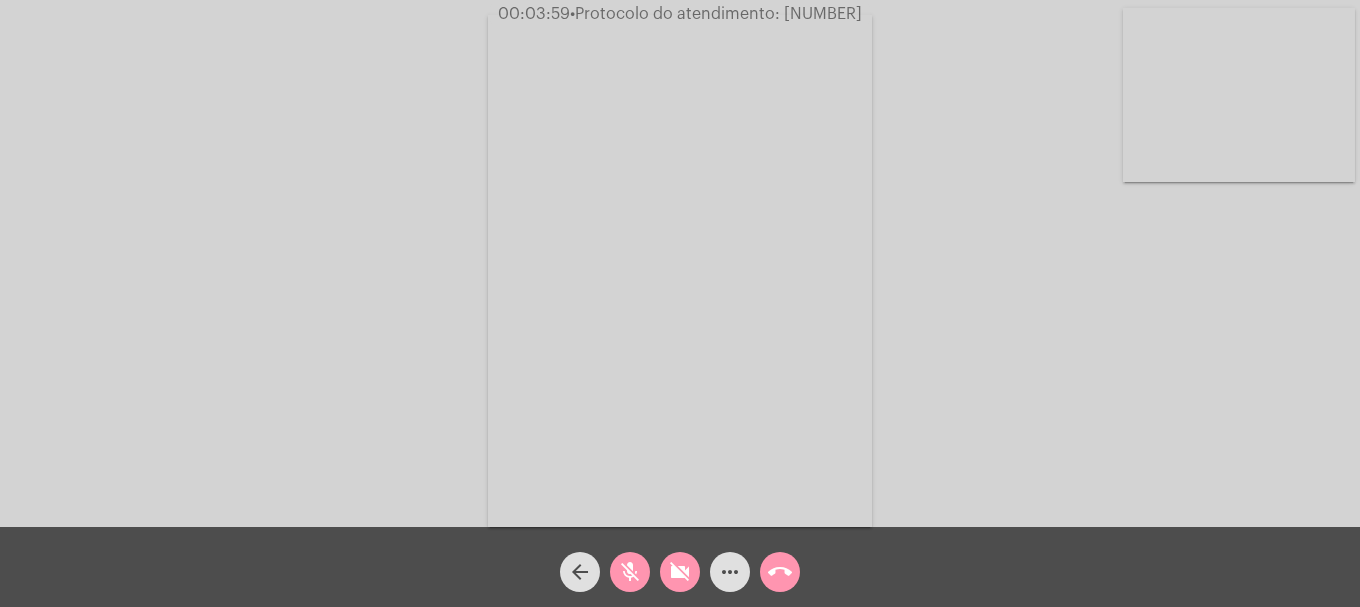 click on "mic_off" 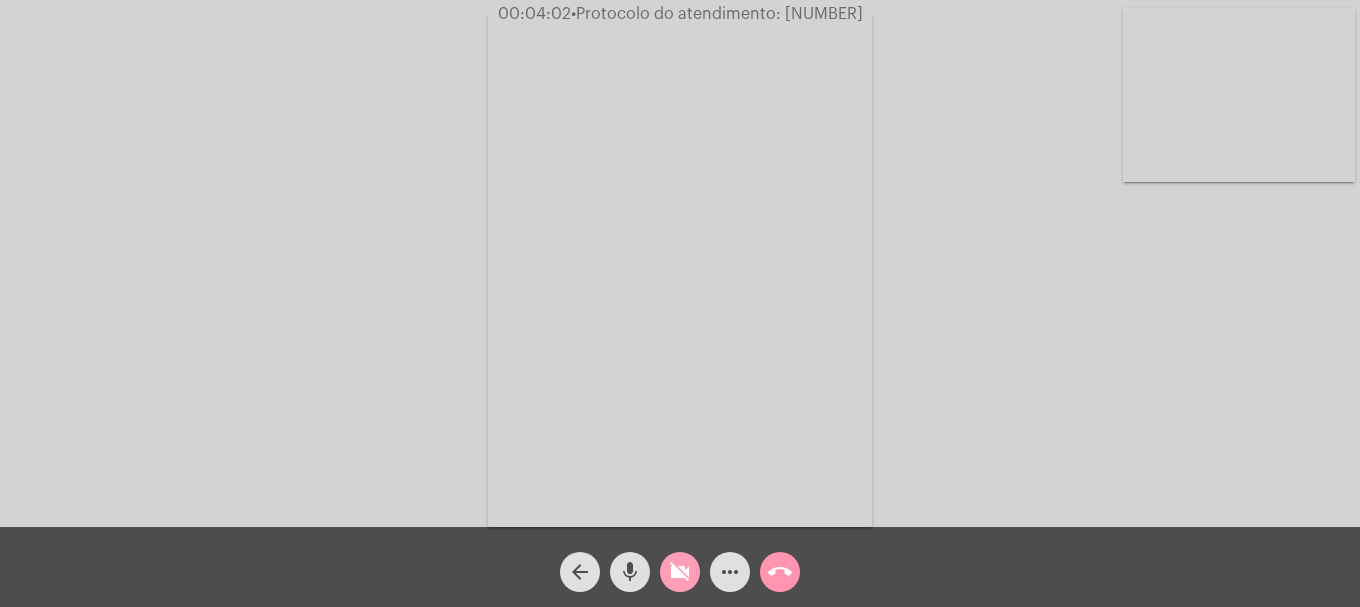 click on "videocam_off" 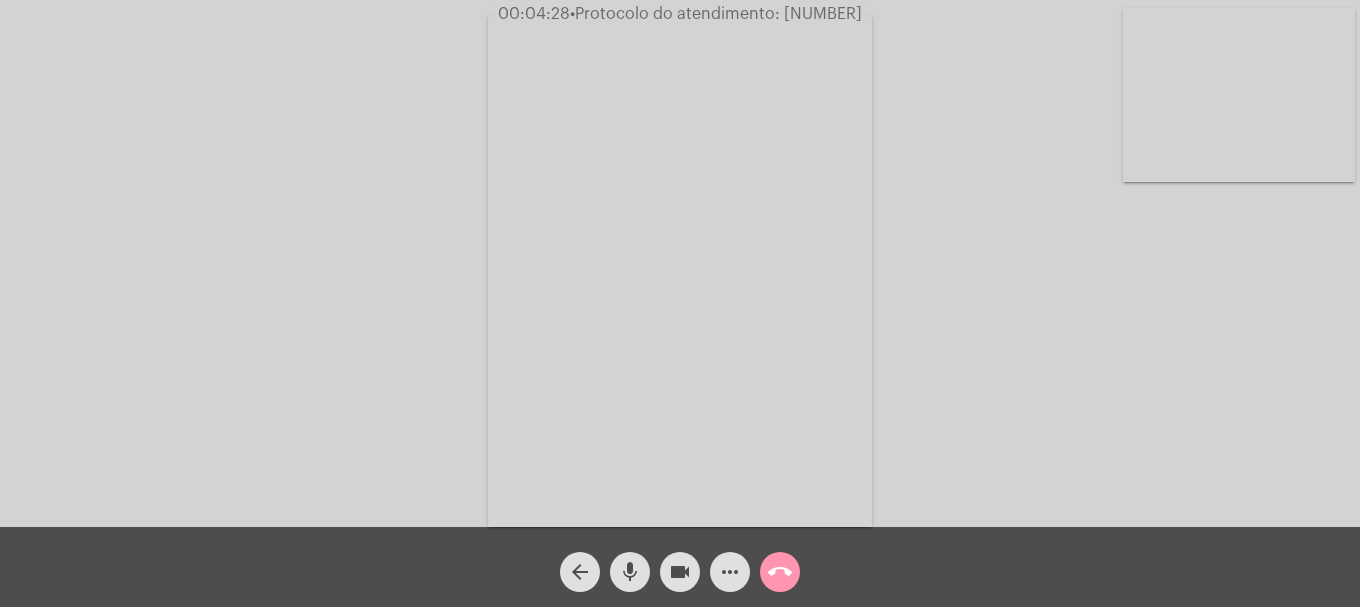 click on "videocam" 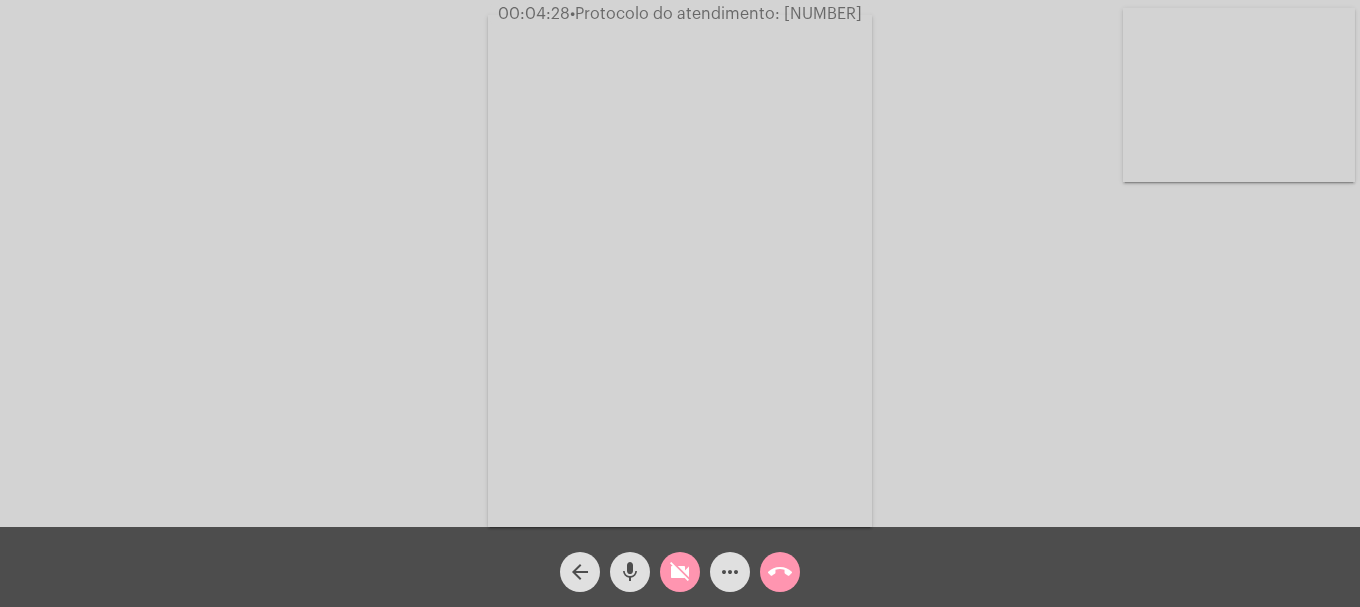 click on "mic" 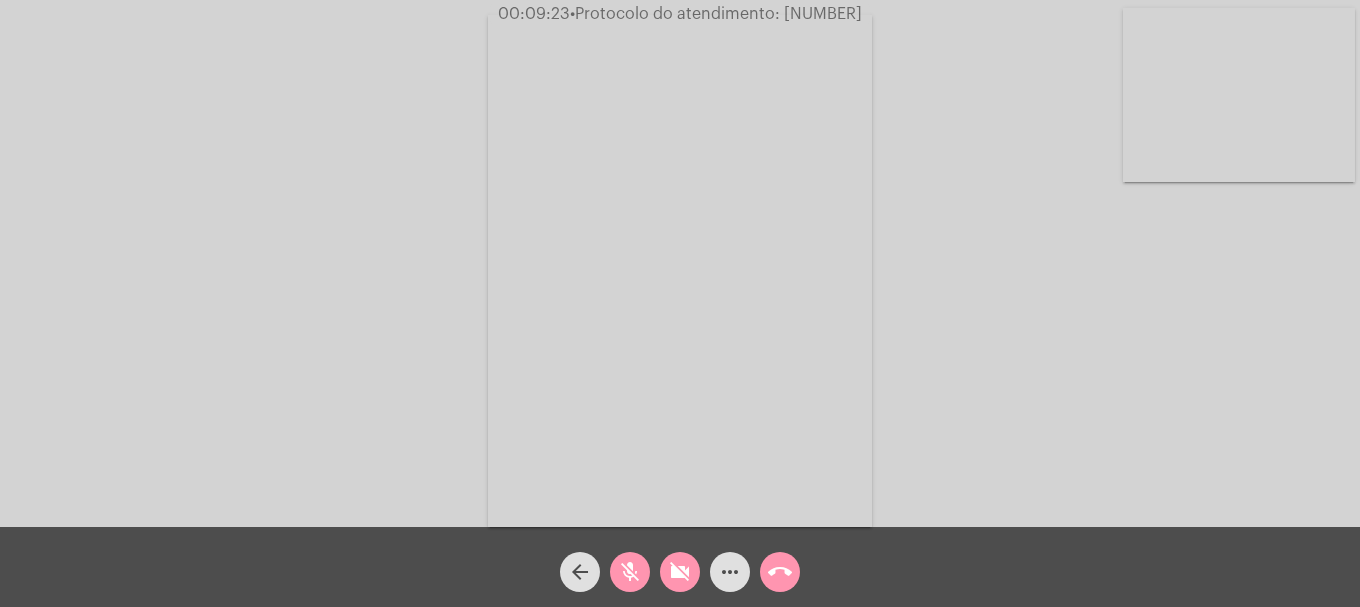 click on "mic_off" 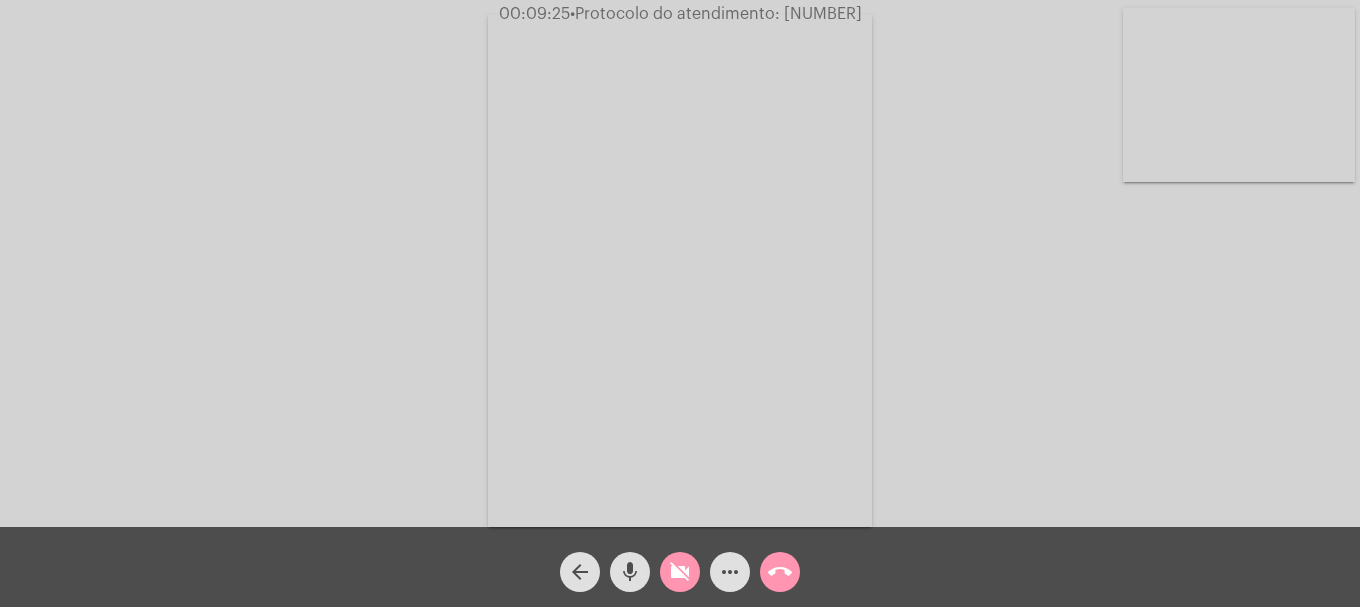 click on "videocam_off" 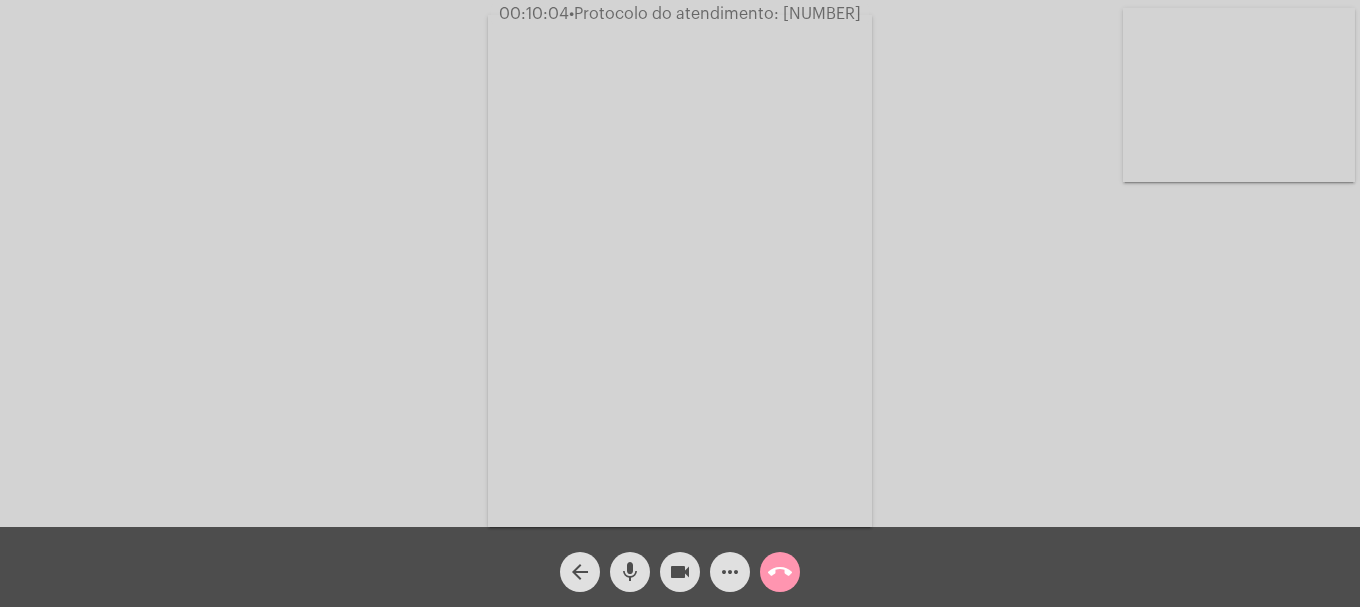 click at bounding box center [1239, 95] 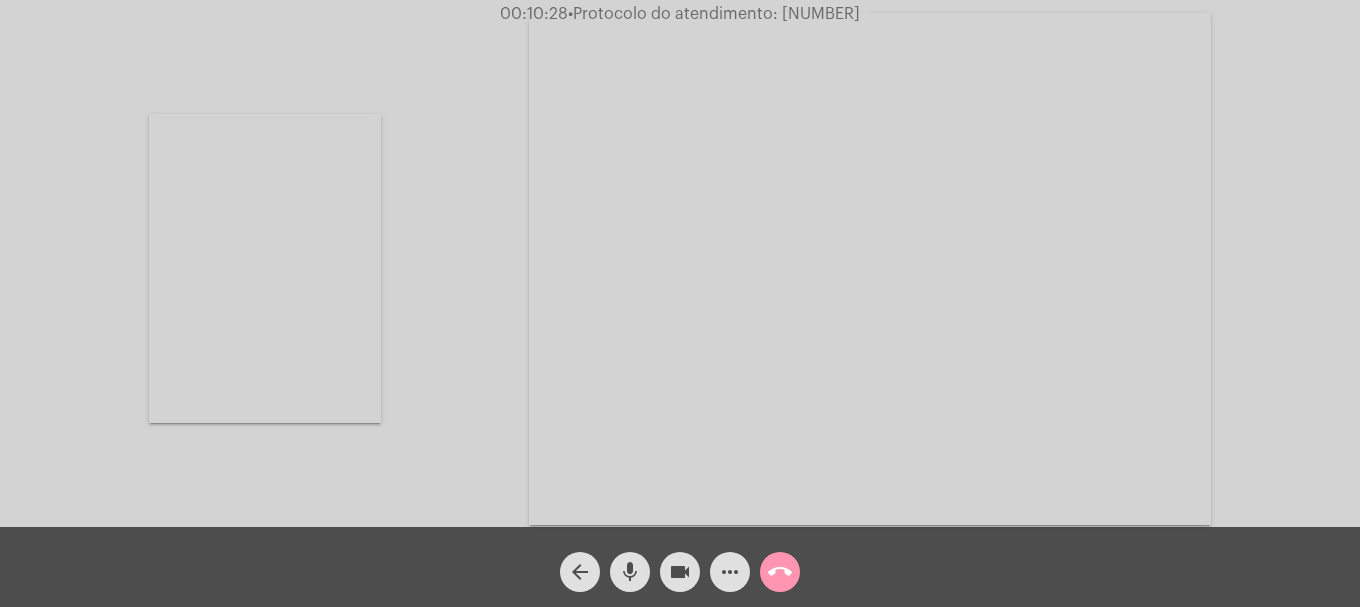 click at bounding box center [265, 268] 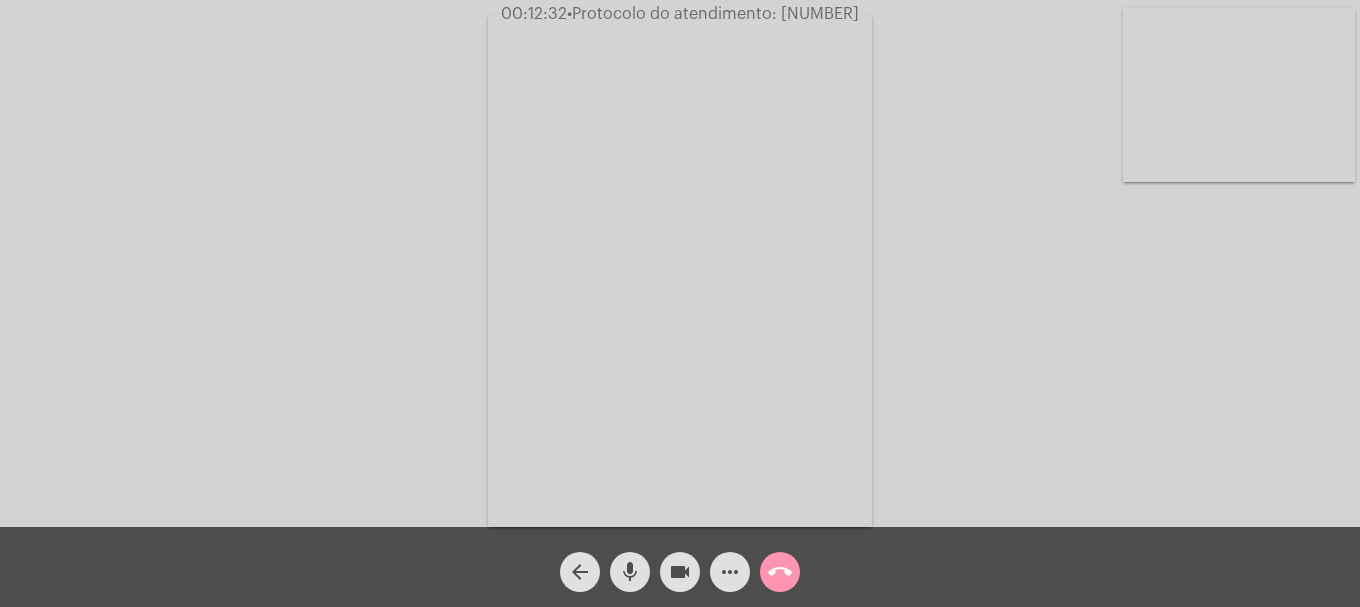 click on "videocam" 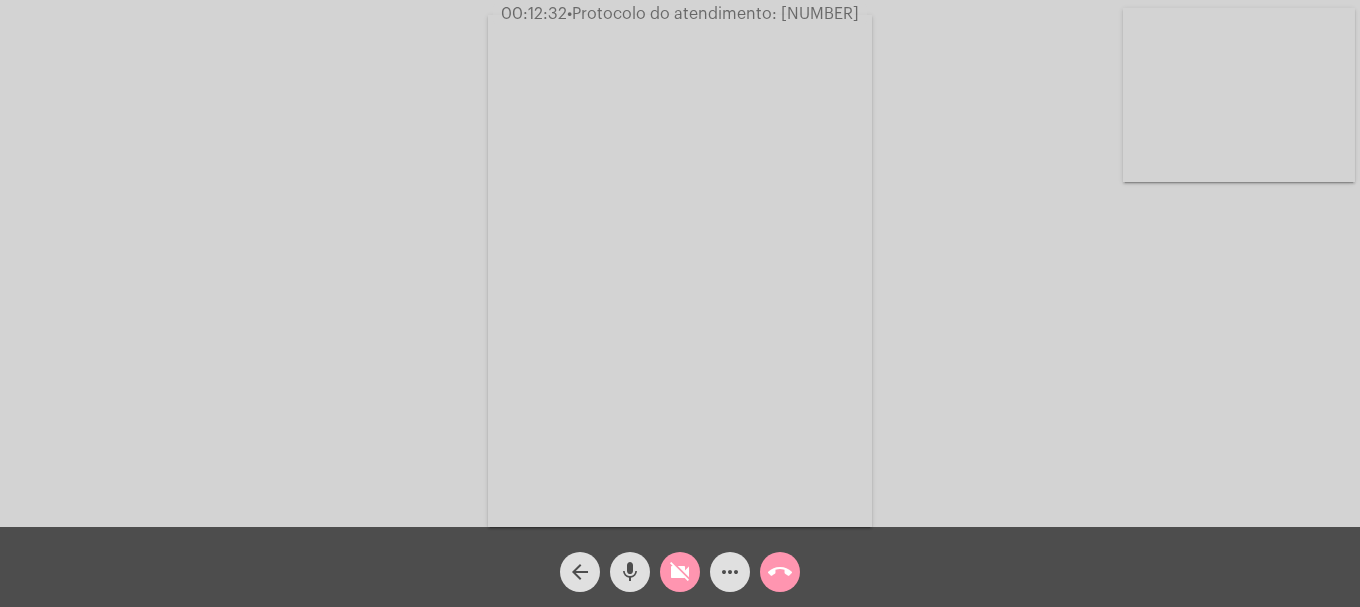 click on "mic" 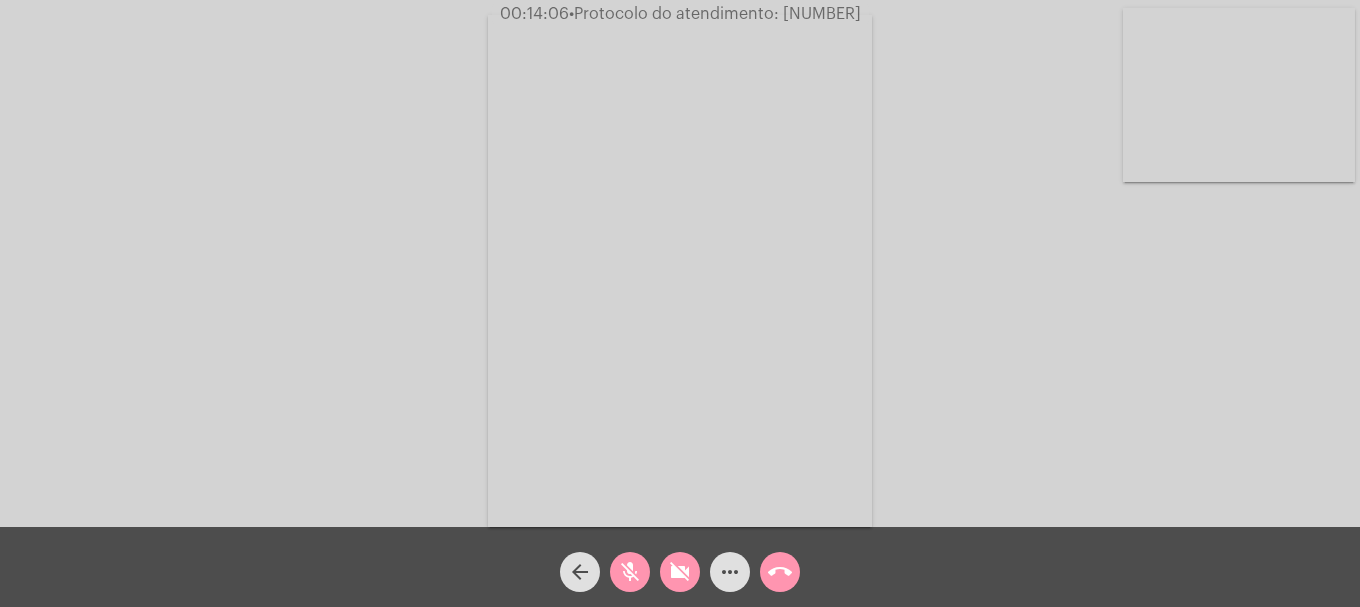 click on "mic_off" 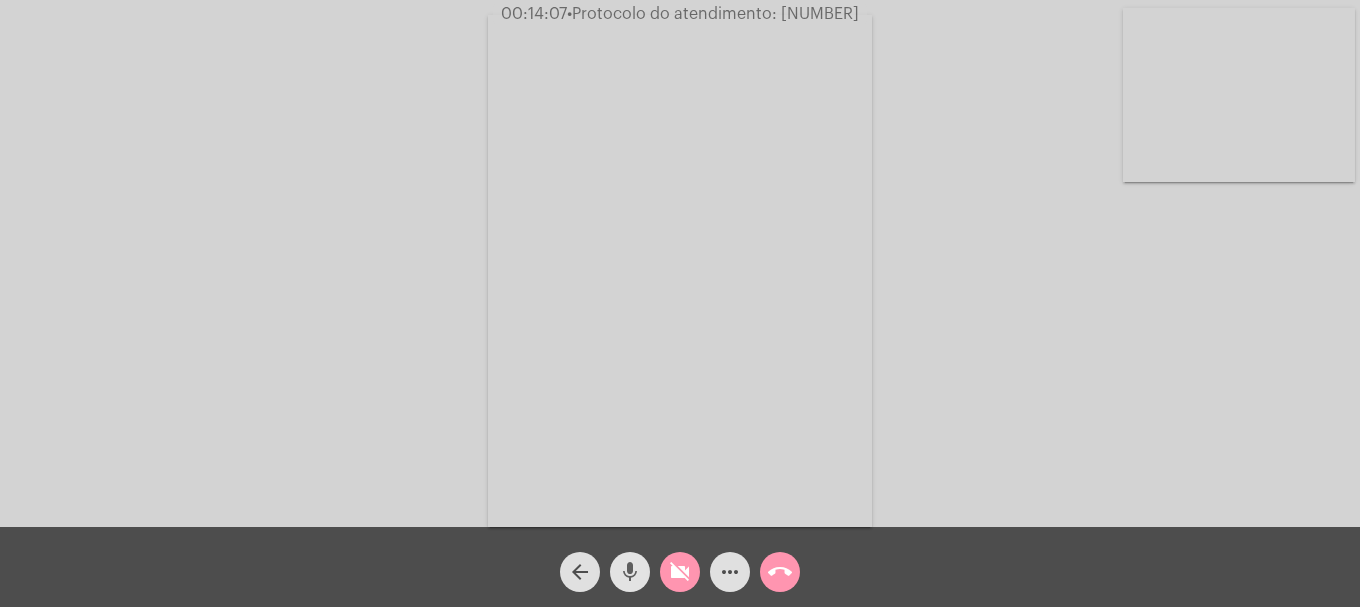 click on "videocam_off" 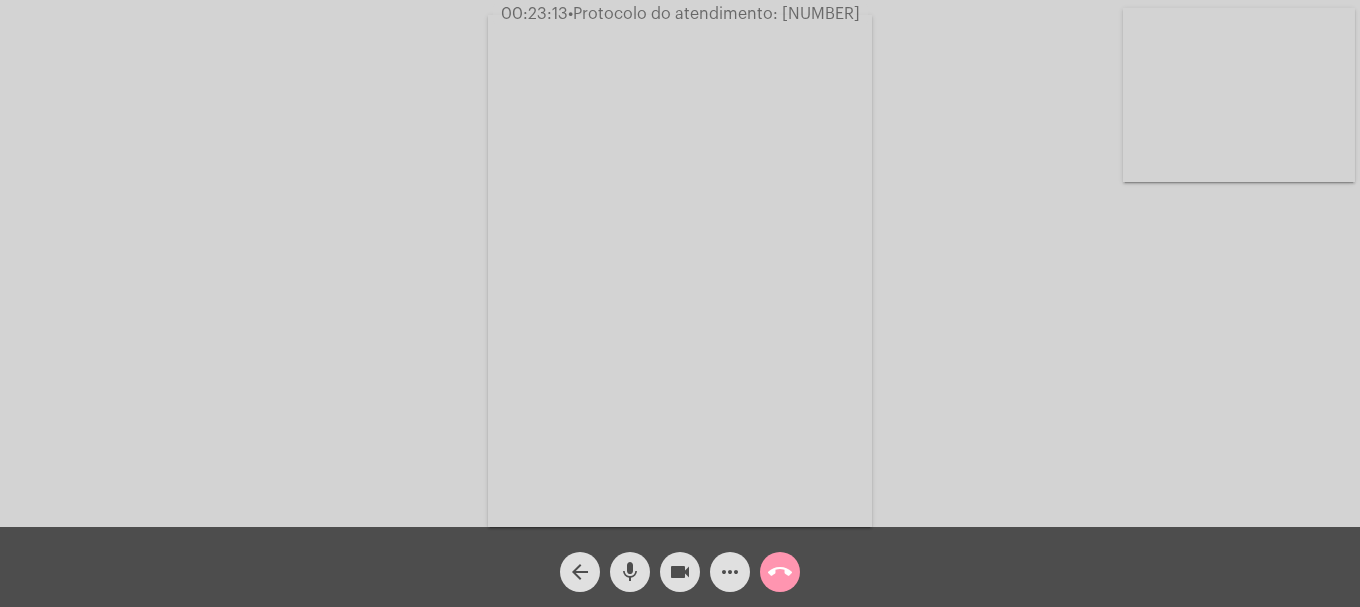 click on "[TIME] • Protocolo do atendimento: [NUMBER]" 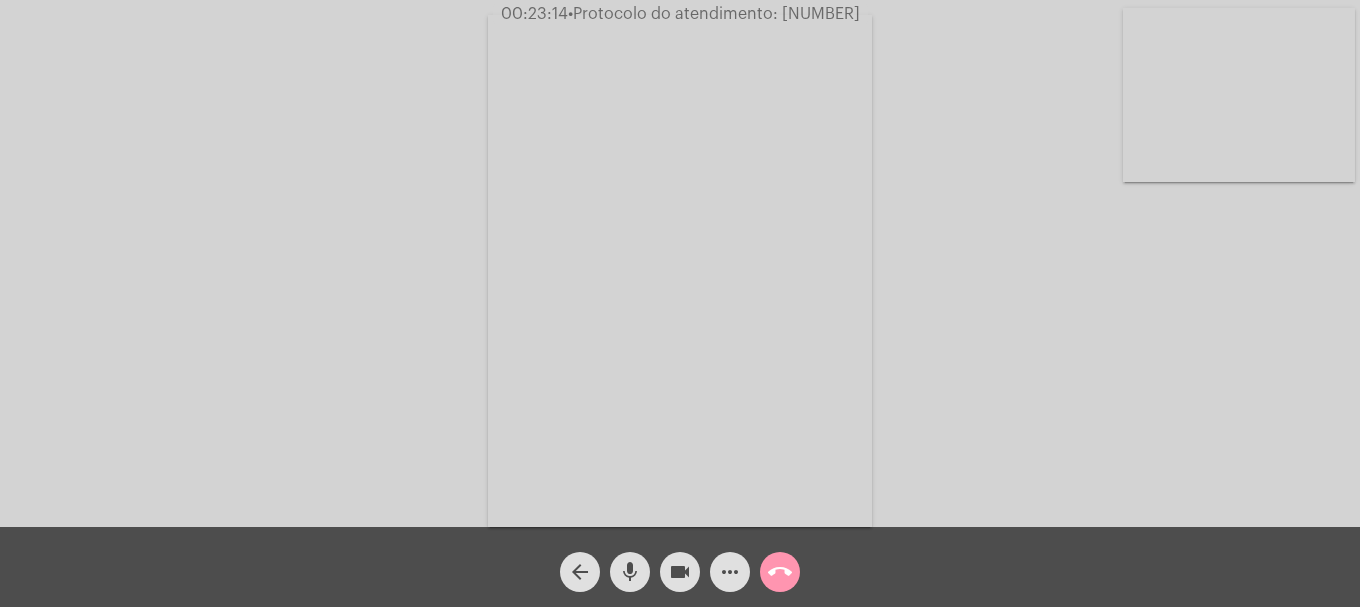copy on "[NUMBER]" 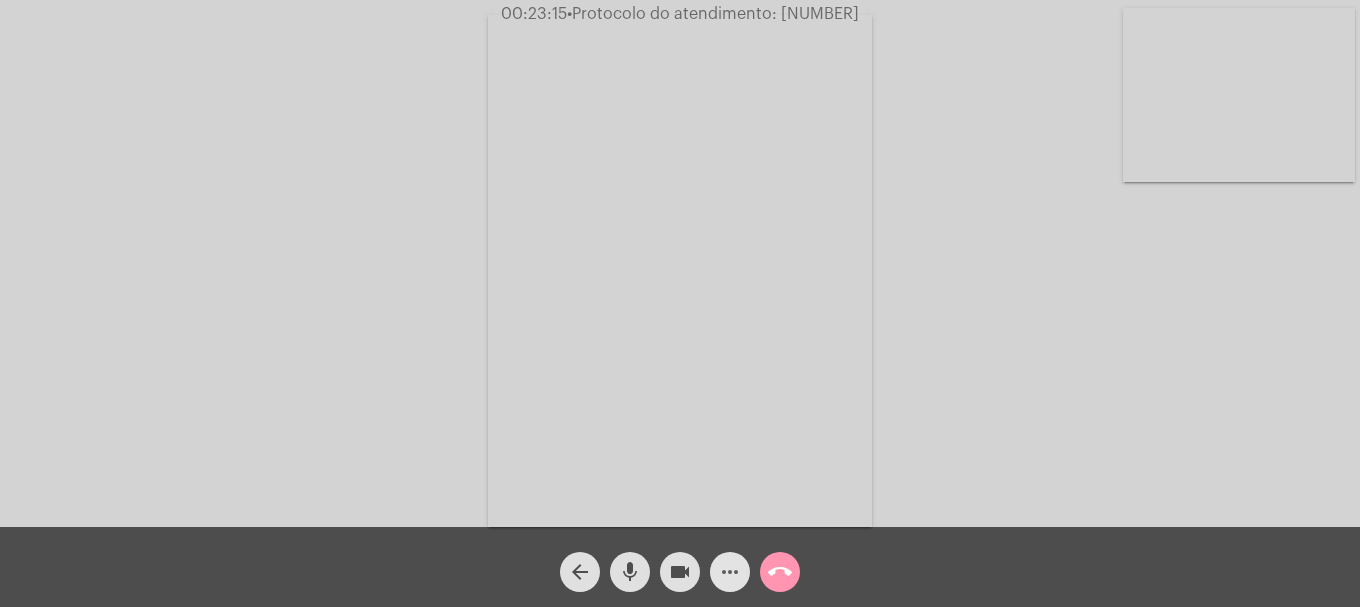 click on "more_horiz" 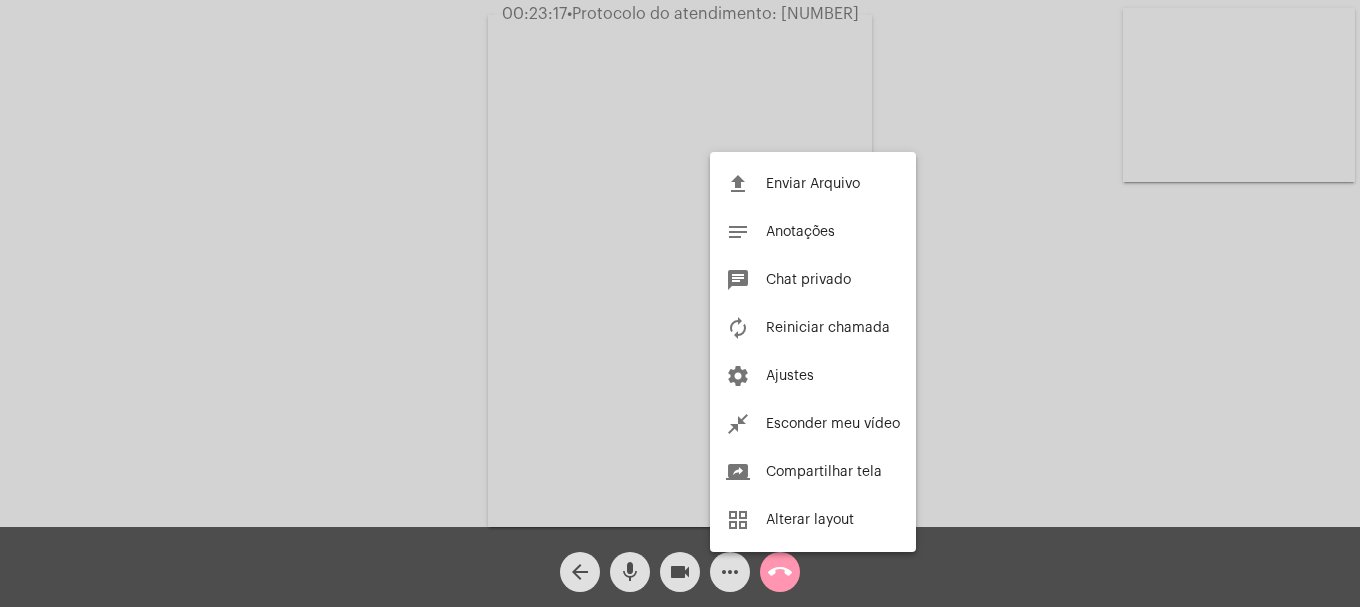 click on "Chat privado" at bounding box center [808, 280] 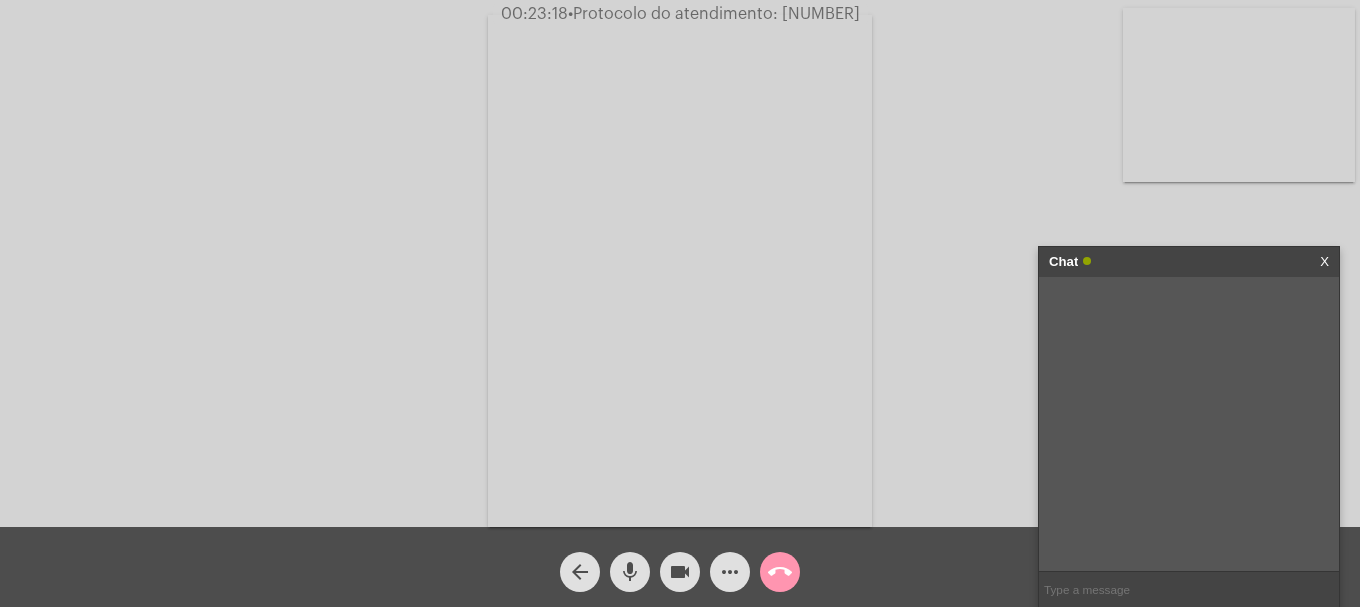 click at bounding box center (1189, 589) 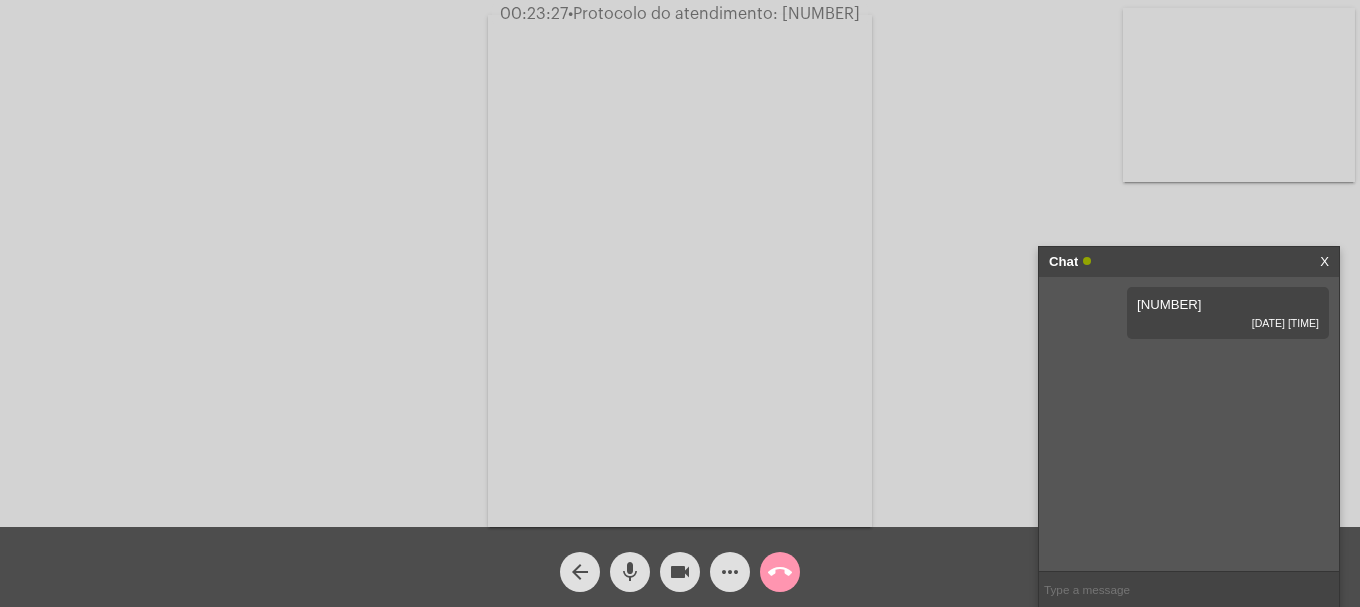 click at bounding box center [1189, 589] 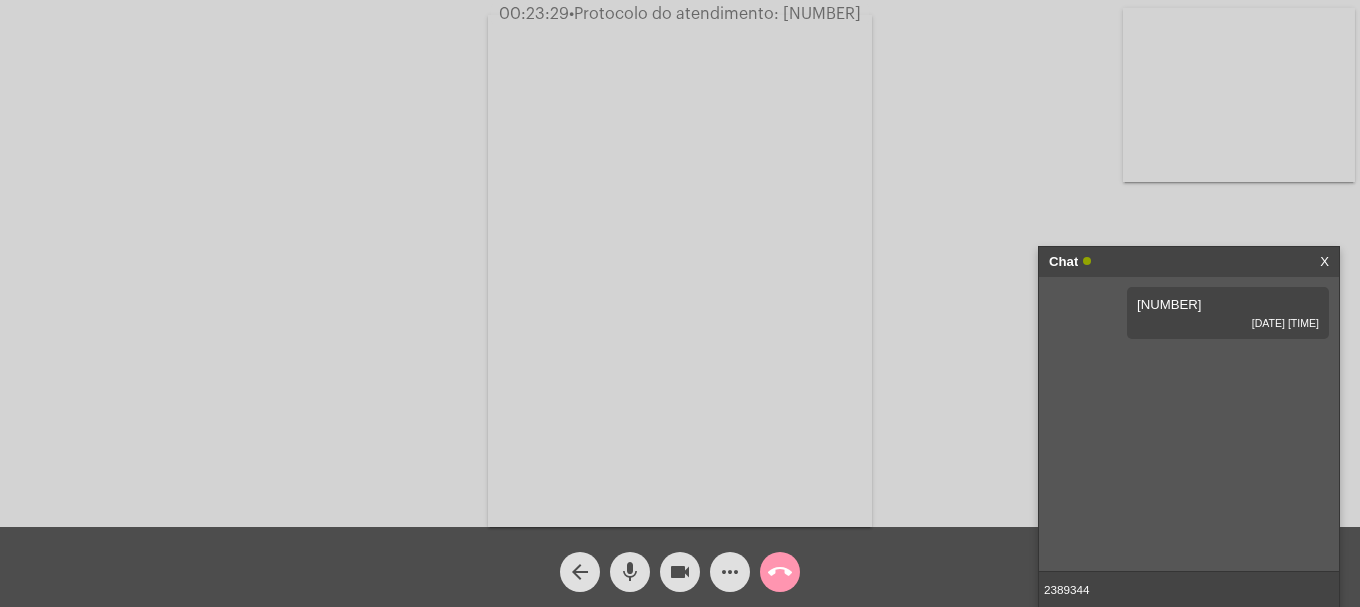 type 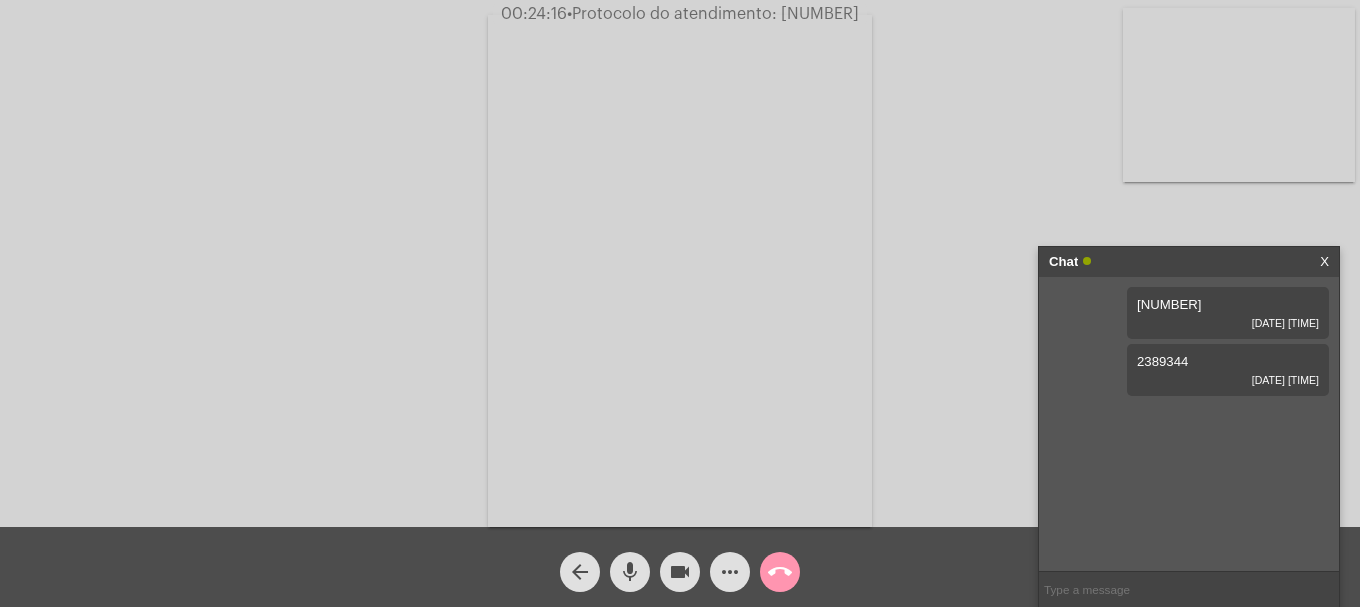click at bounding box center (1239, 95) 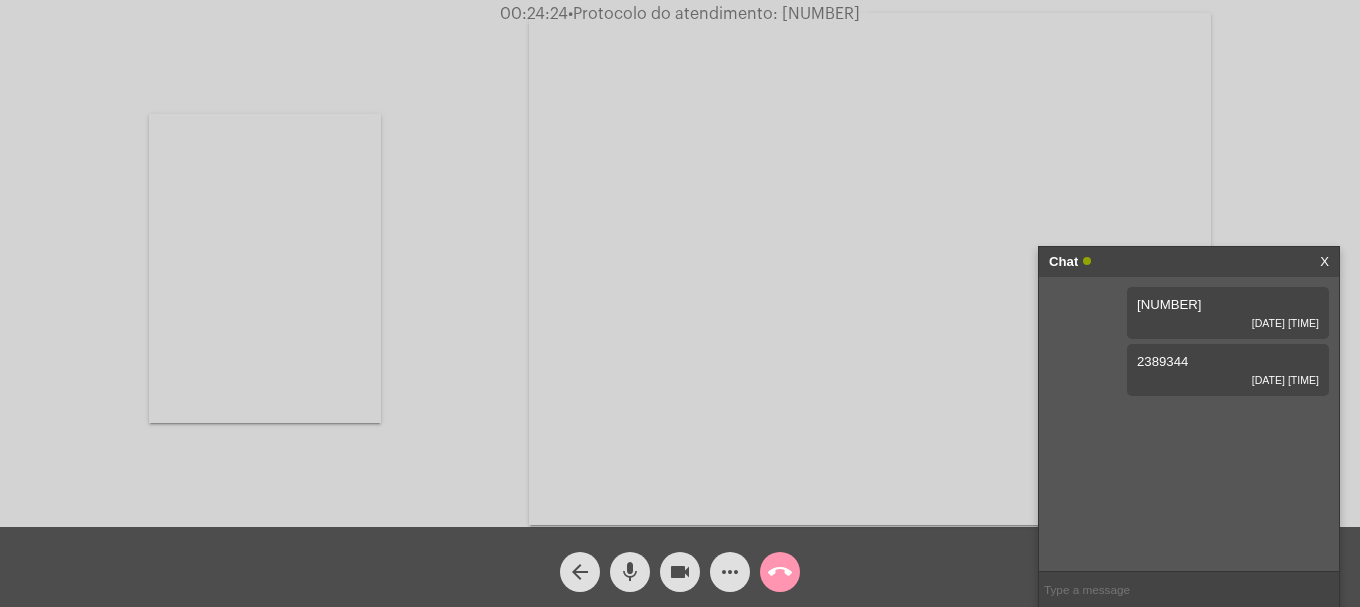 drag, startPoint x: 320, startPoint y: 221, endPoint x: 341, endPoint y: 222, distance: 21.023796 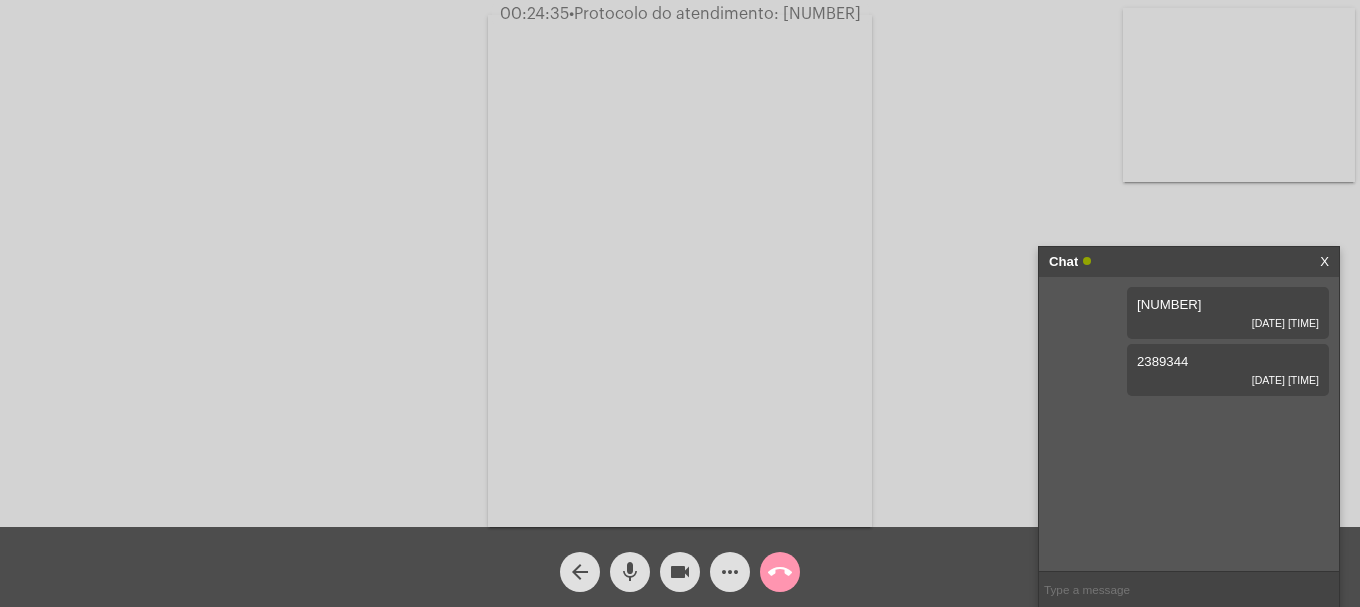 drag, startPoint x: 814, startPoint y: 594, endPoint x: 806, endPoint y: 586, distance: 11.313708 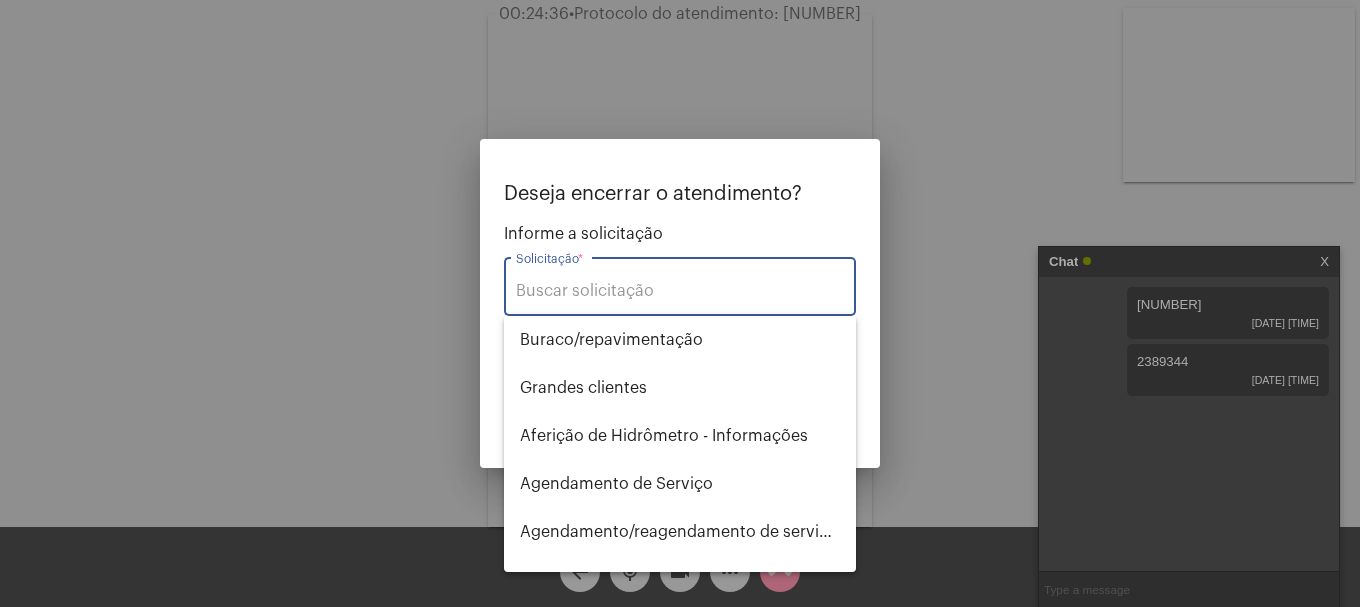 click on "Solicitação  *" at bounding box center (680, 284) 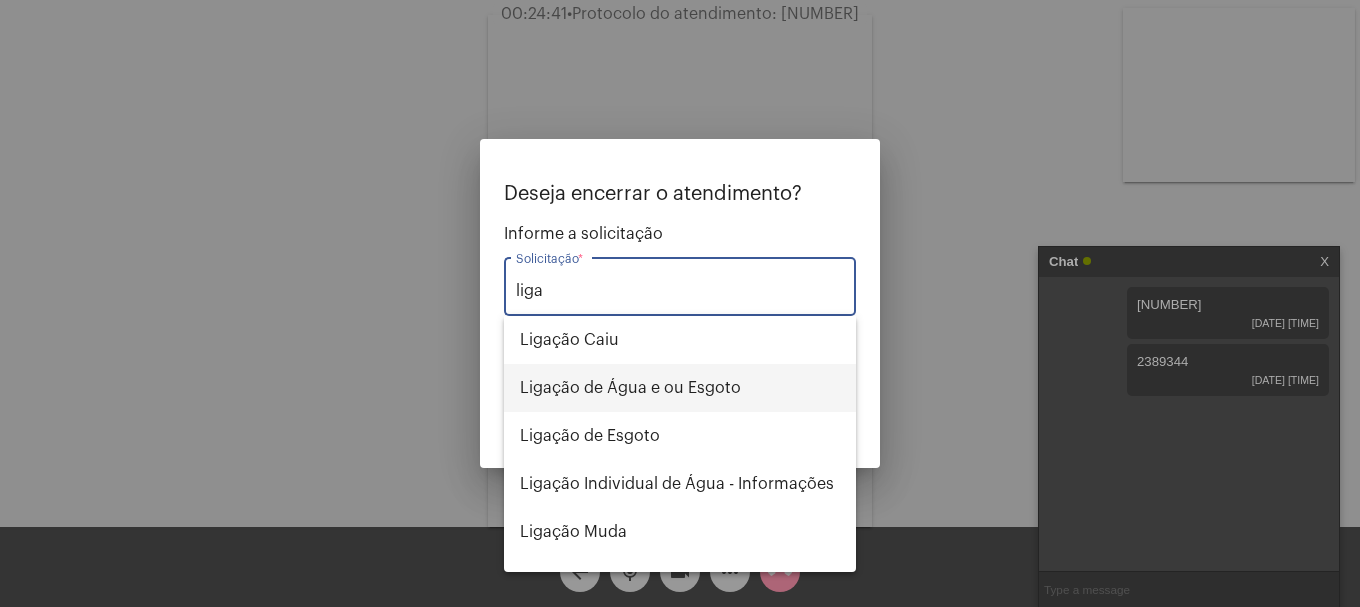 click on "Ligação de Água e ou Esgoto" at bounding box center (680, 388) 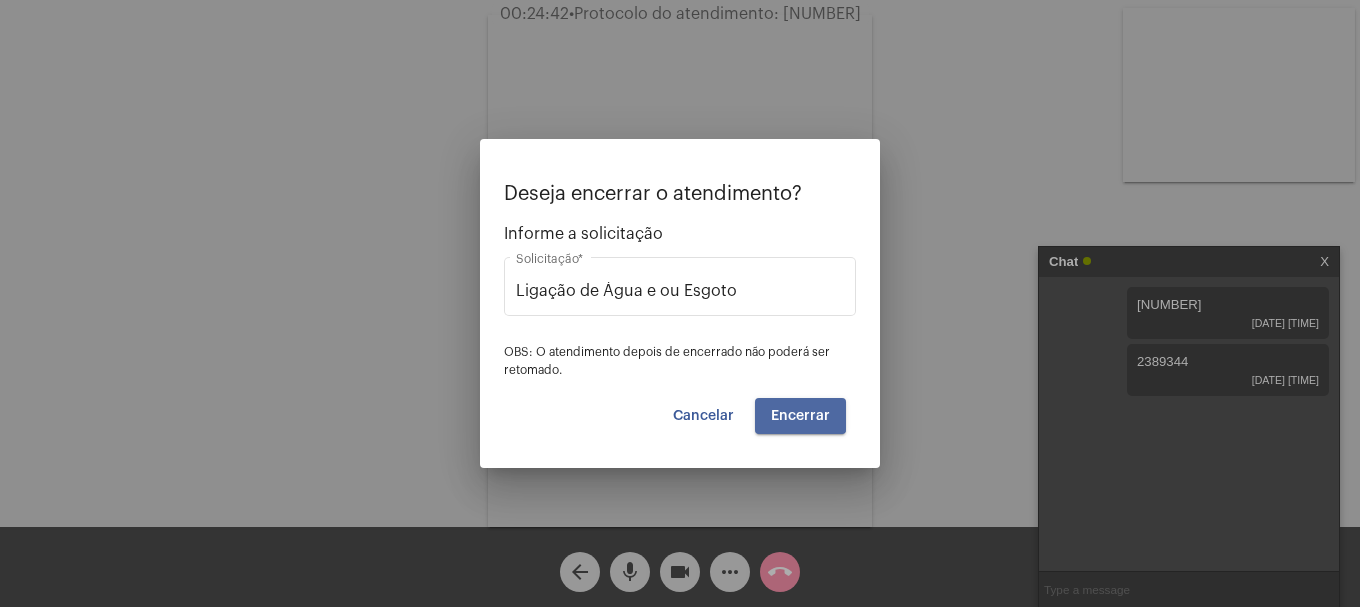 click on "Encerrar" at bounding box center (800, 416) 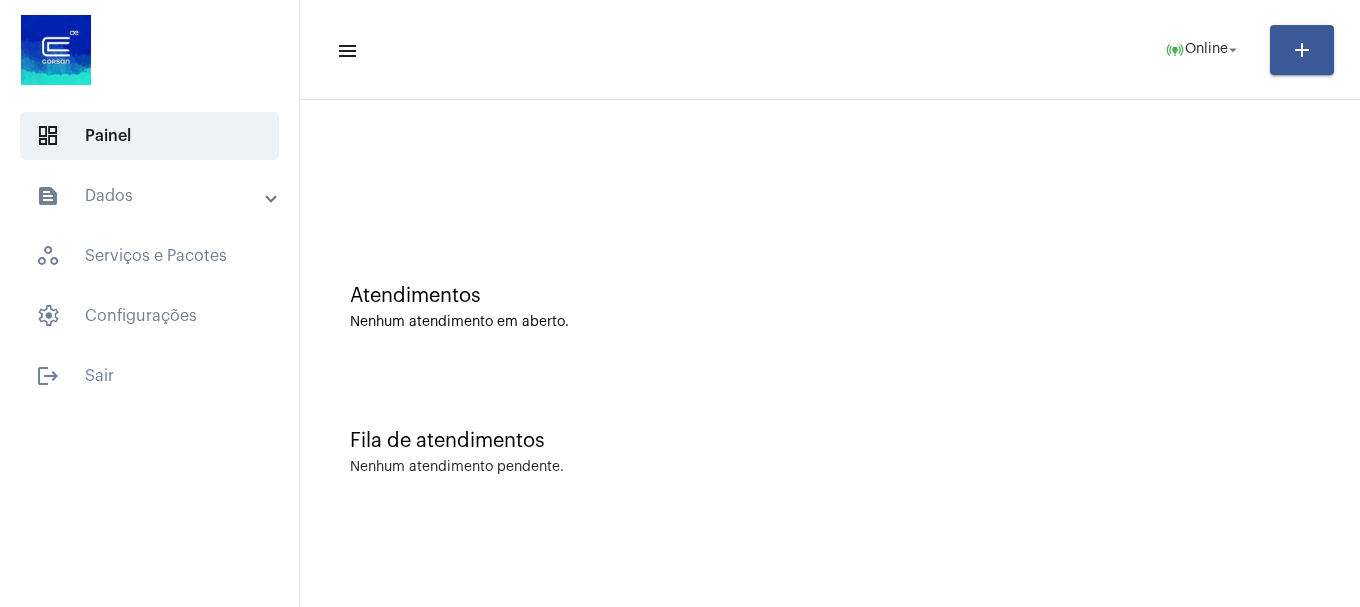 scroll, scrollTop: 0, scrollLeft: 0, axis: both 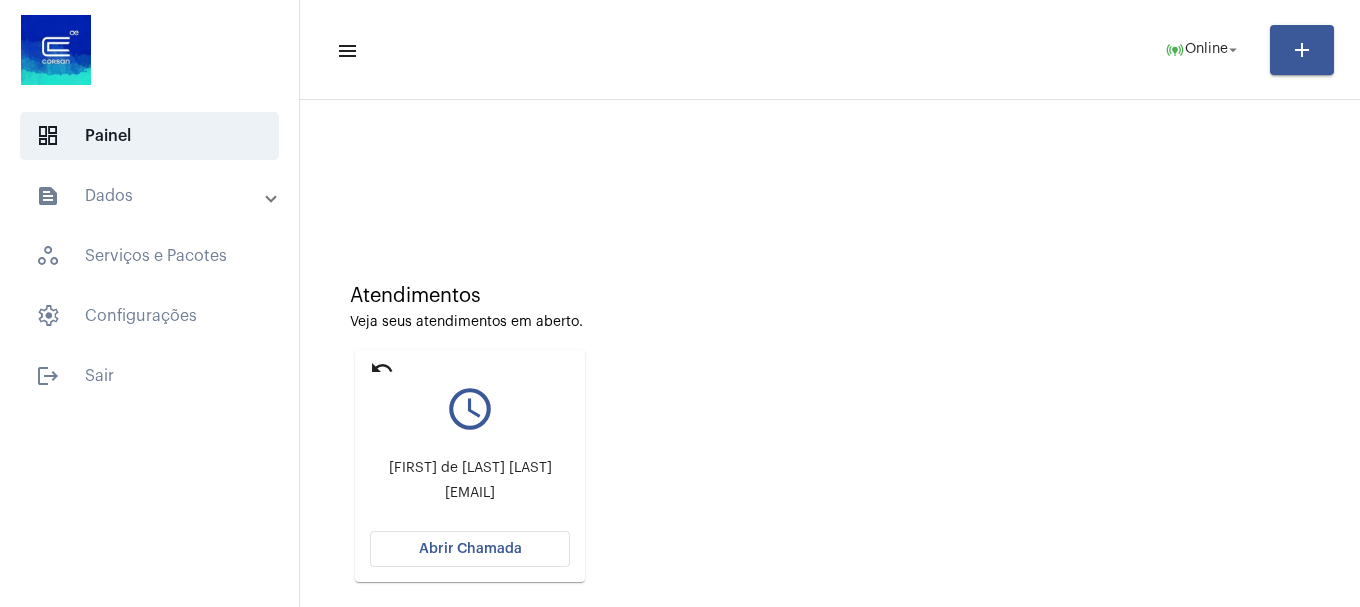 click on "Abrir Chamada" 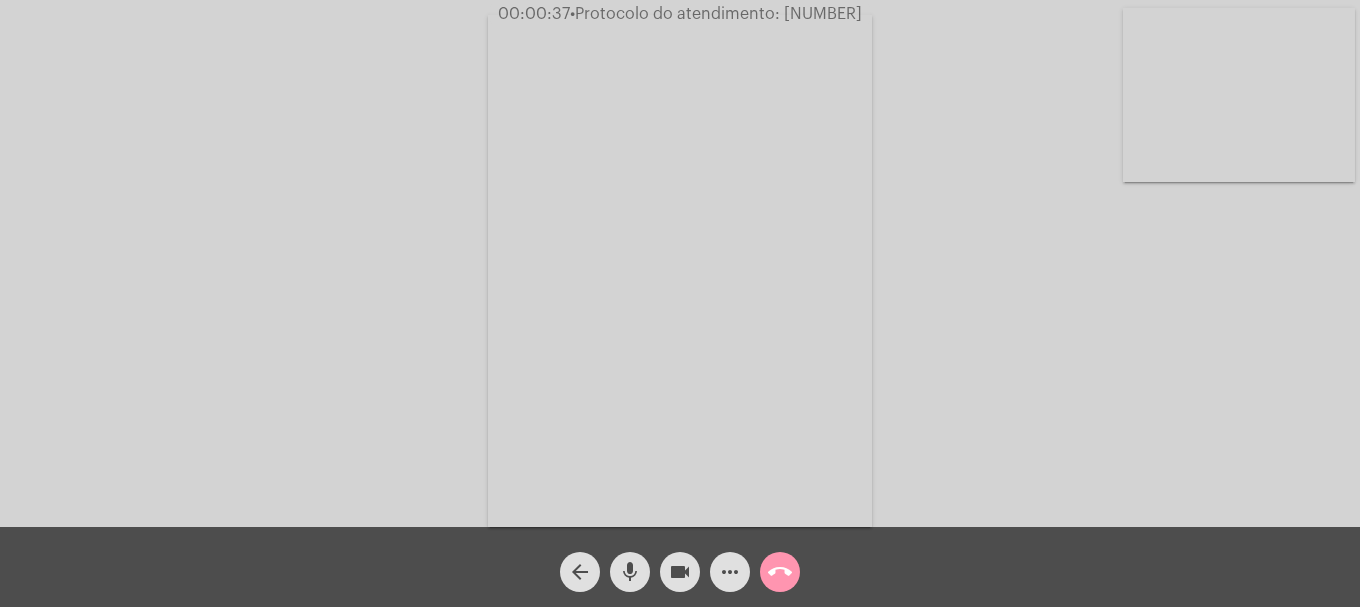 click on "Acessando Câmera e Microfone..." 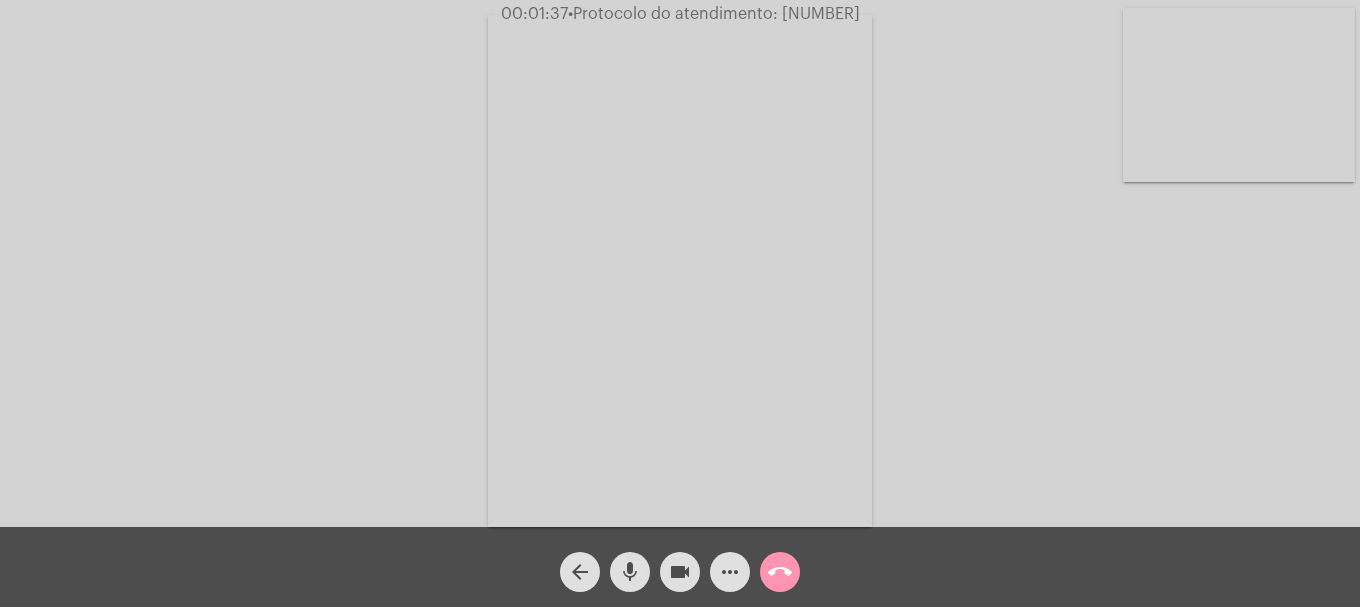 click on "videocam" 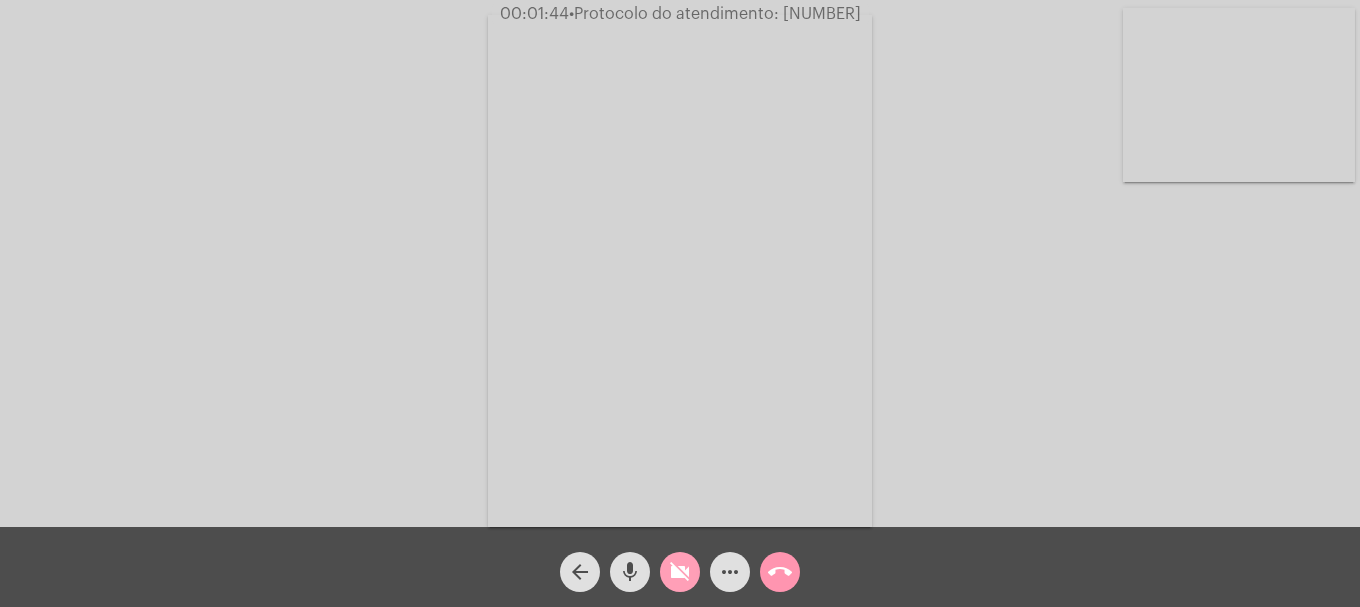 click on "videocam_off" 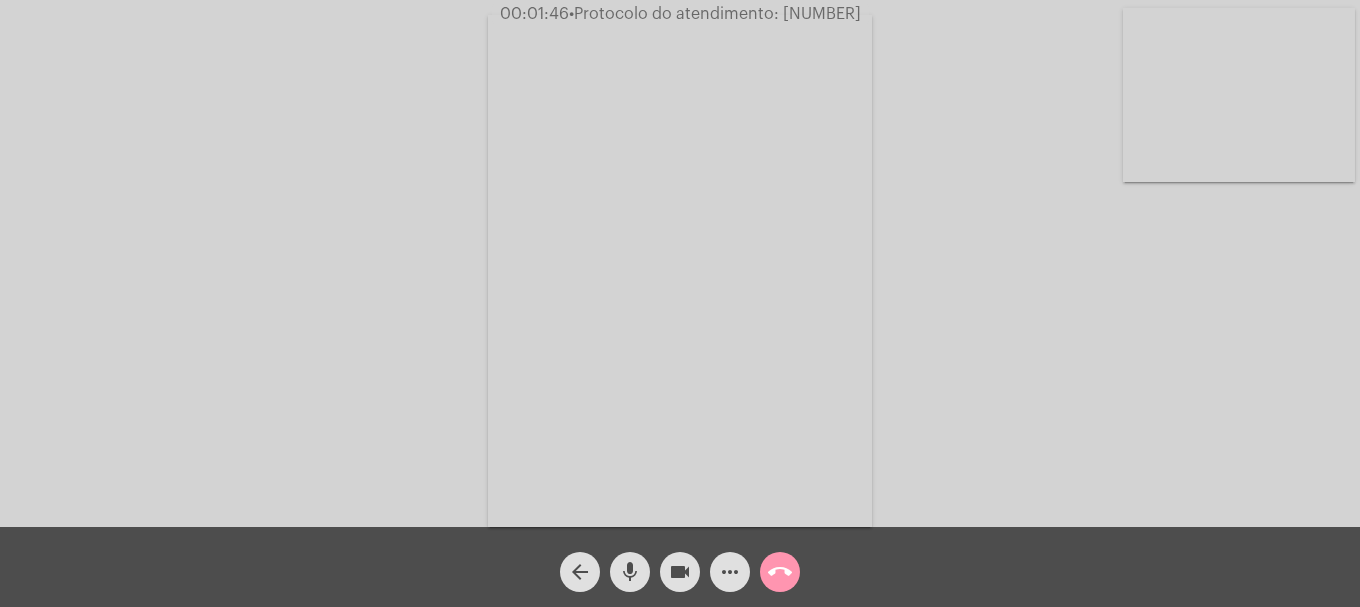 click on "videocam" 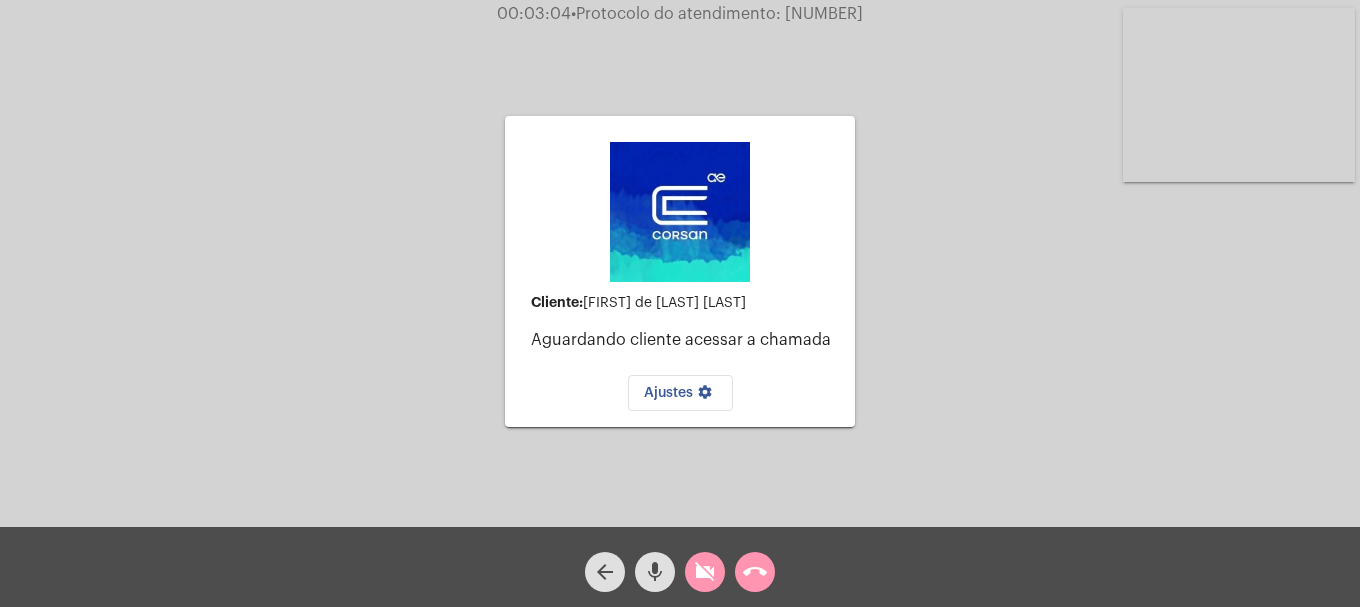 click on "videocam_off" 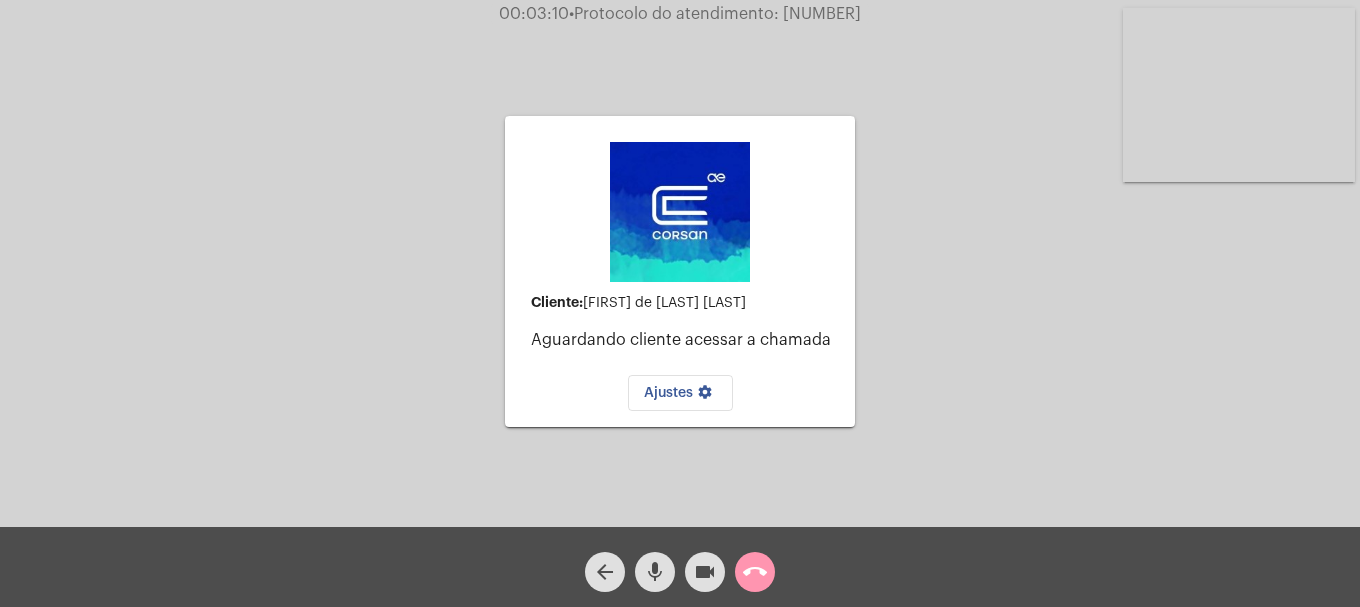 click on "videocam" 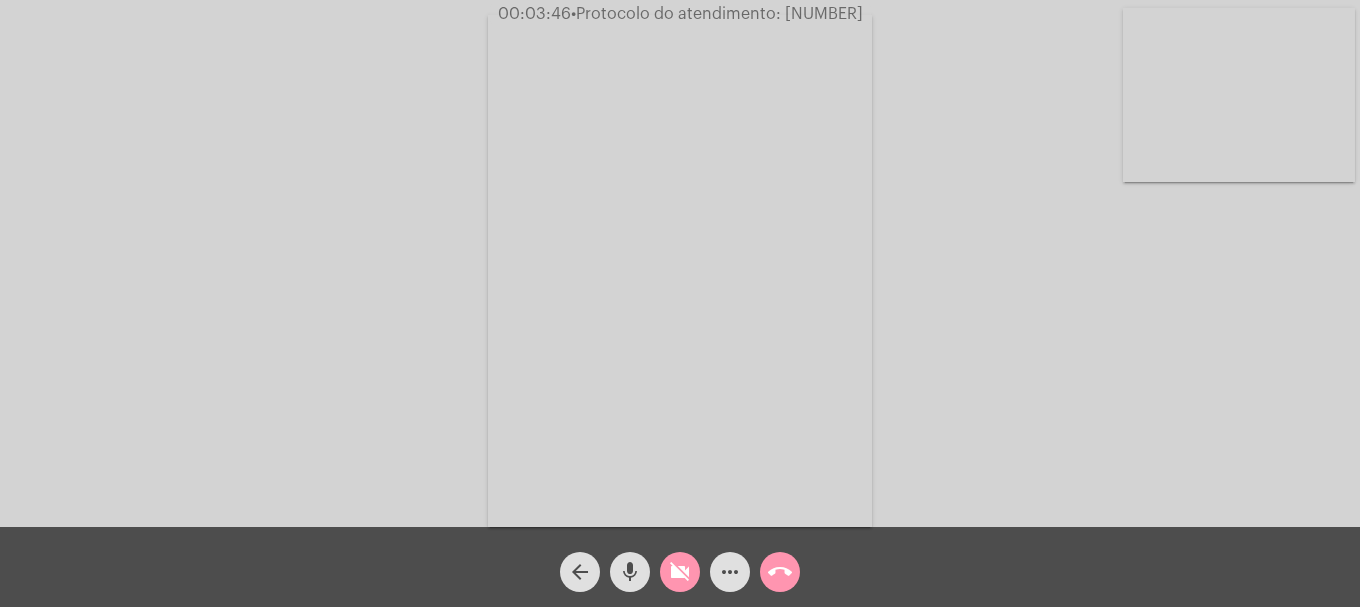 click on "videocam_off" 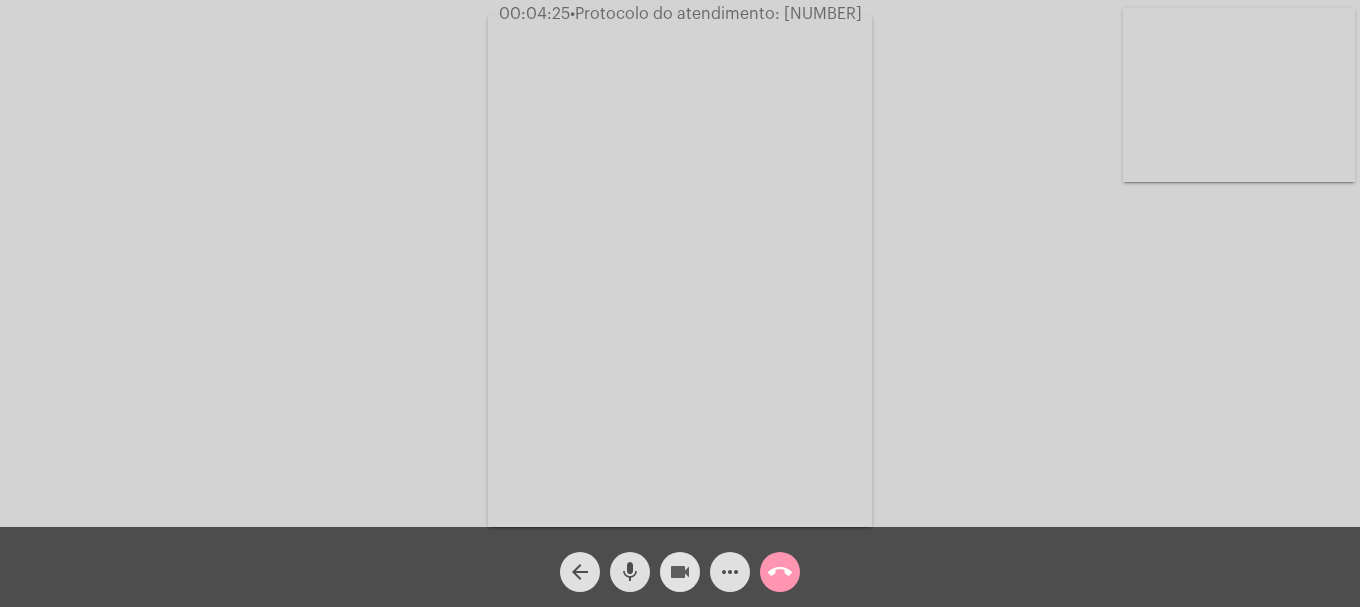 click on "videocam" 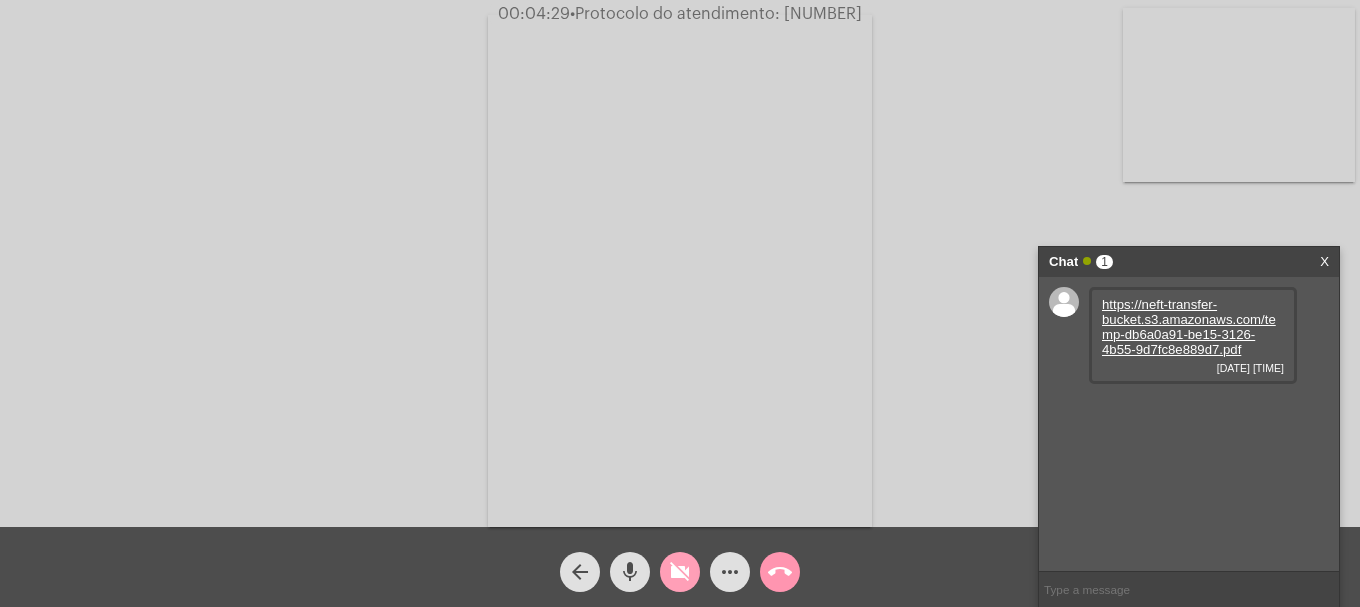 click on "videocam_off" 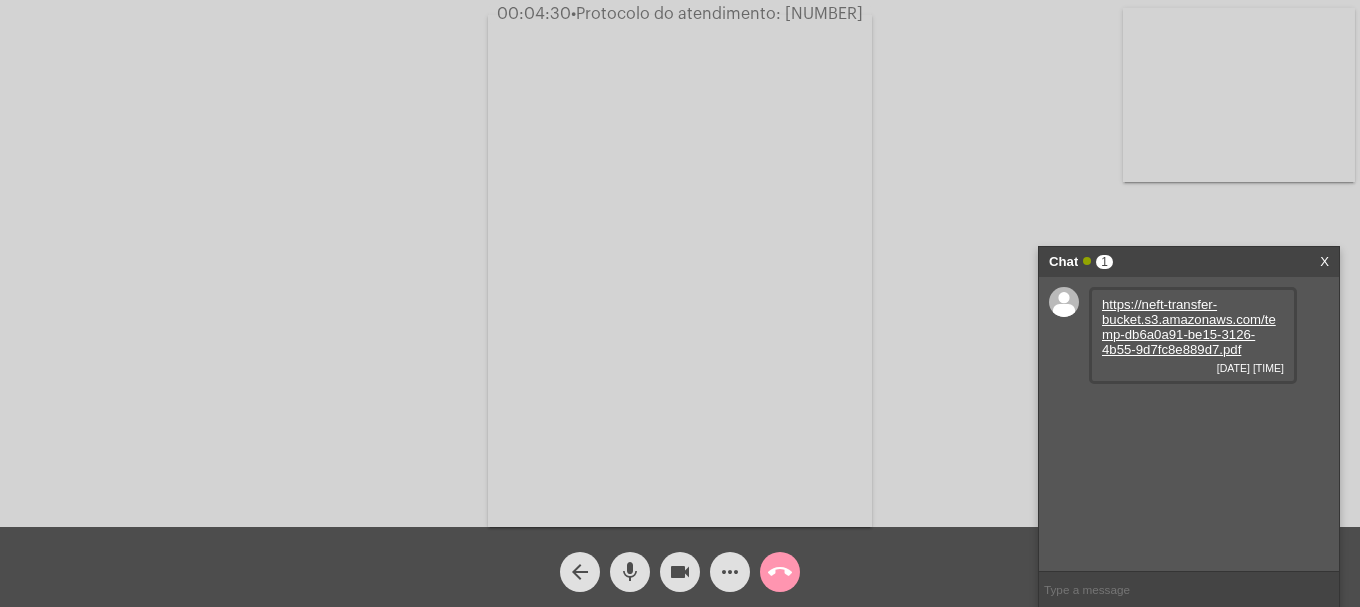 click on "https://neft-transfer-bucket.s3.amazonaws.com/temp-db6a0a91-be15-3126-4b55-9d7fc8e889d7.pdf" at bounding box center (1189, 327) 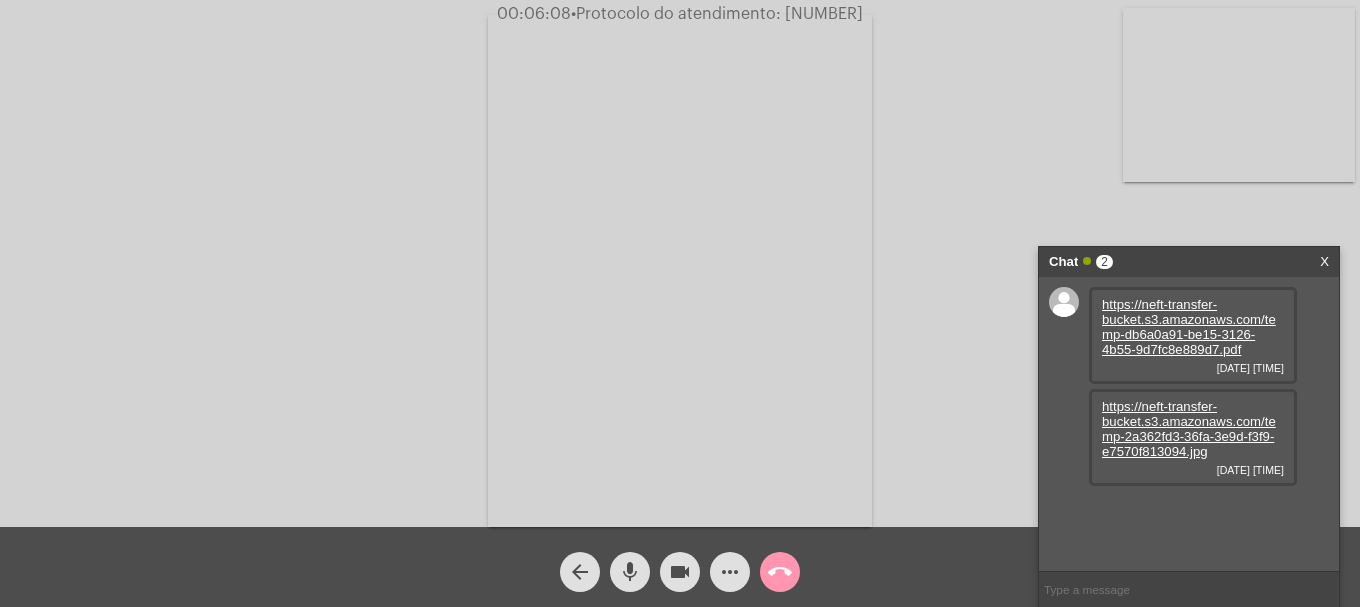 click on "https://neft-transfer-bucket.s3.amazonaws.com/temp-2a362fd3-36fa-3e9d-f3f9-e7570f813094.jpg" at bounding box center (1189, 429) 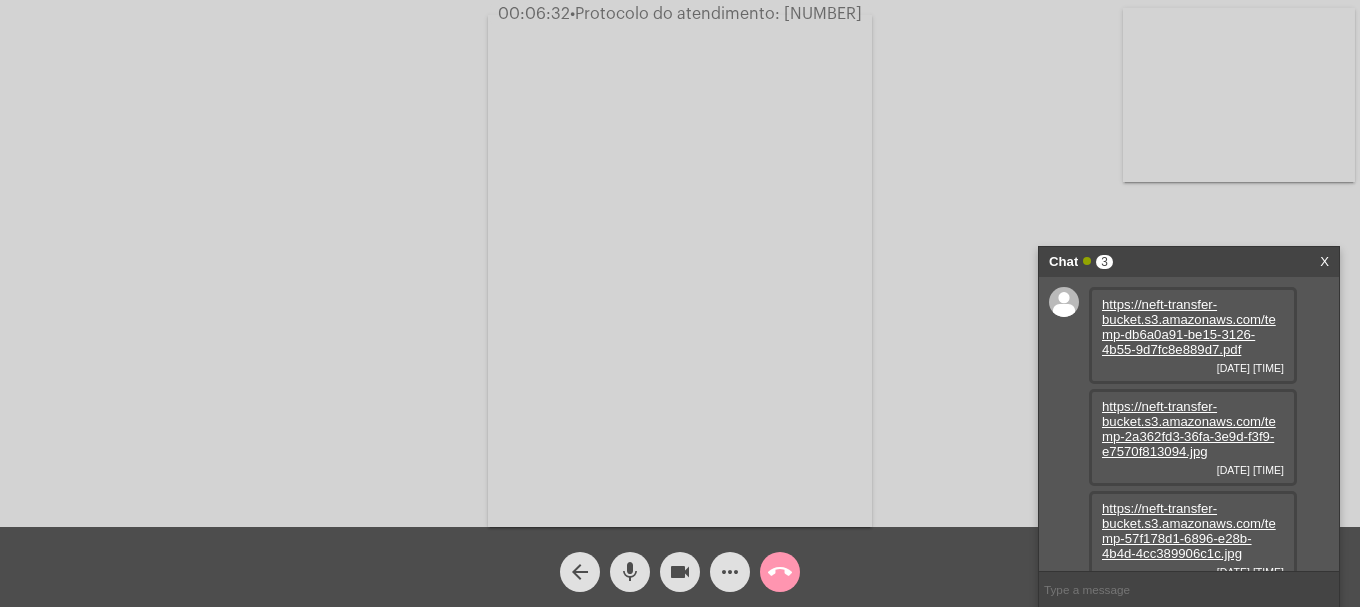 scroll, scrollTop: 17, scrollLeft: 0, axis: vertical 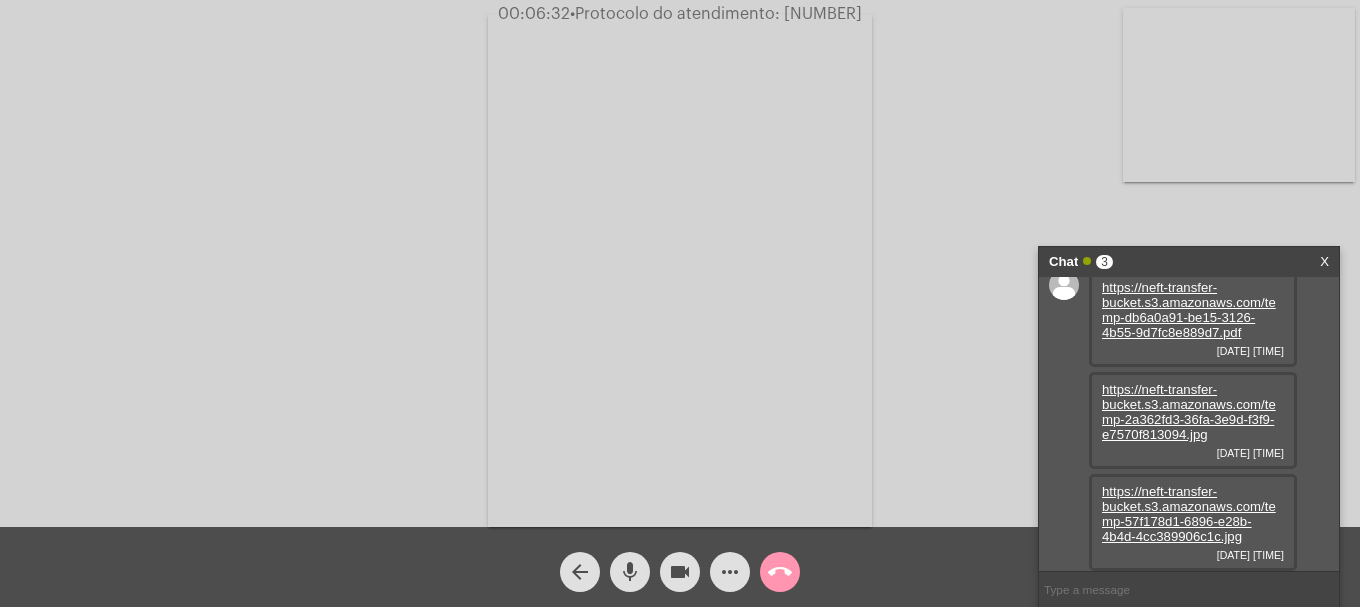 click on "https://neft-transfer-bucket.s3.amazonaws.com/temp-57f178d1-6896-e28b-4b4d-4cc389906c1c.jpg" at bounding box center (1189, 514) 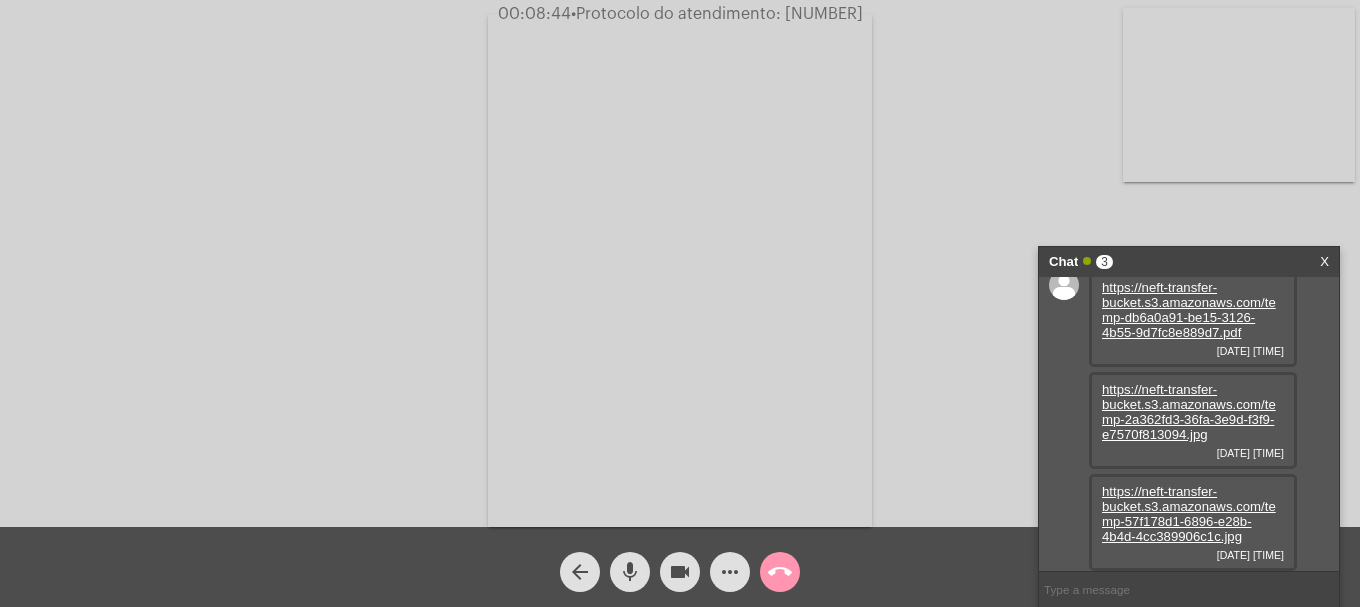 click on "videocam" 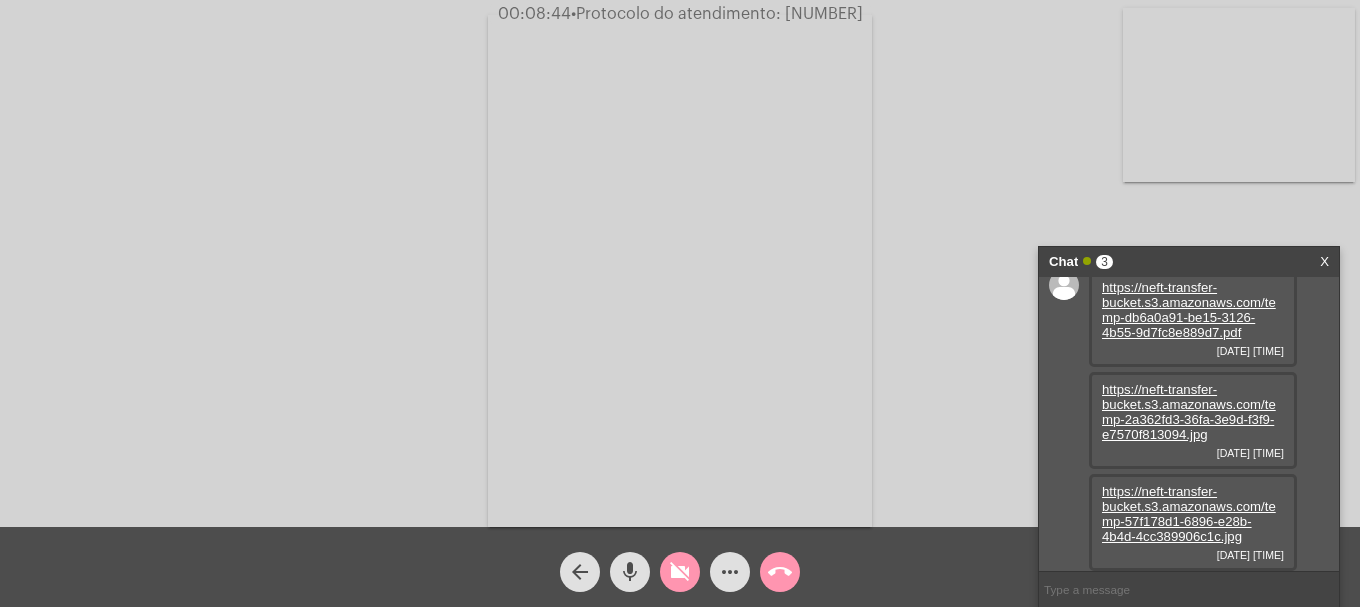 click on "videocam_off" 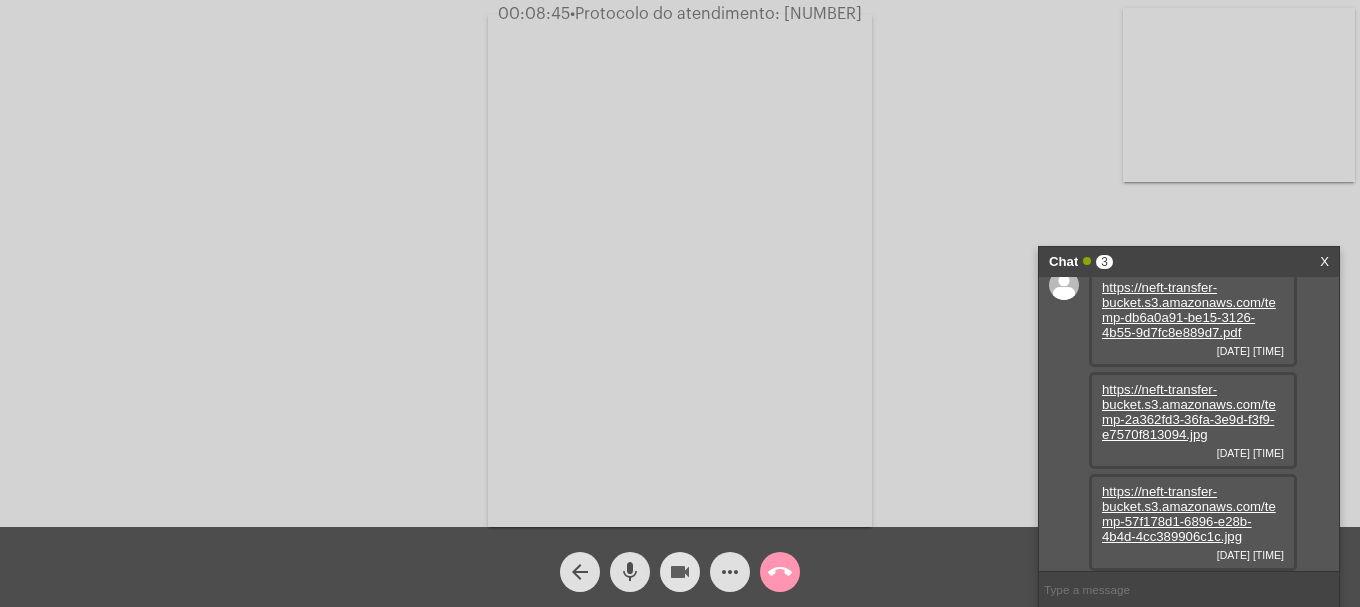 click on "videocam" 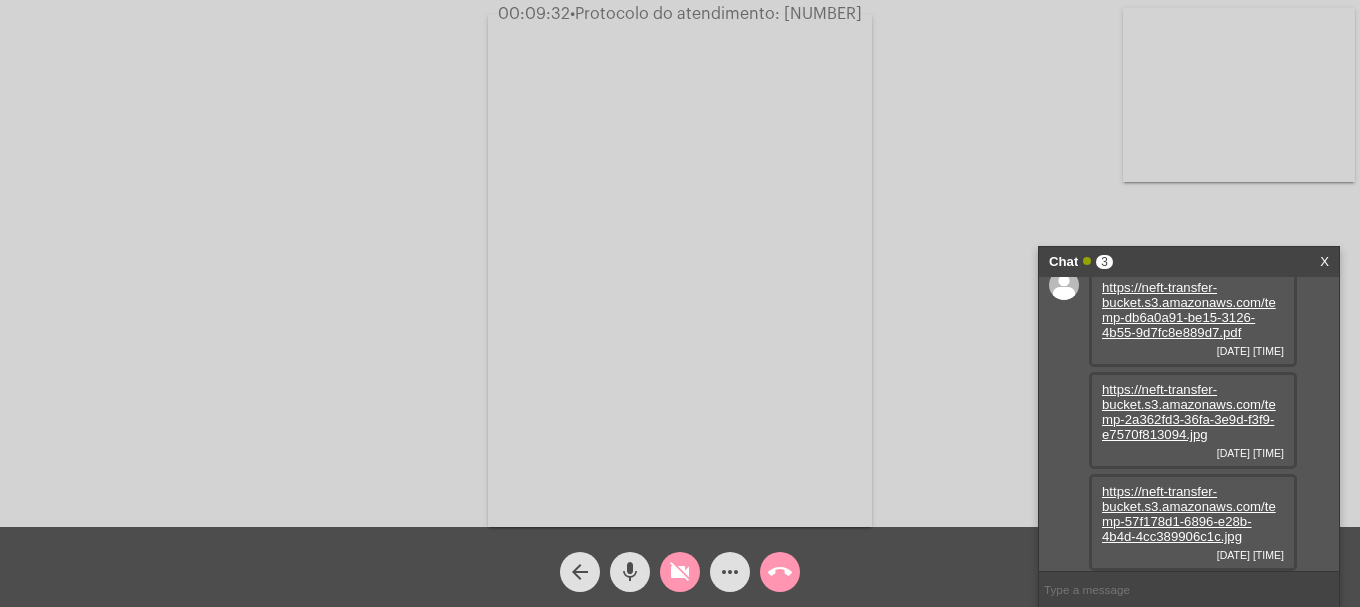 click on "videocam_off" 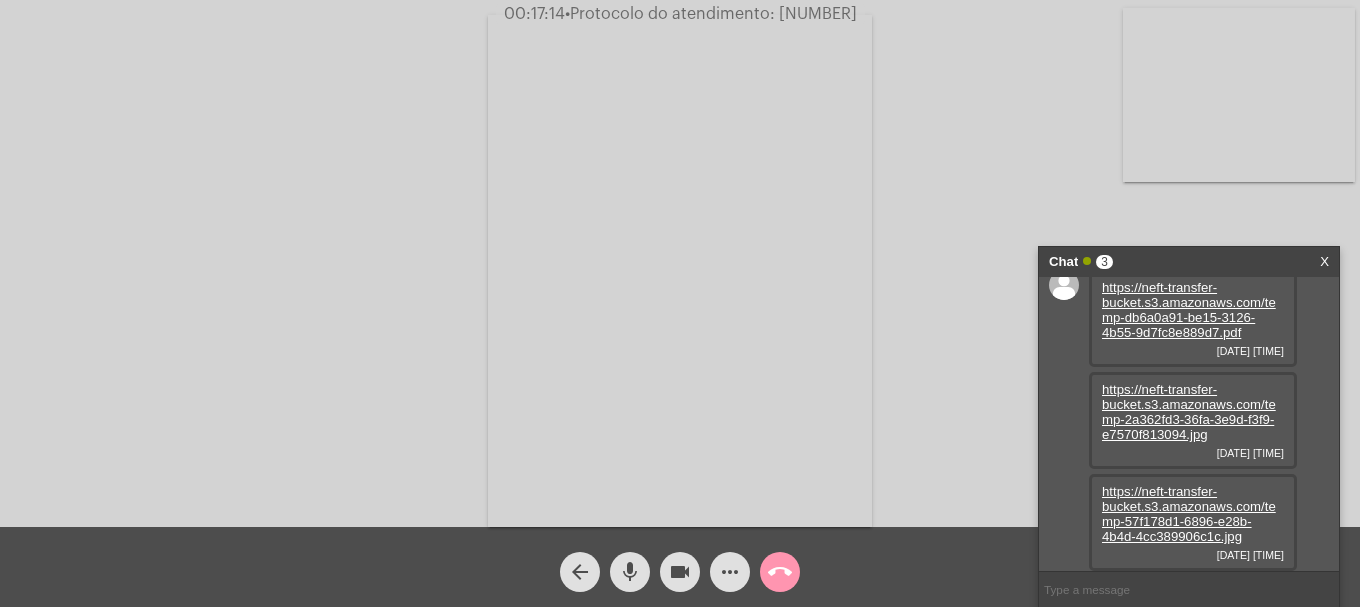 click on "• Protocolo do atendimento: [NUMBER]" 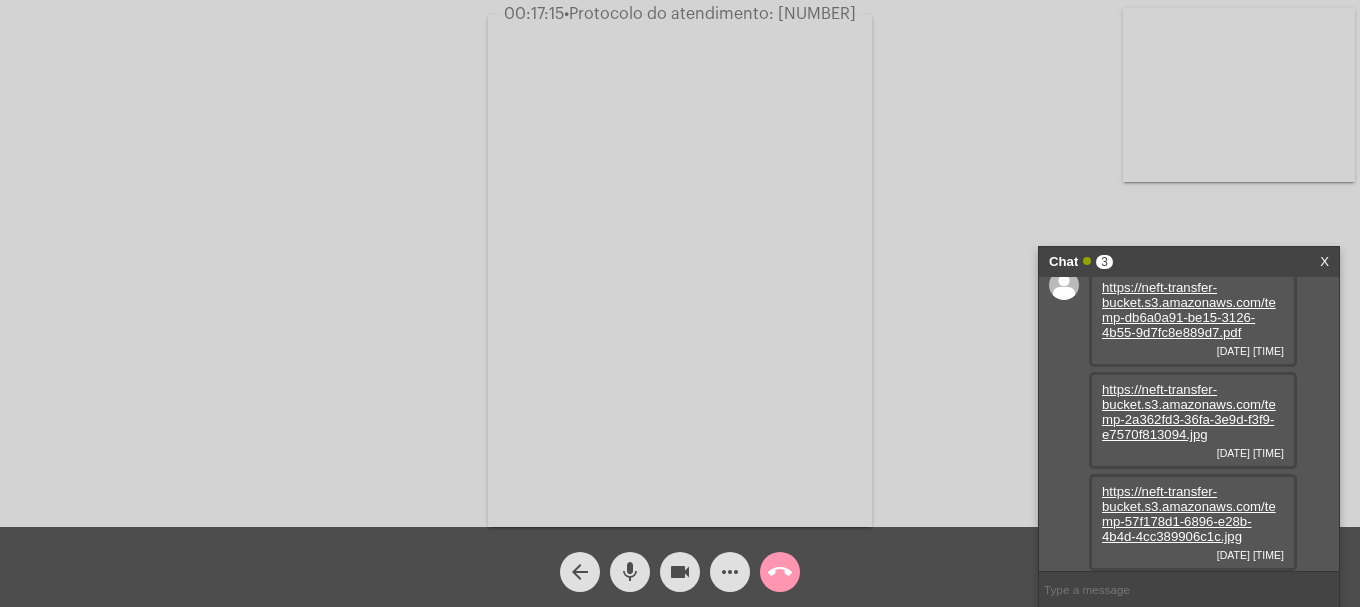 copy on "20250804052482" 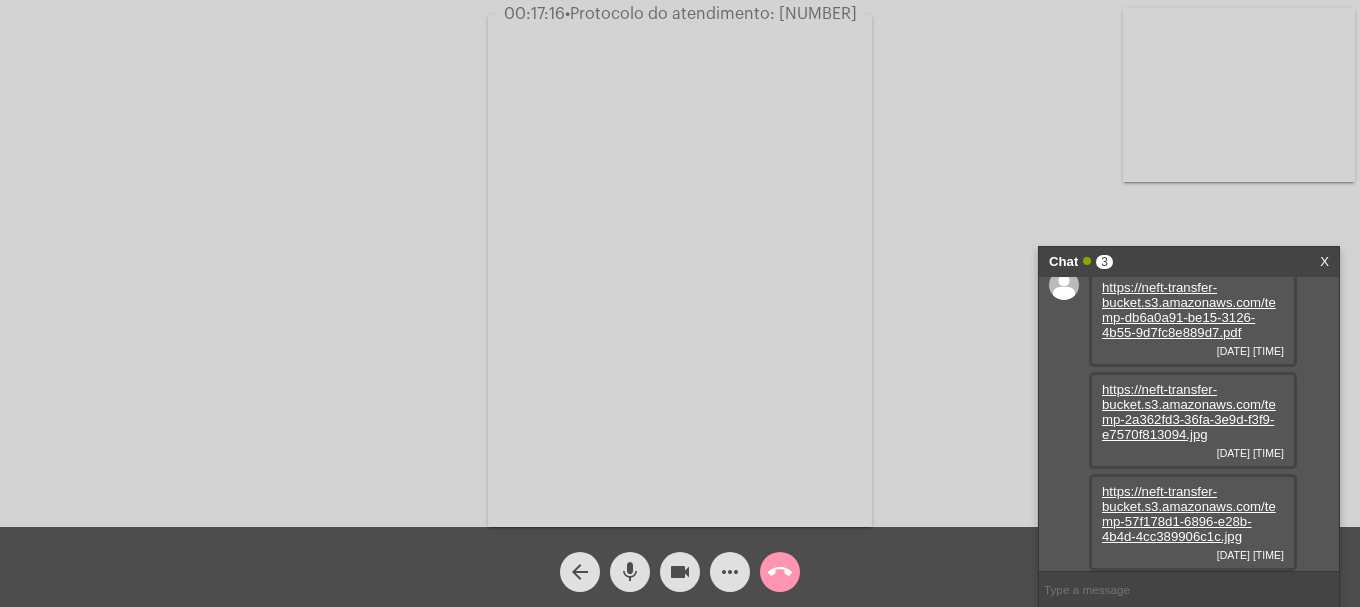 click at bounding box center [1189, 589] 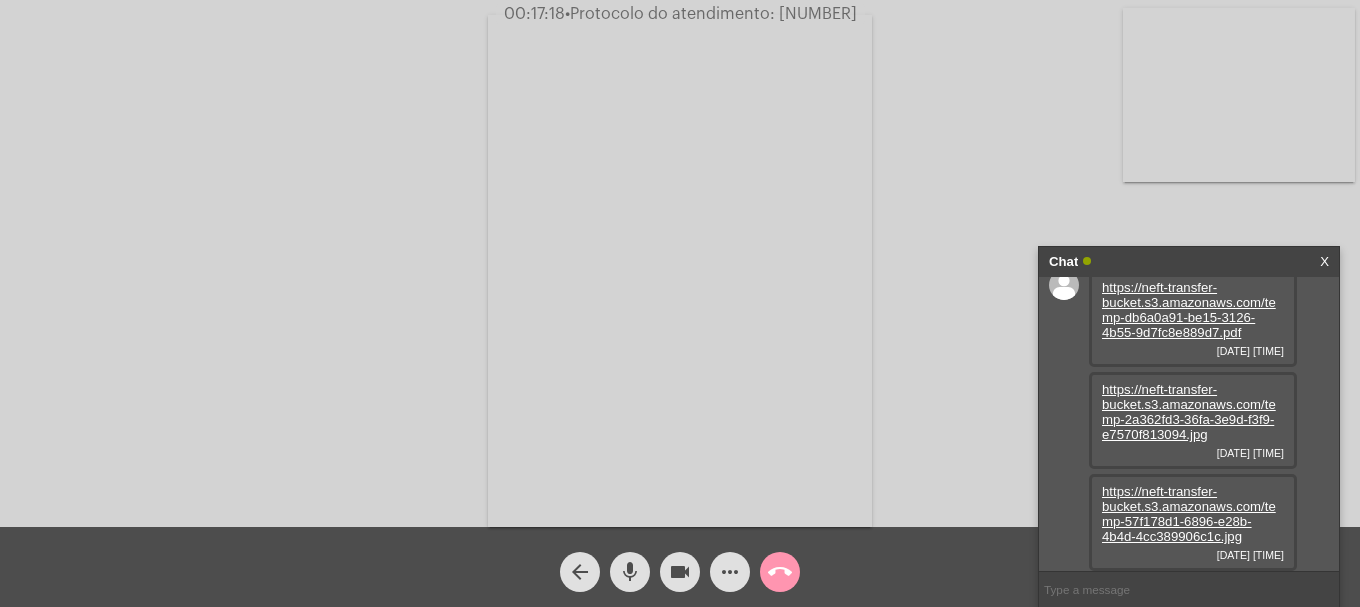 paste on "20250804052482" 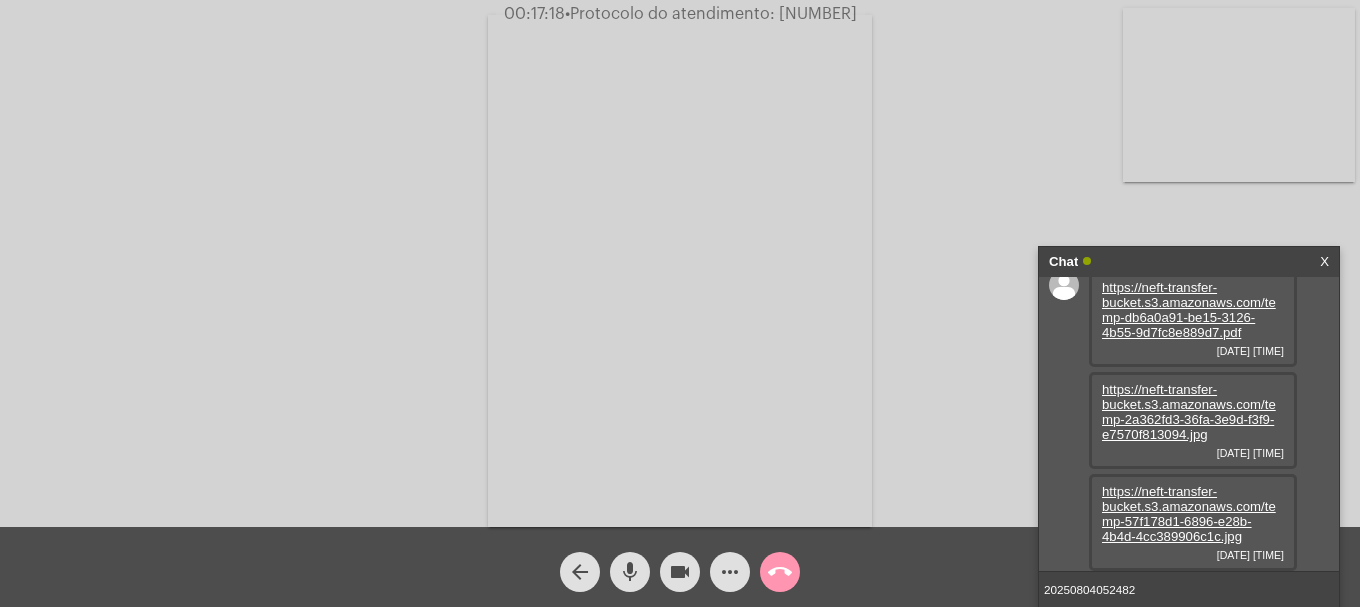 type 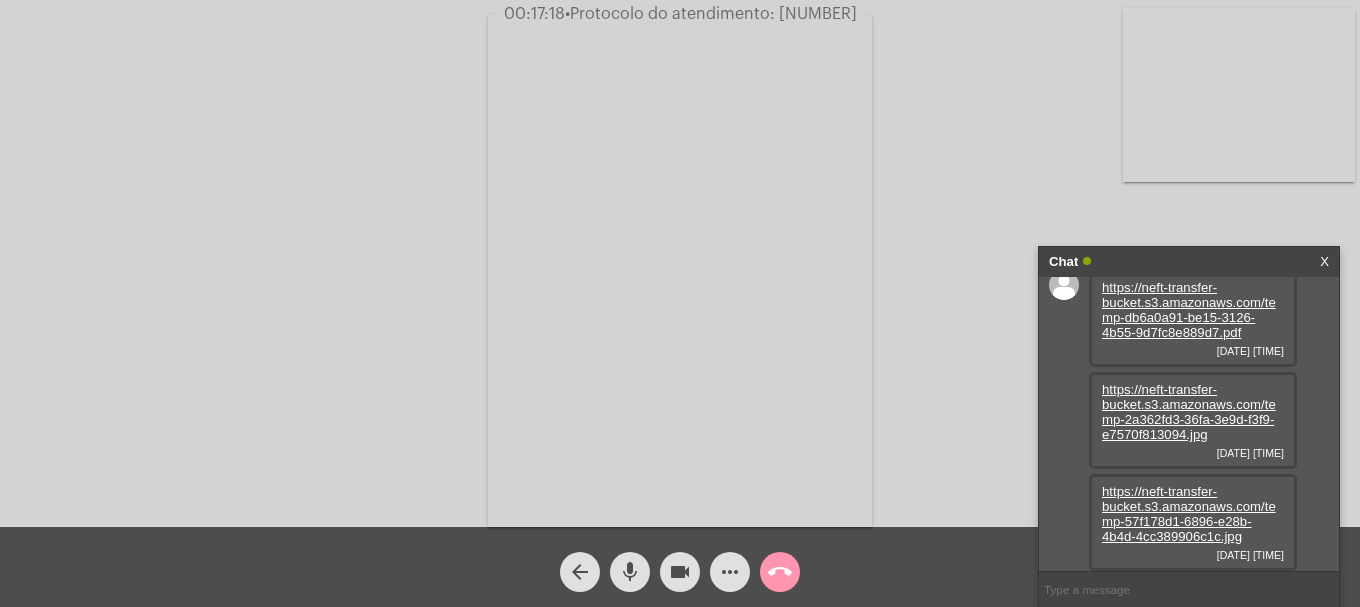 scroll, scrollTop: 74, scrollLeft: 0, axis: vertical 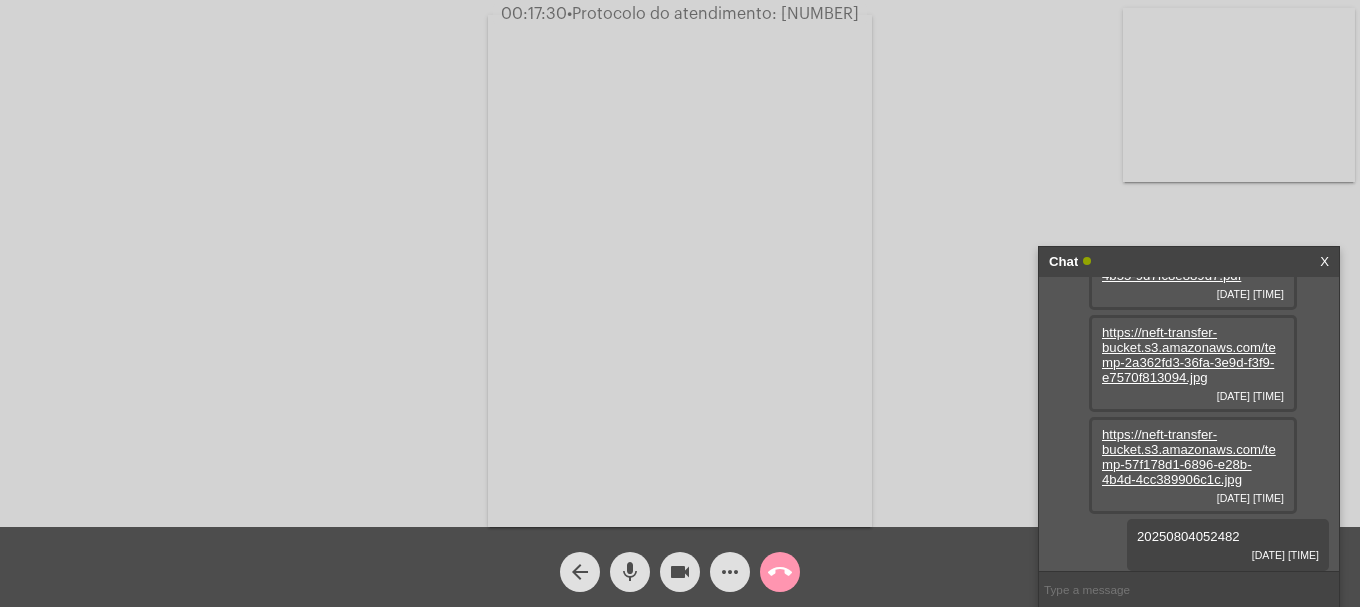 click on "call_end" 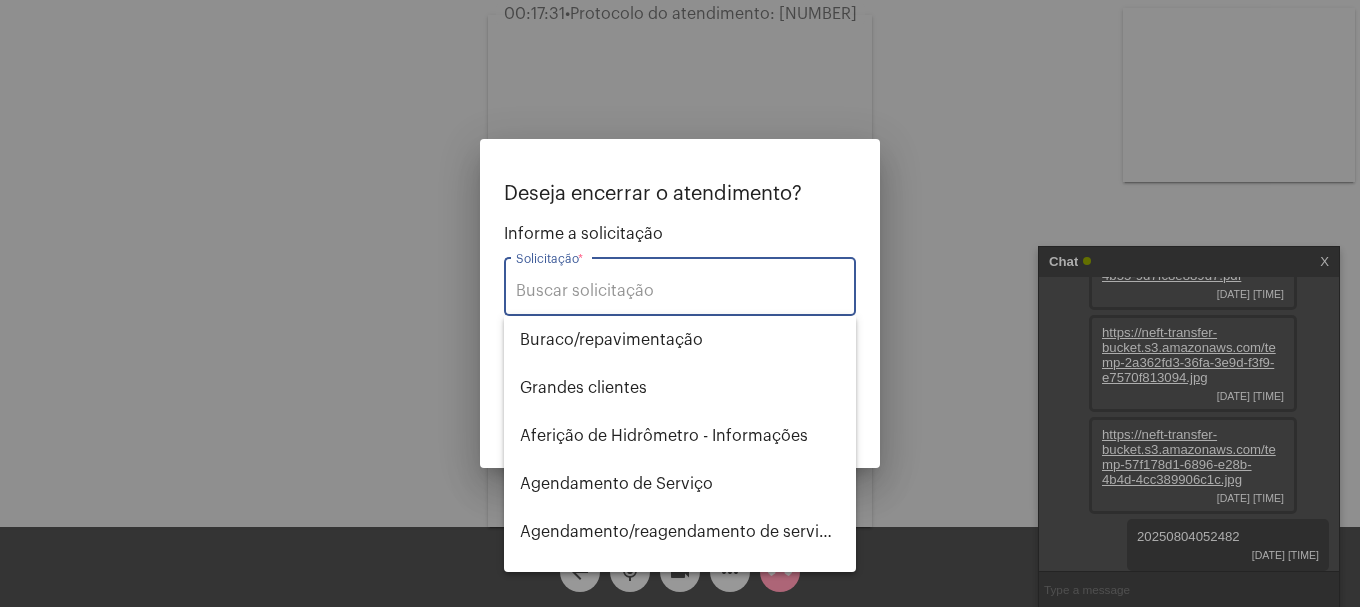 click on "Solicitação  *" at bounding box center [680, 291] 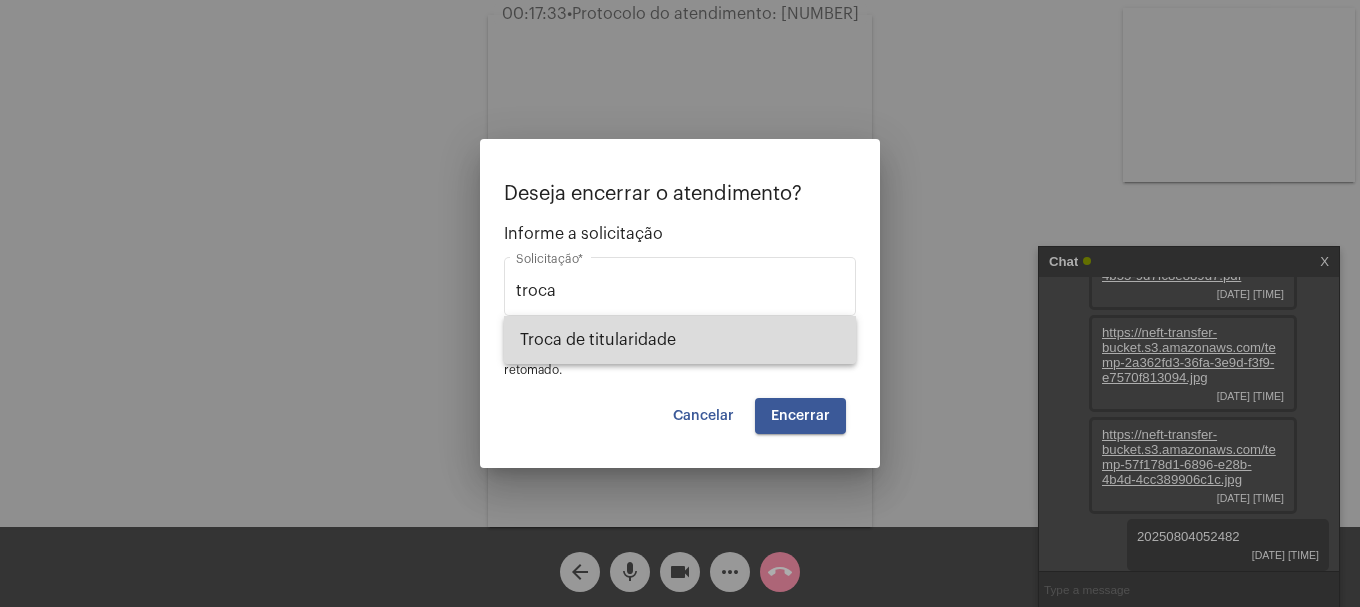 click on "Troca de titularidade" at bounding box center (680, 340) 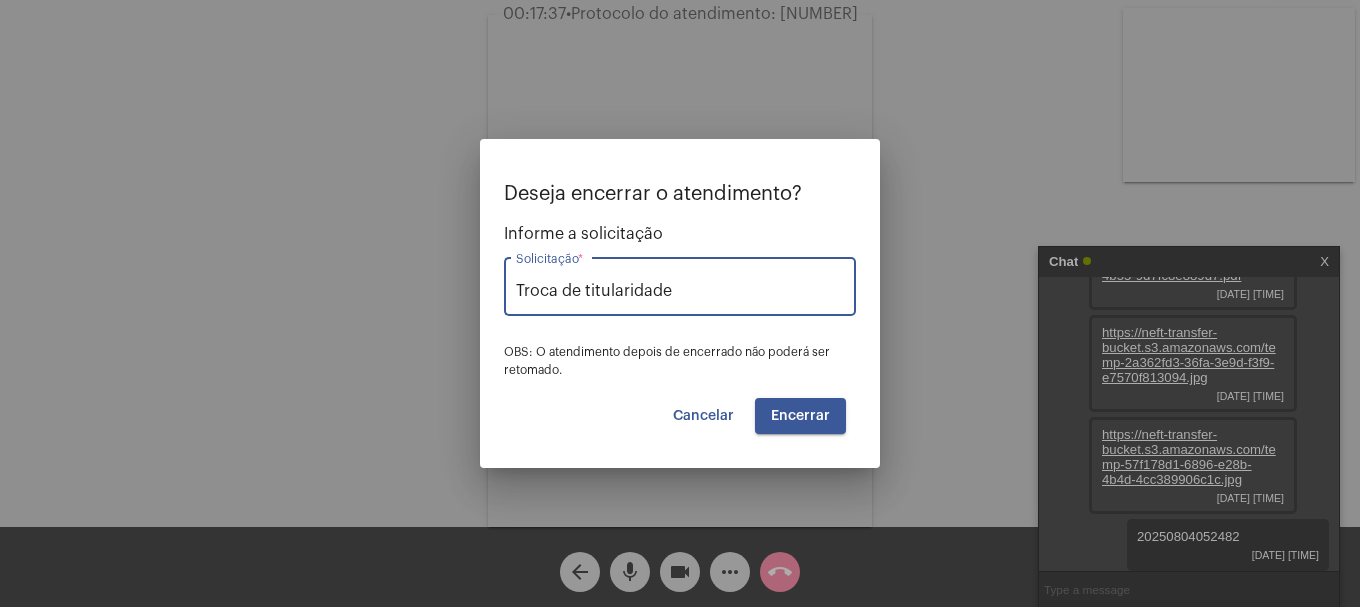 click on "Encerrar" at bounding box center [800, 416] 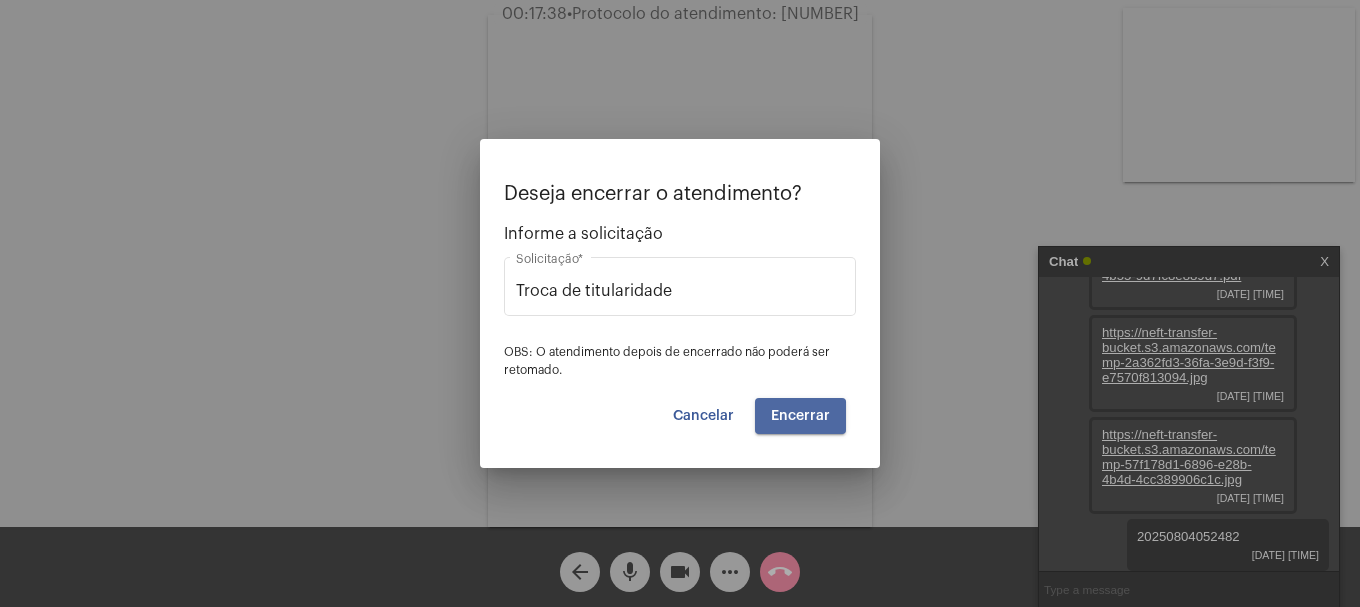 click on "Encerrar" at bounding box center (800, 416) 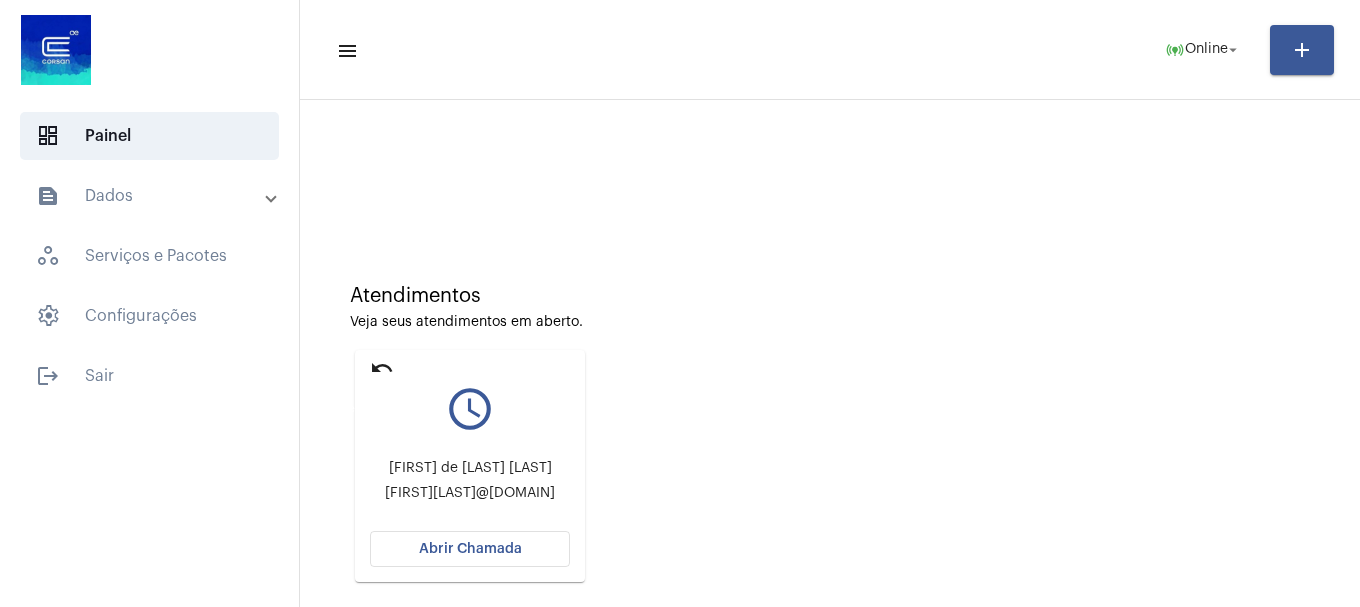 click on "undo" 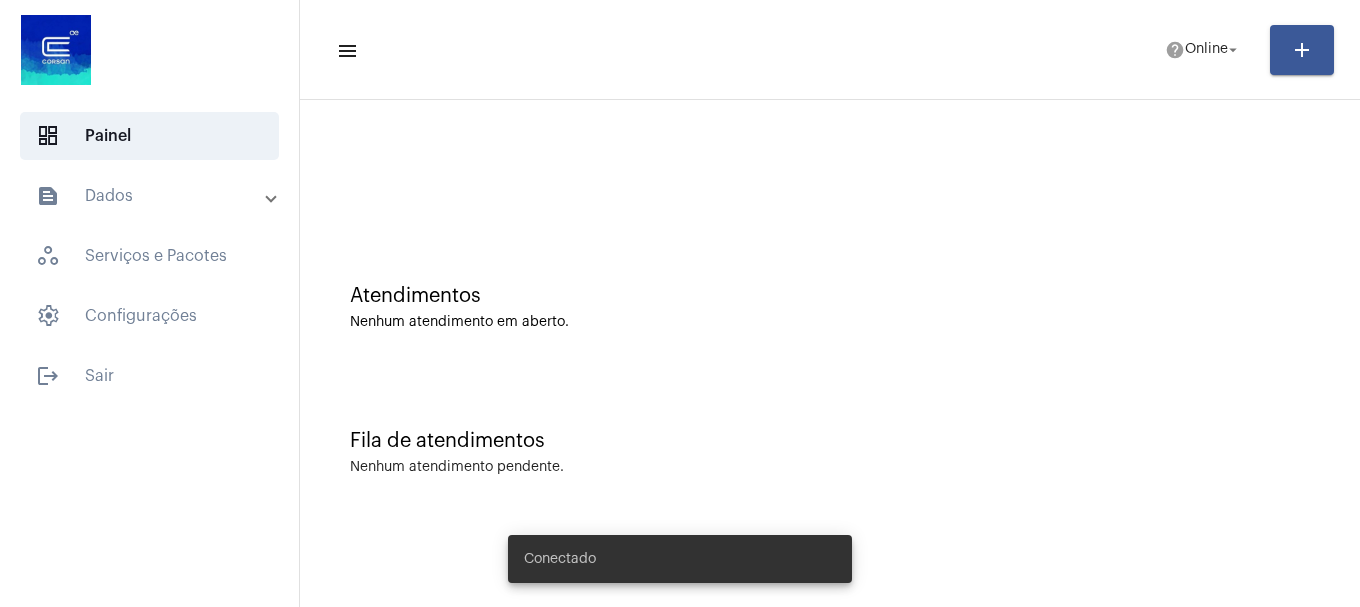scroll, scrollTop: 0, scrollLeft: 0, axis: both 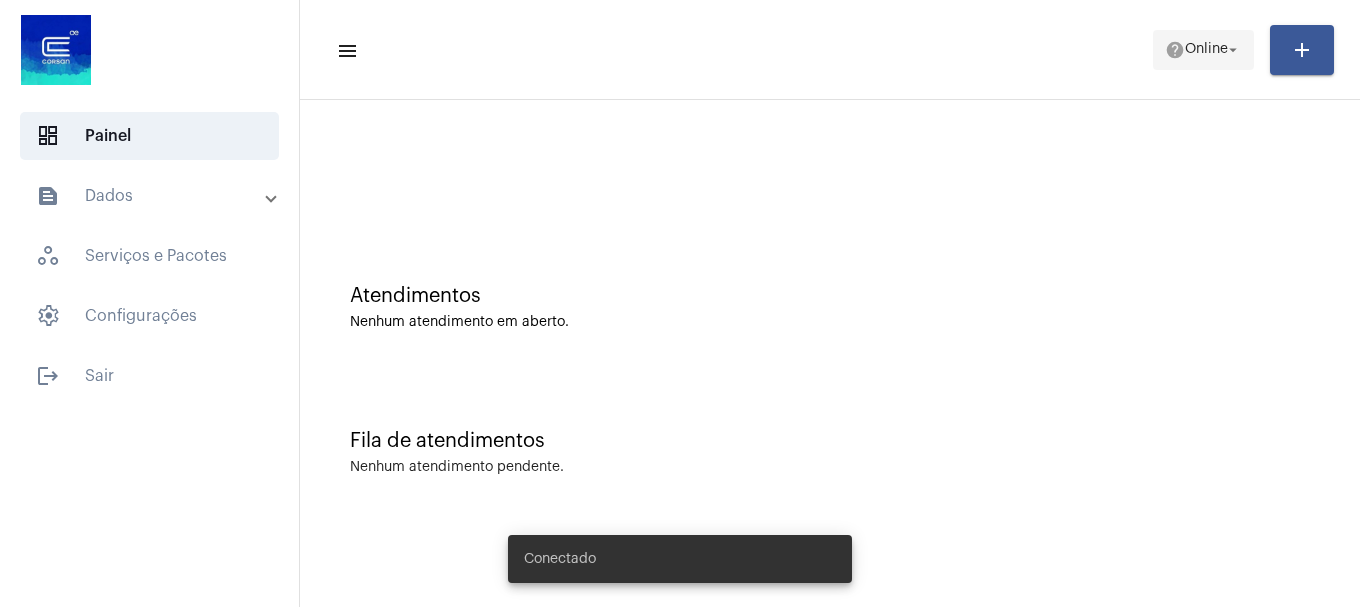 click on "help  Online arrow_drop_down" 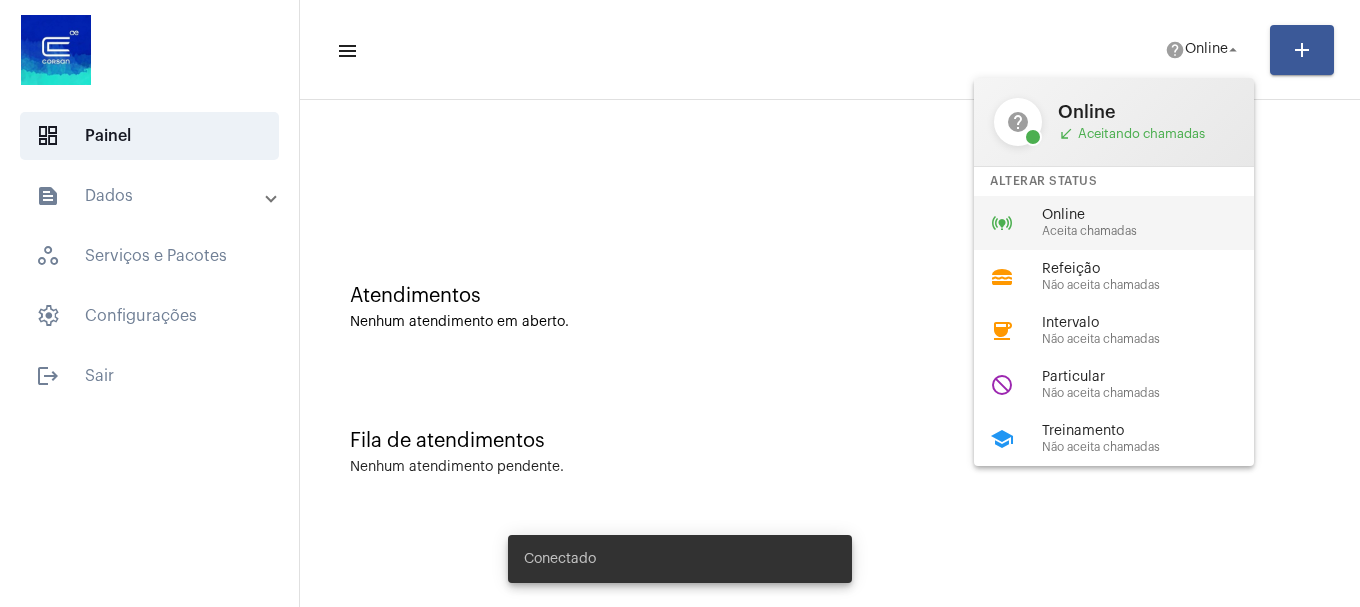 click on "Aceita chamadas" at bounding box center [1156, 231] 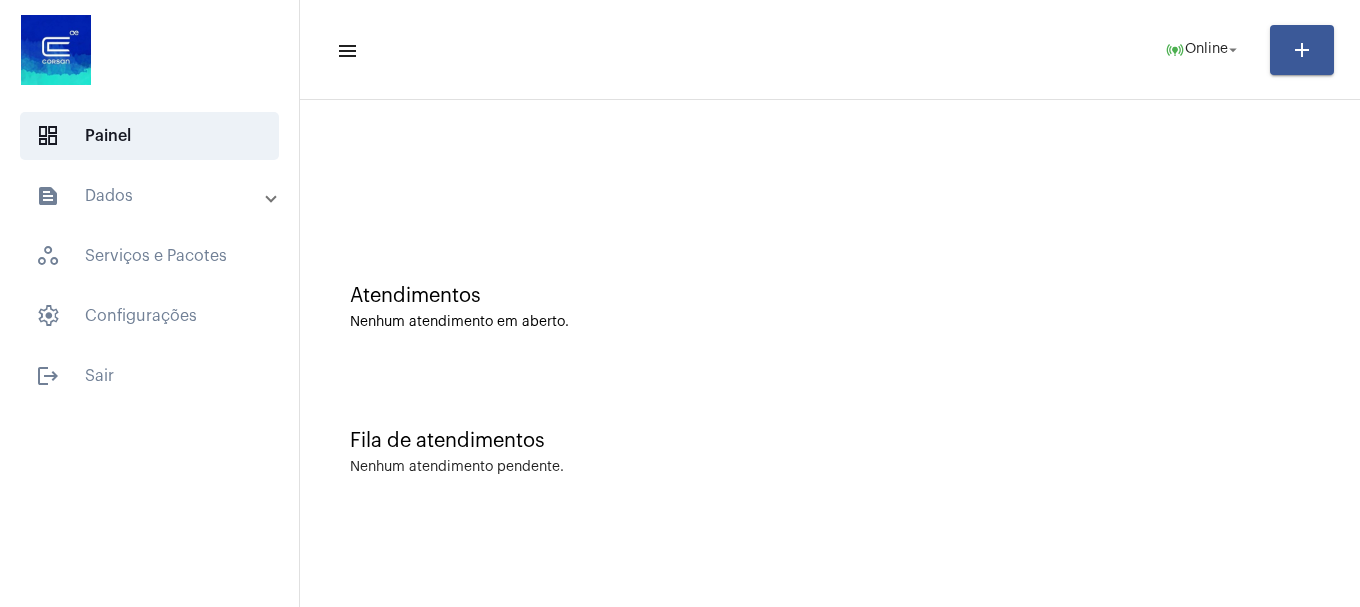scroll, scrollTop: 0, scrollLeft: 0, axis: both 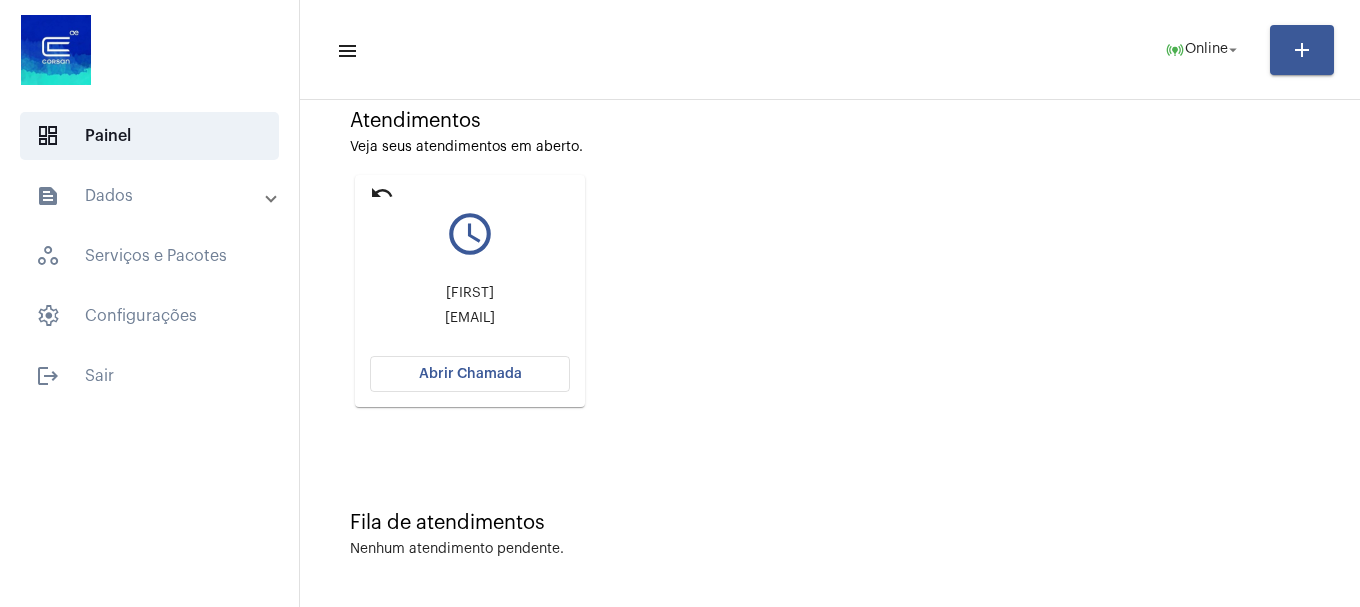 click on "Adriana [EMAIL]" 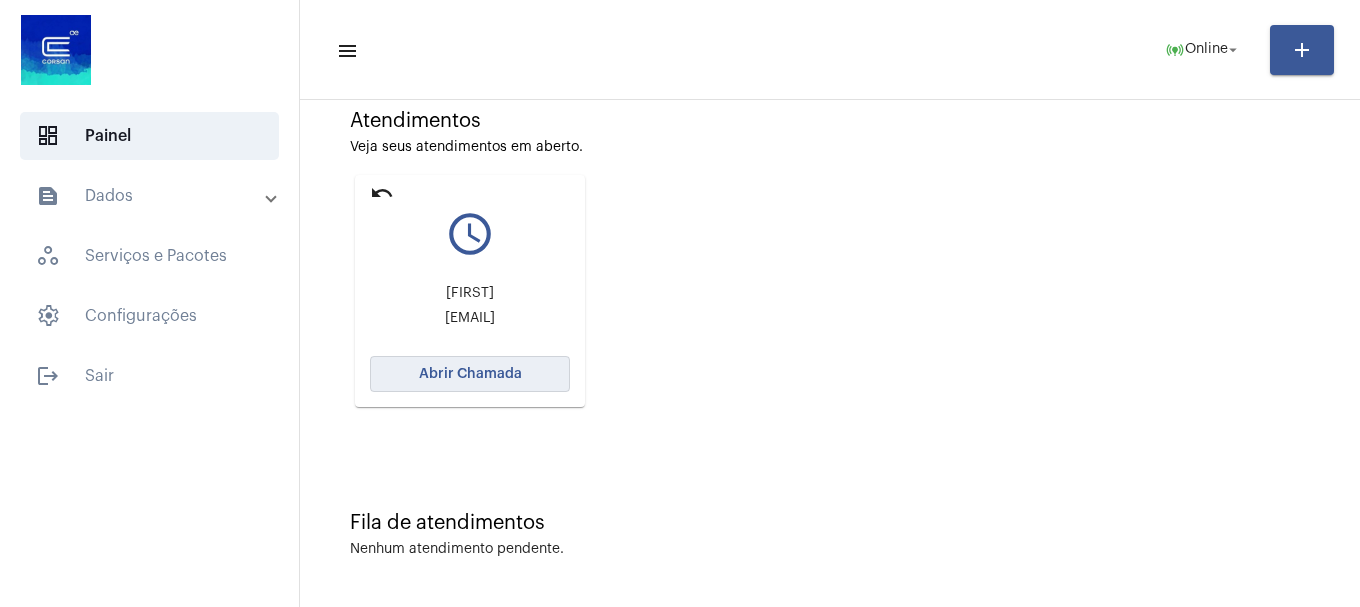 click on "Abrir Chamada" 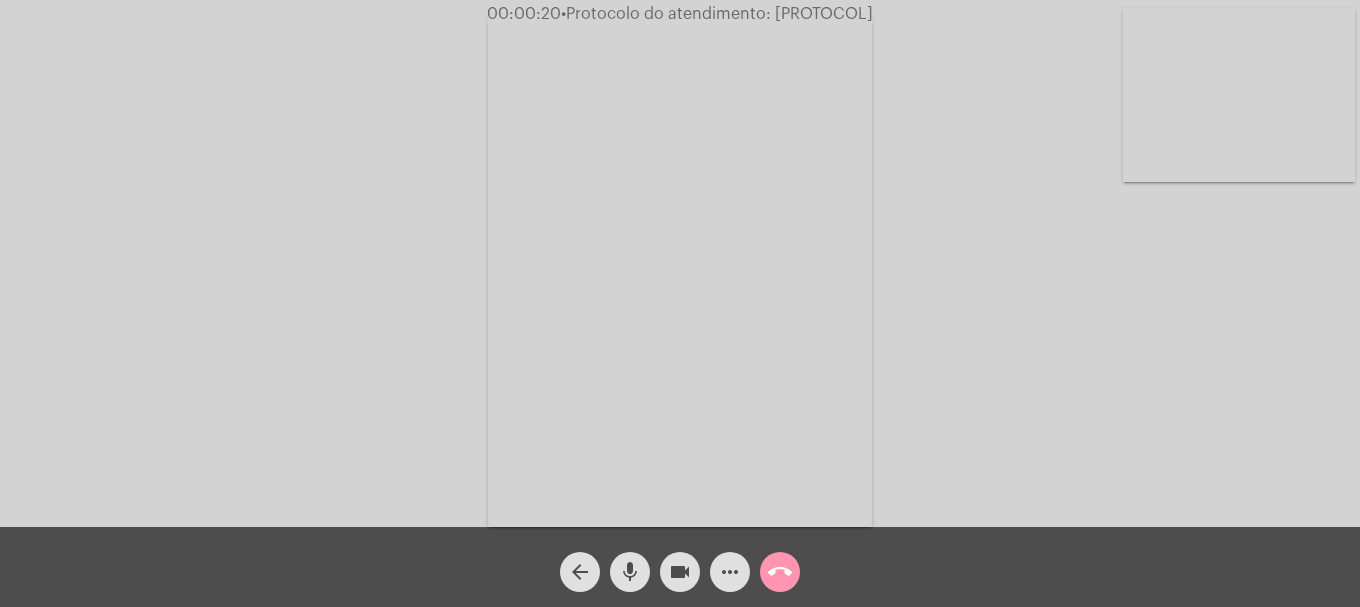 click on "videocam" 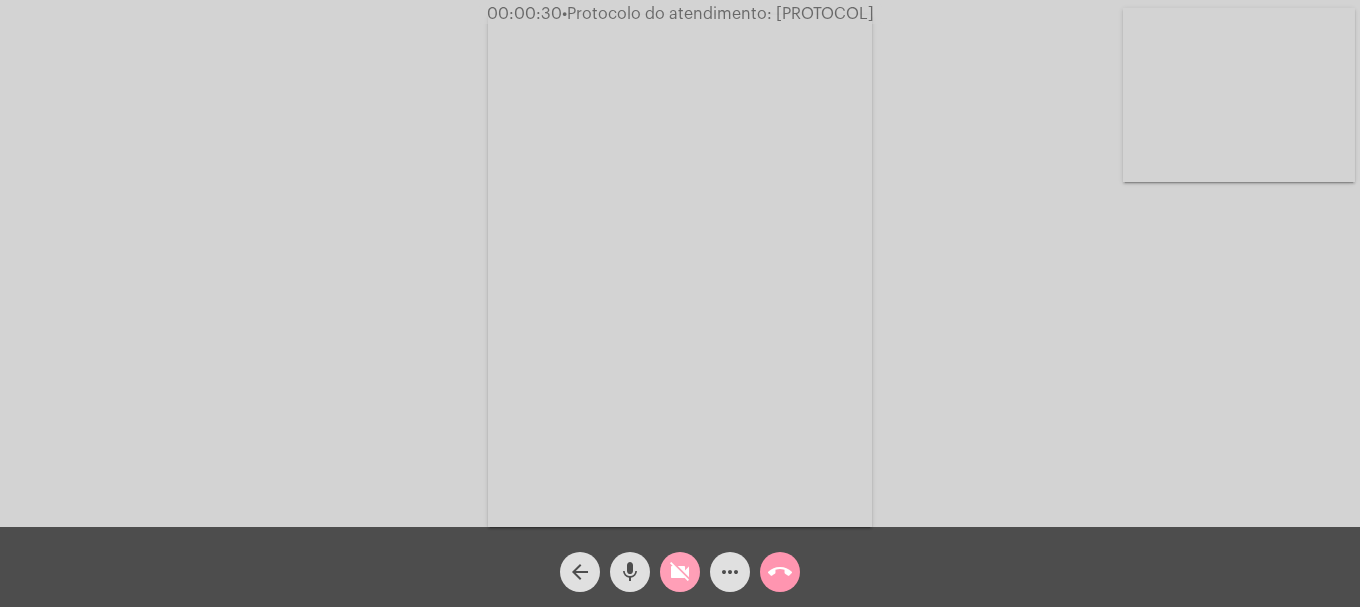 click on "videocam_off" 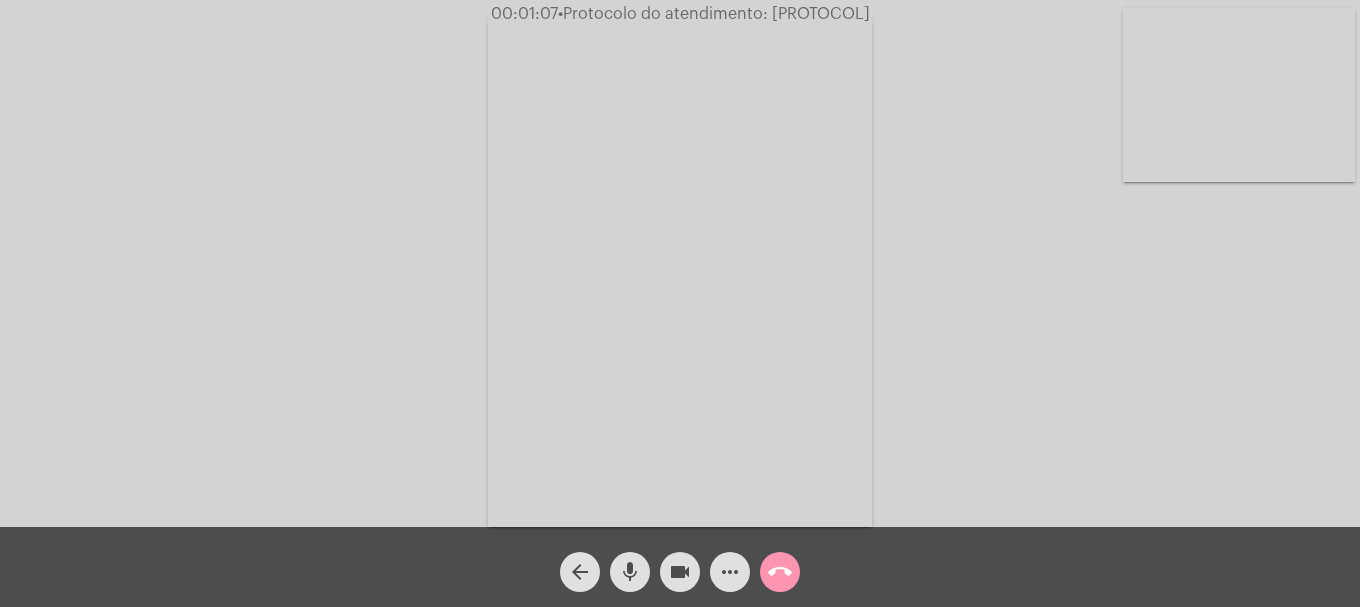 click on "call_end" 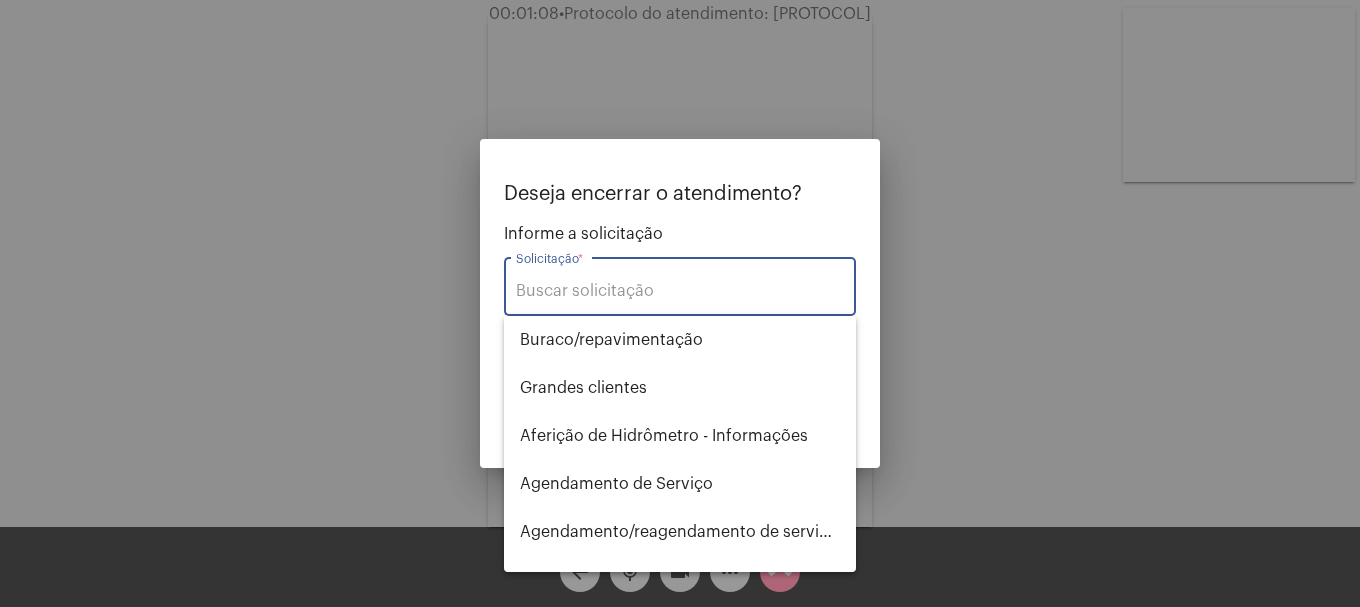 click on "Solicitação  *" at bounding box center (680, 291) 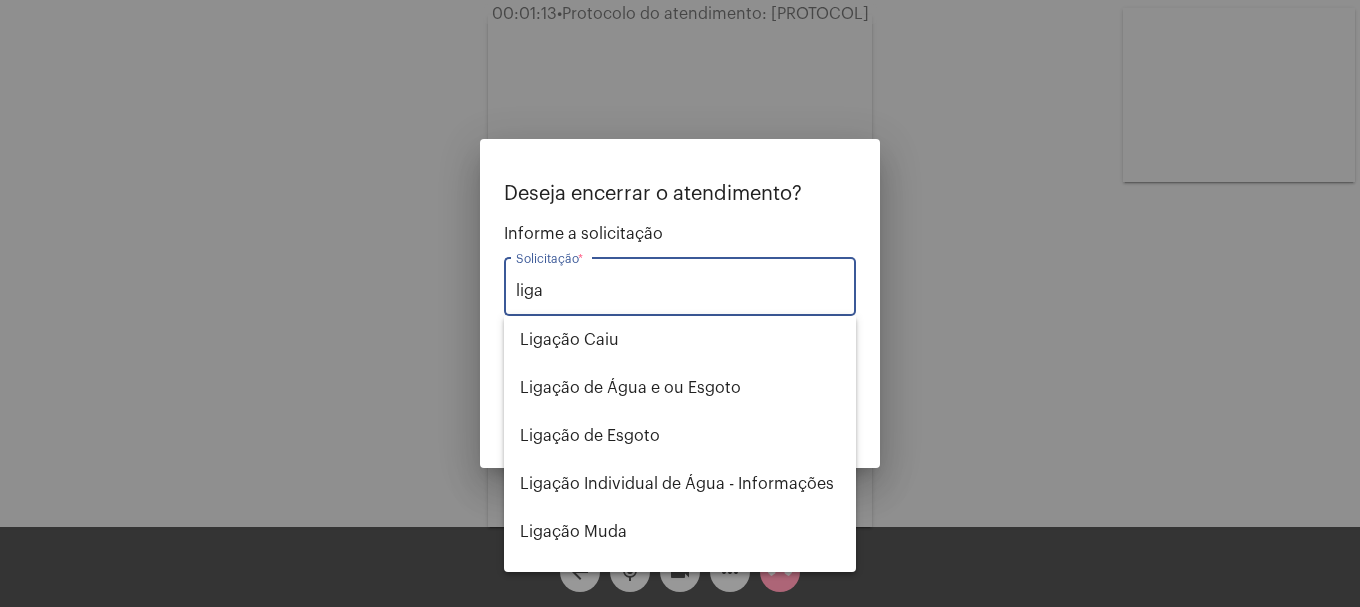 type on "liga" 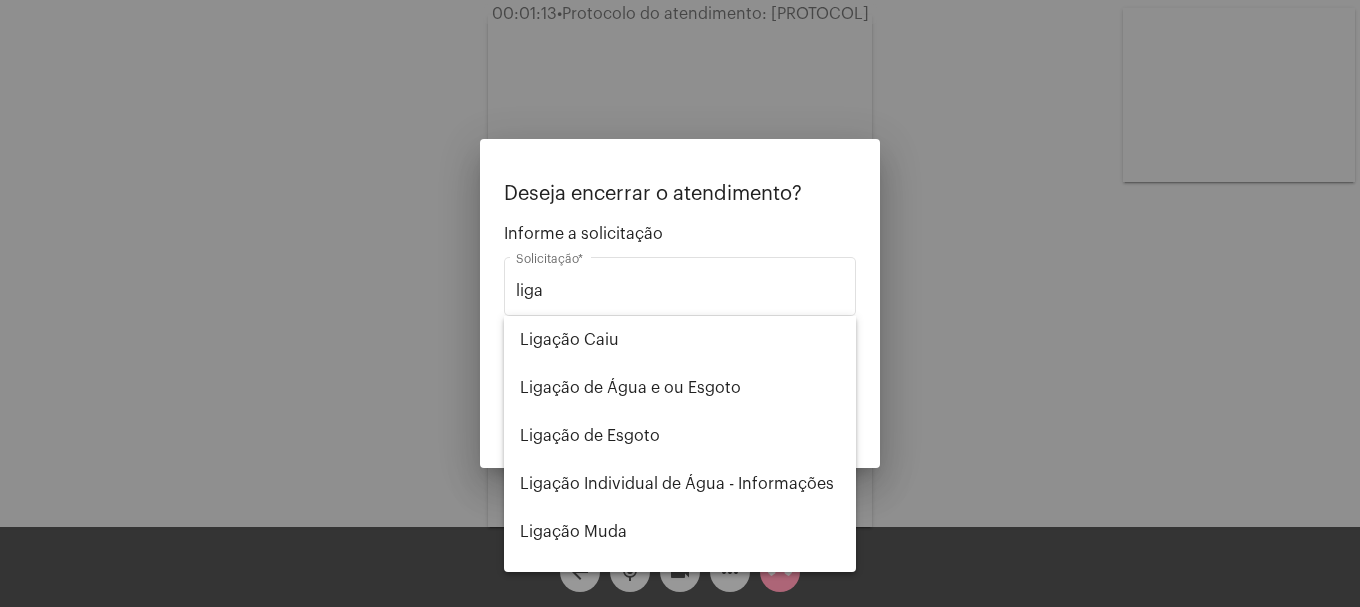 click at bounding box center [680, 303] 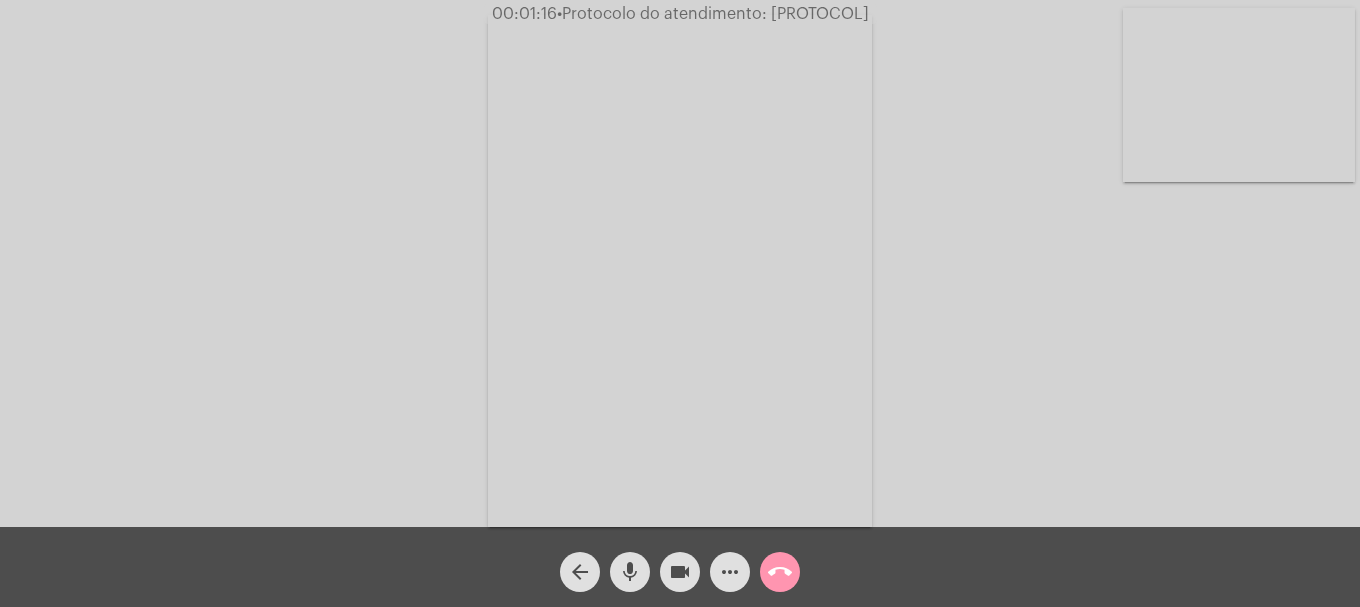 click on "call_end" 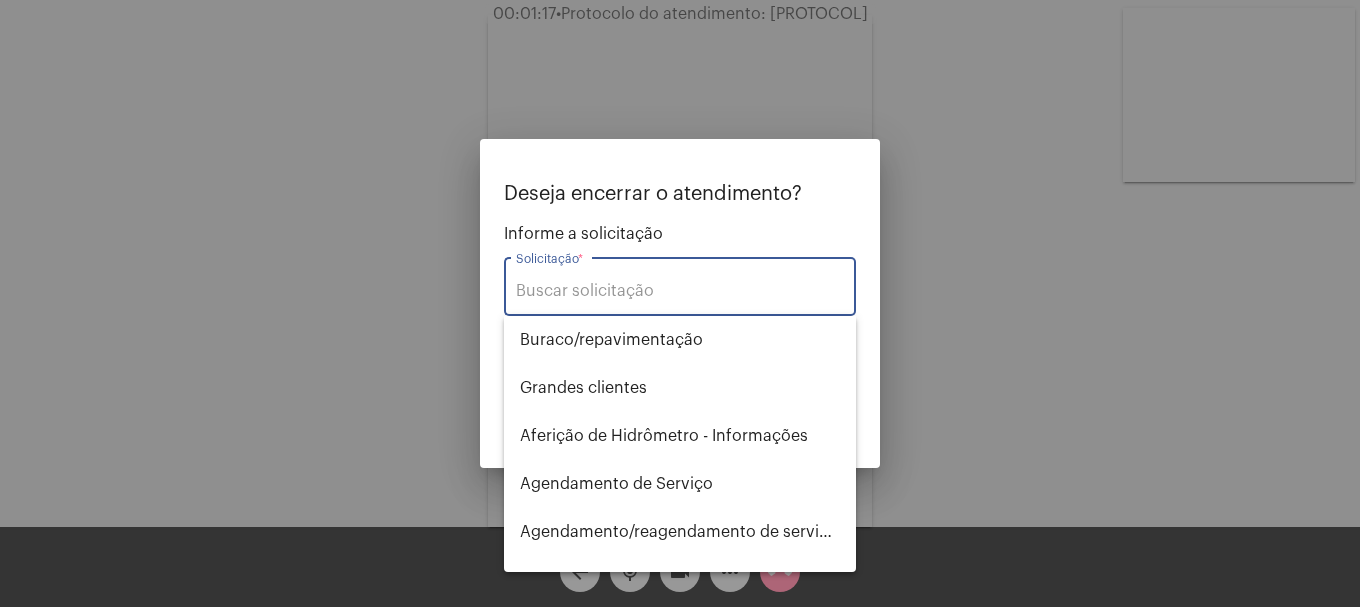 click on "Solicitação  *" at bounding box center [680, 291] 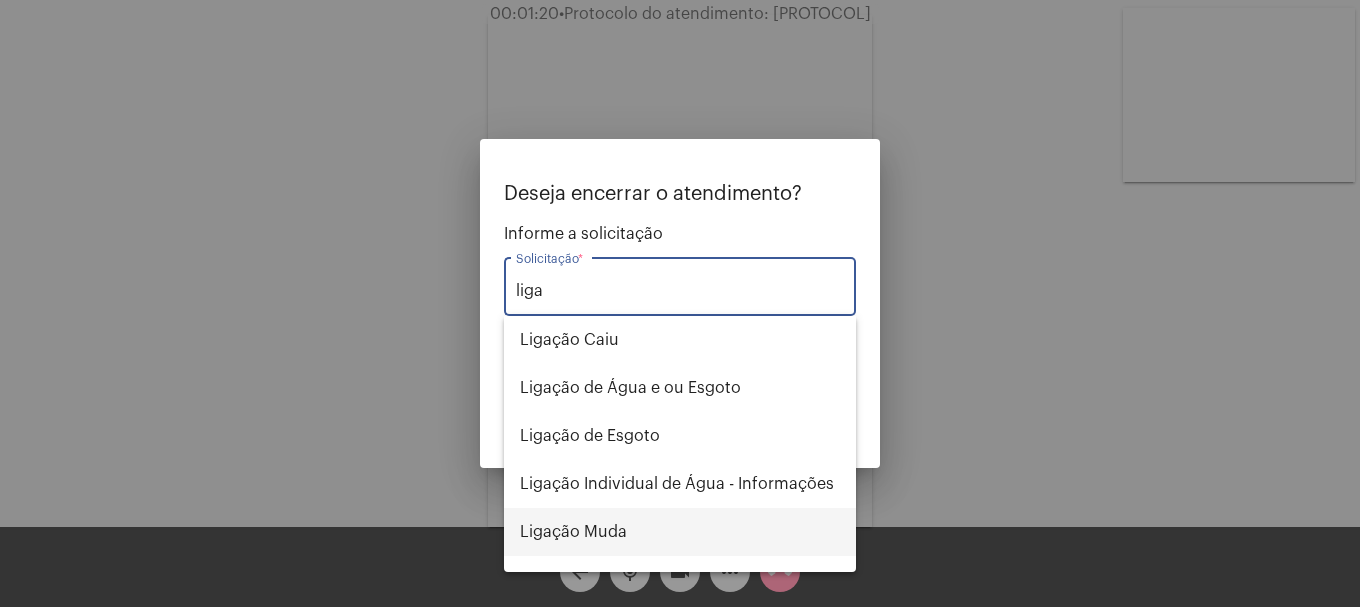 click on "Ligação Muda" at bounding box center (680, 532) 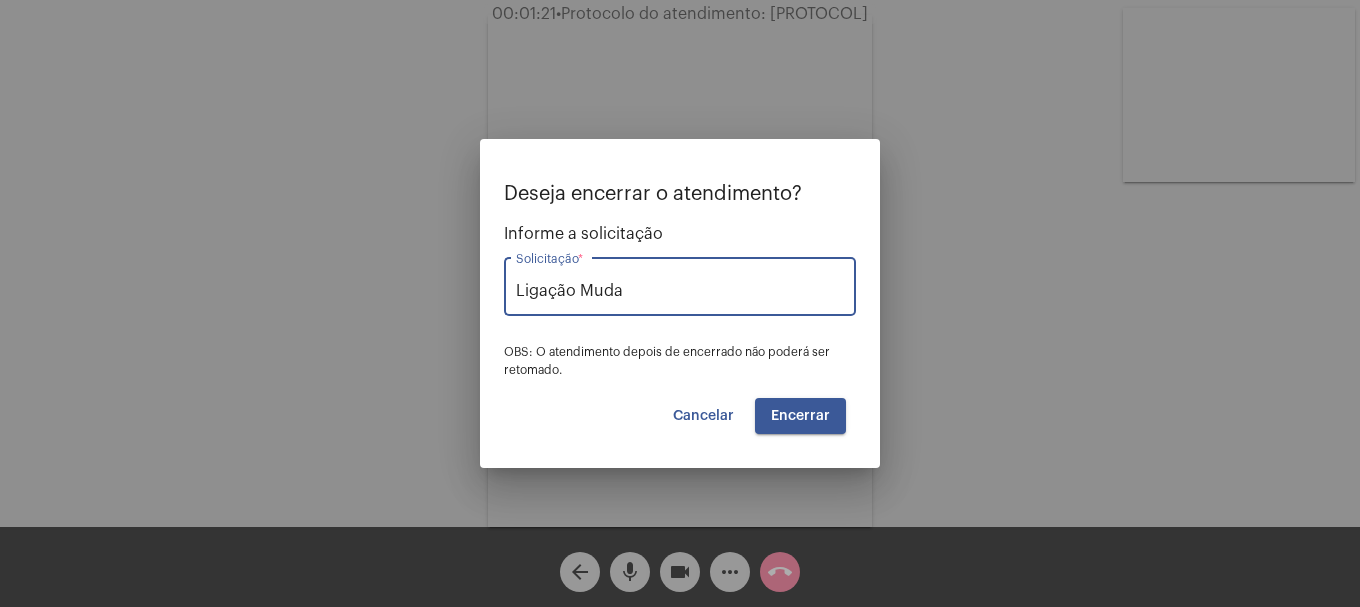 click on "Encerrar" at bounding box center (800, 416) 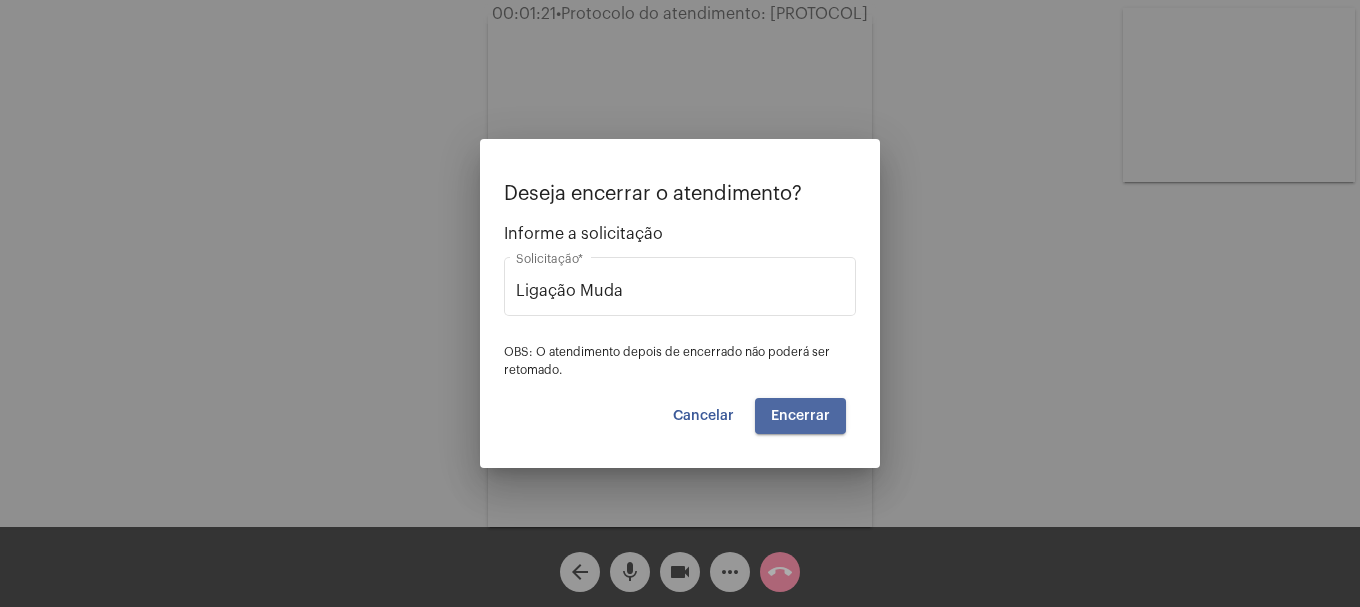 click on "Encerrar" at bounding box center [800, 416] 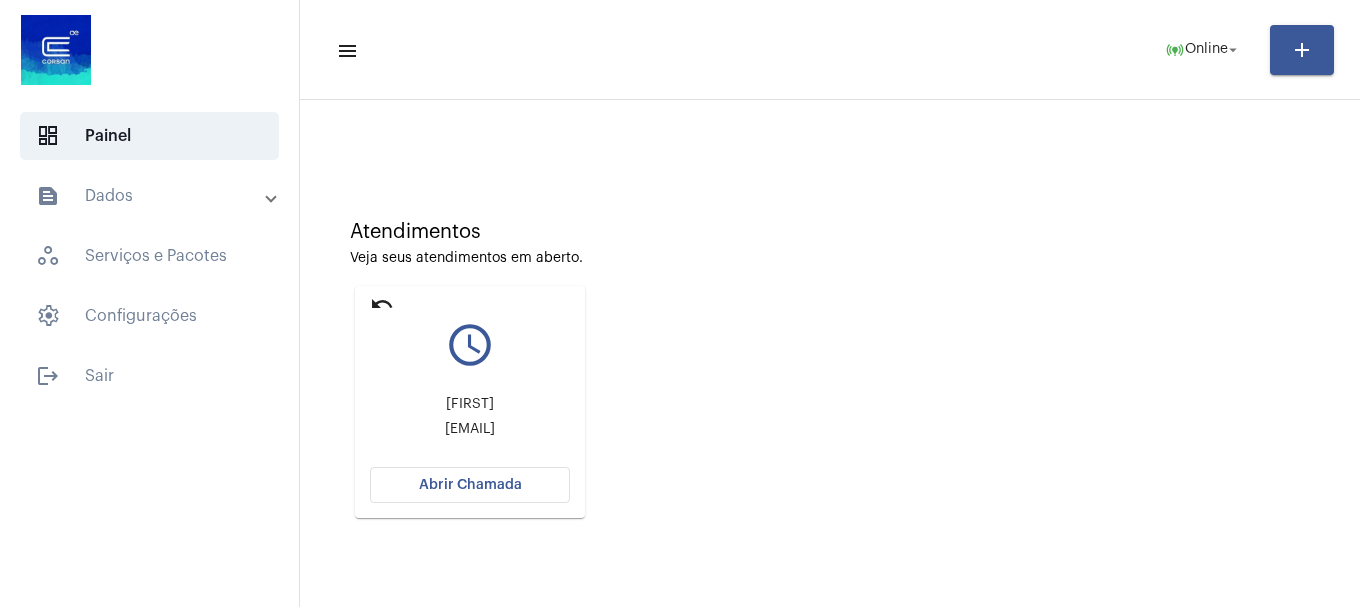 scroll, scrollTop: 175, scrollLeft: 0, axis: vertical 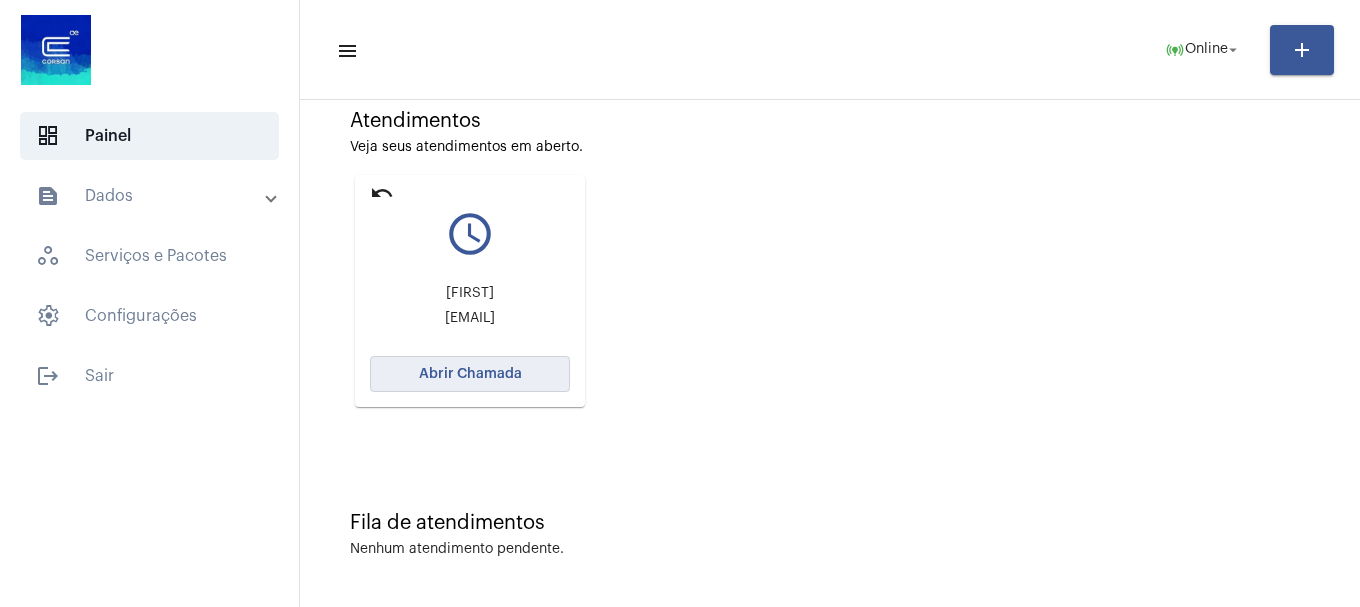 click on "Abrir Chamada" 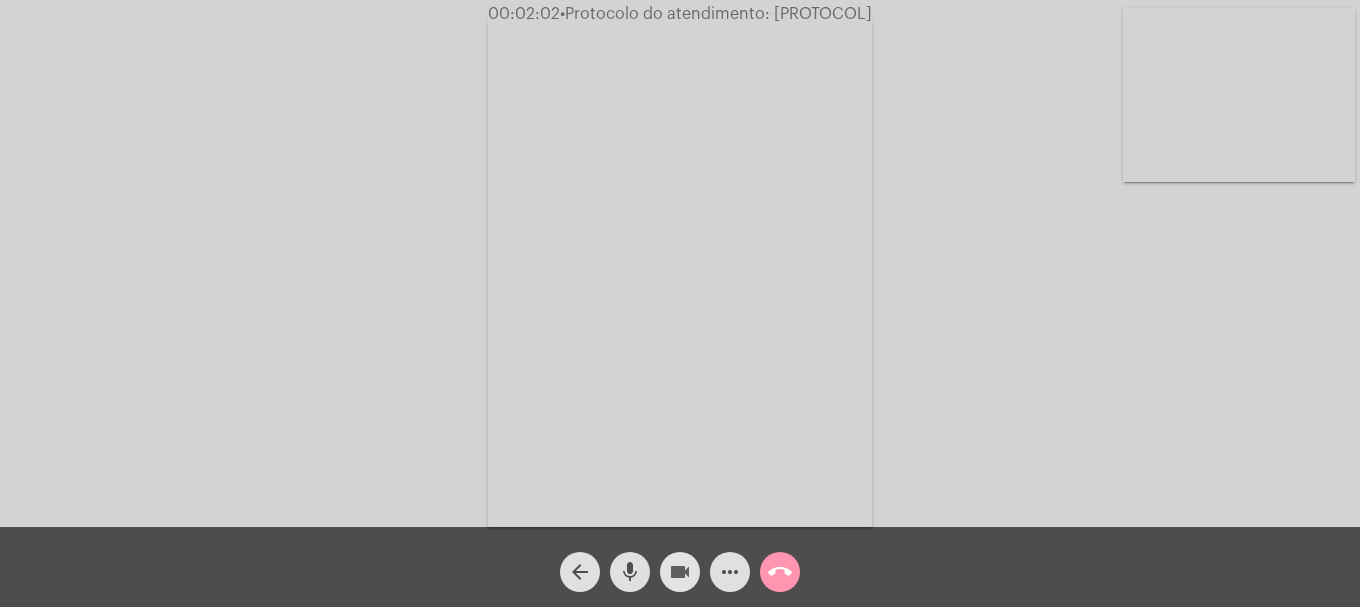 click on "videocam" 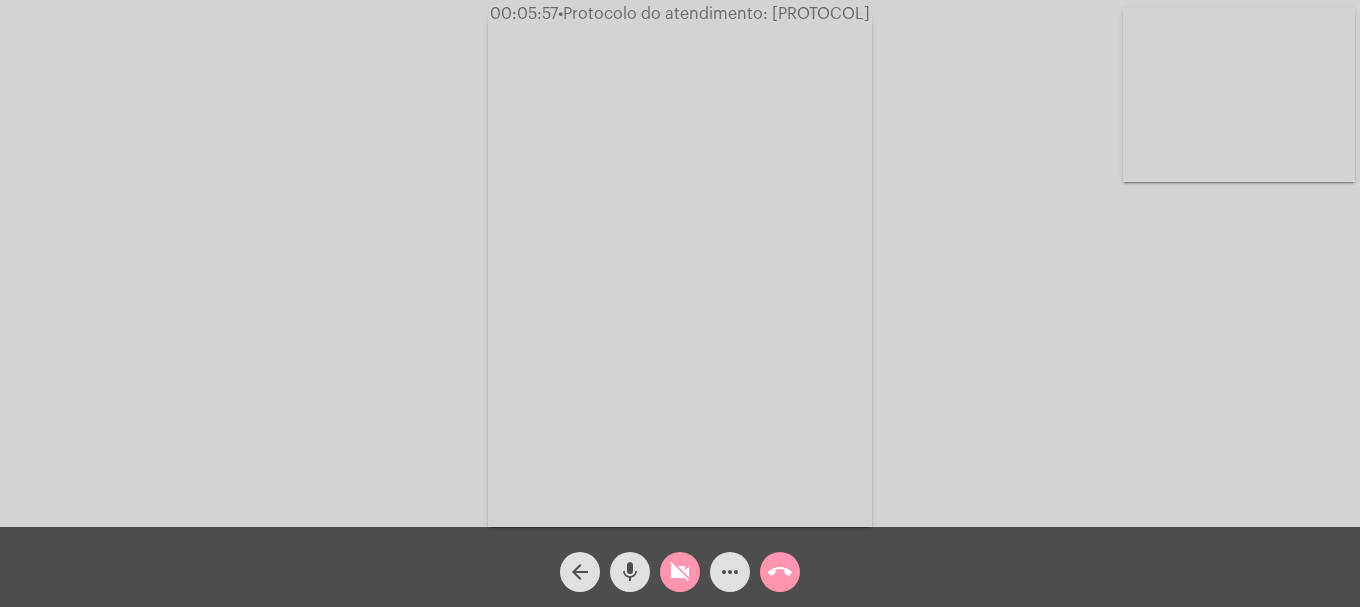 click on "videocam_off" 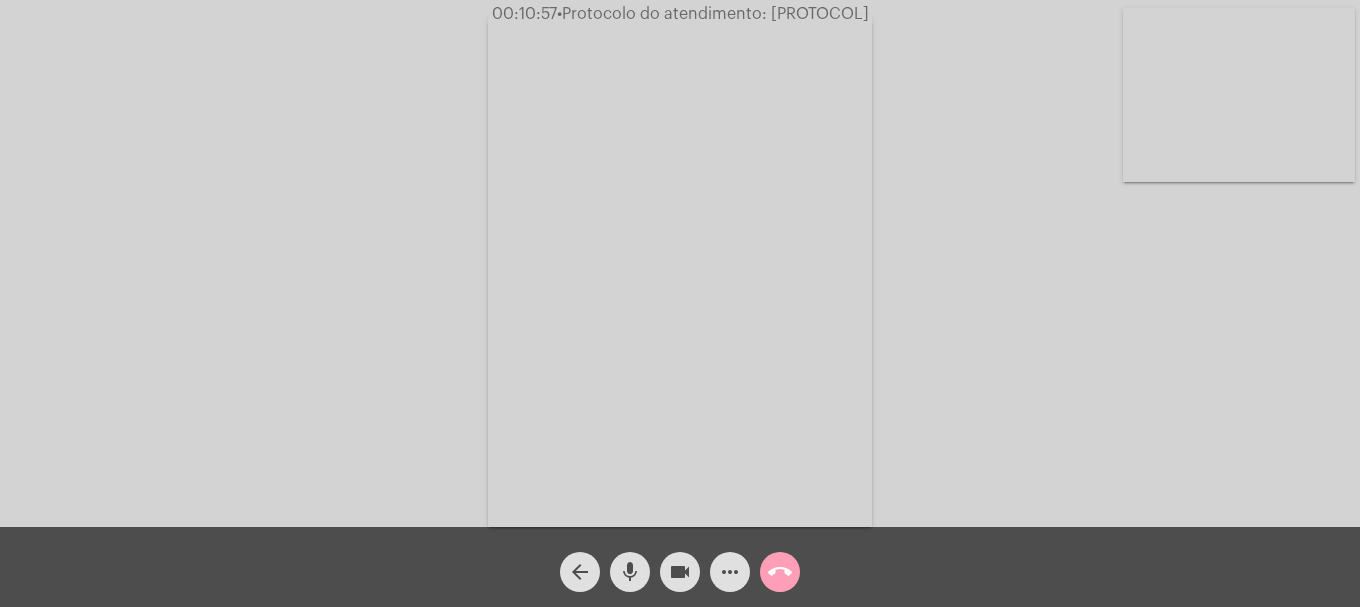 click on "call_end" 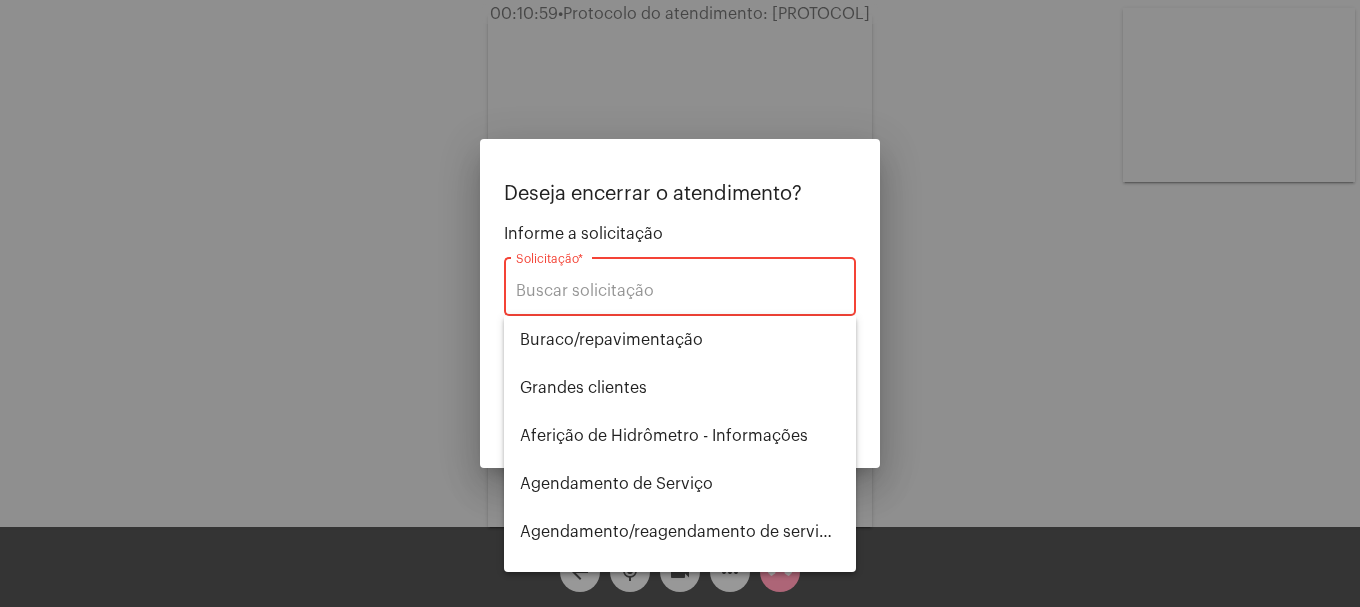 click on "Solicitação  *" at bounding box center [680, 284] 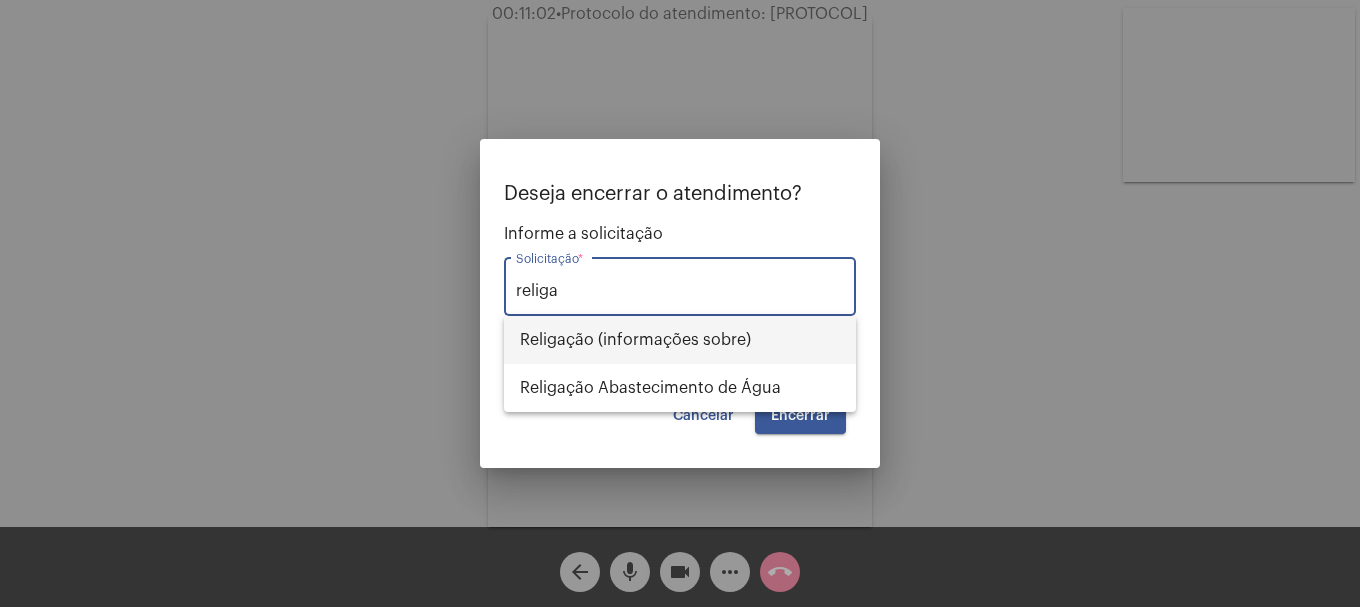 click on "Religação (informações sobre)" at bounding box center (680, 340) 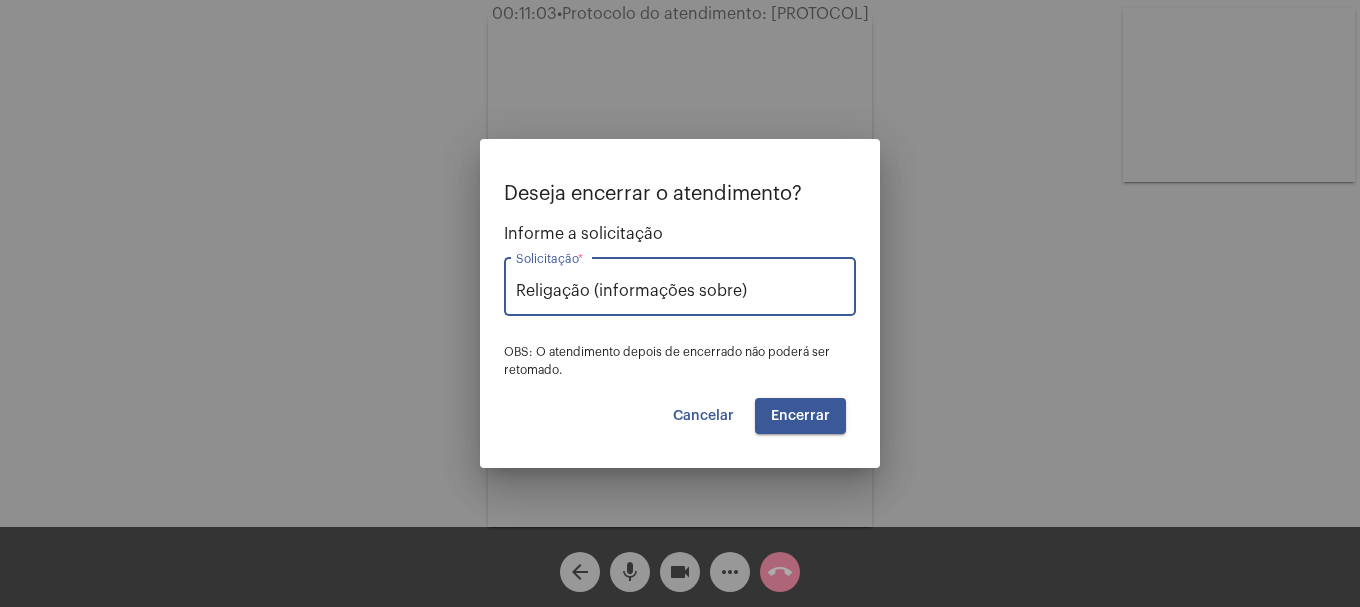 click on "Encerrar" at bounding box center [800, 416] 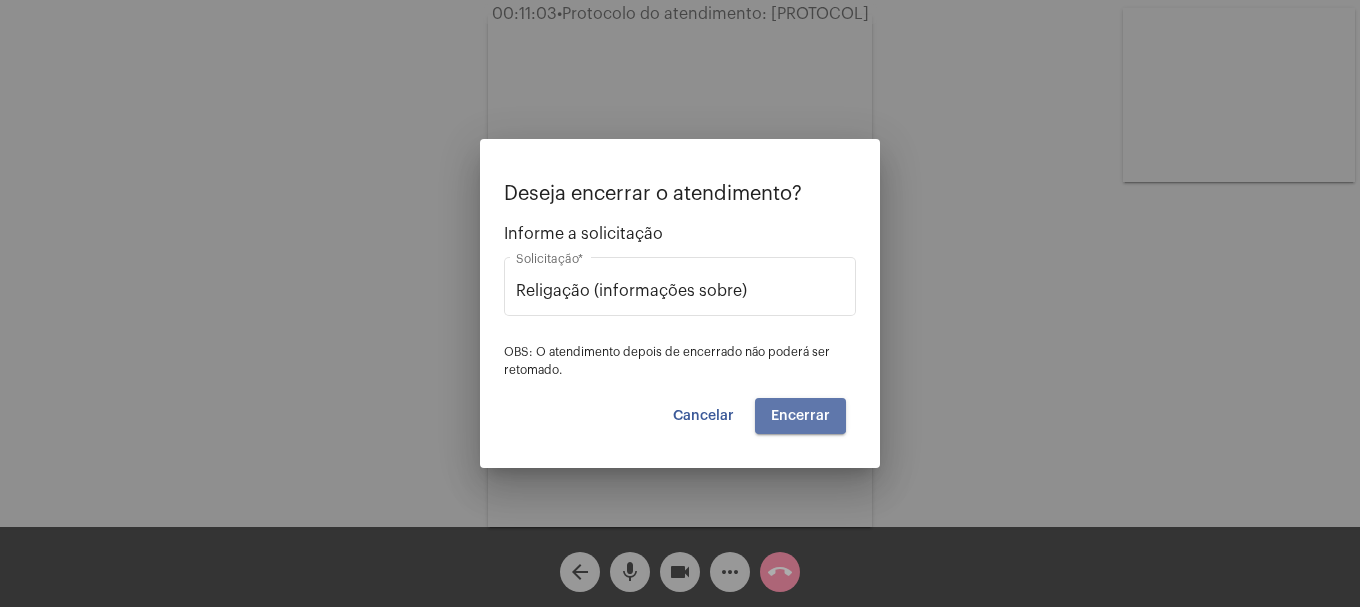 click on "Encerrar" at bounding box center (800, 416) 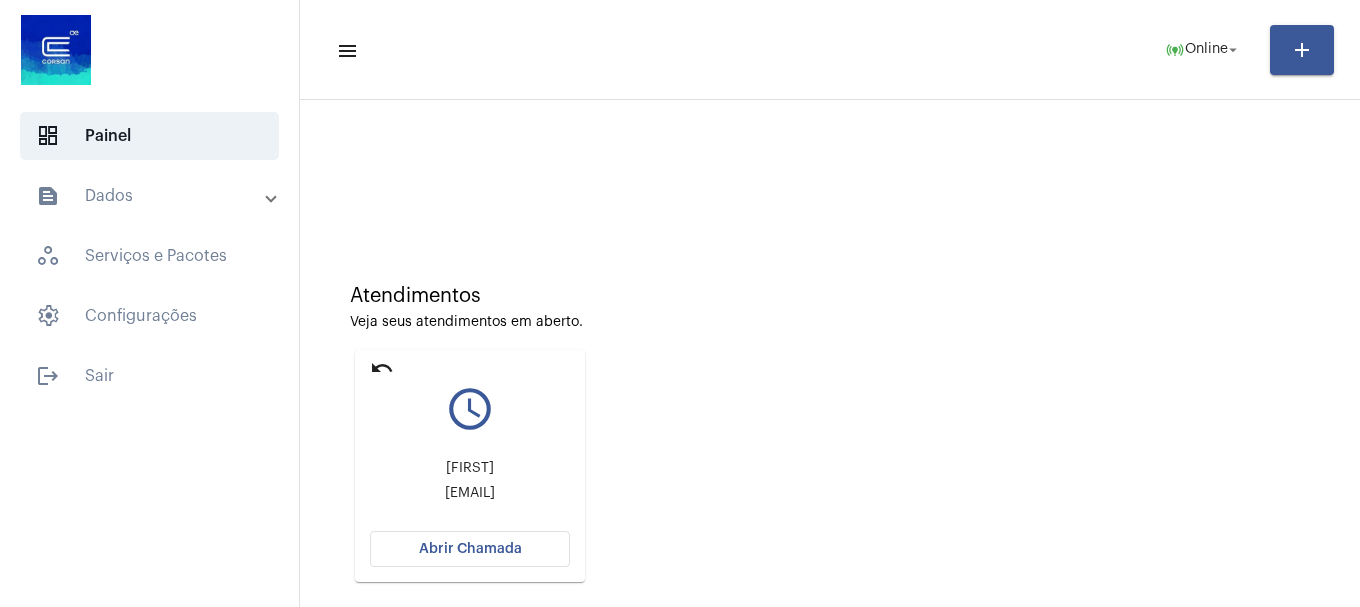 click on "Abrir Chamada" 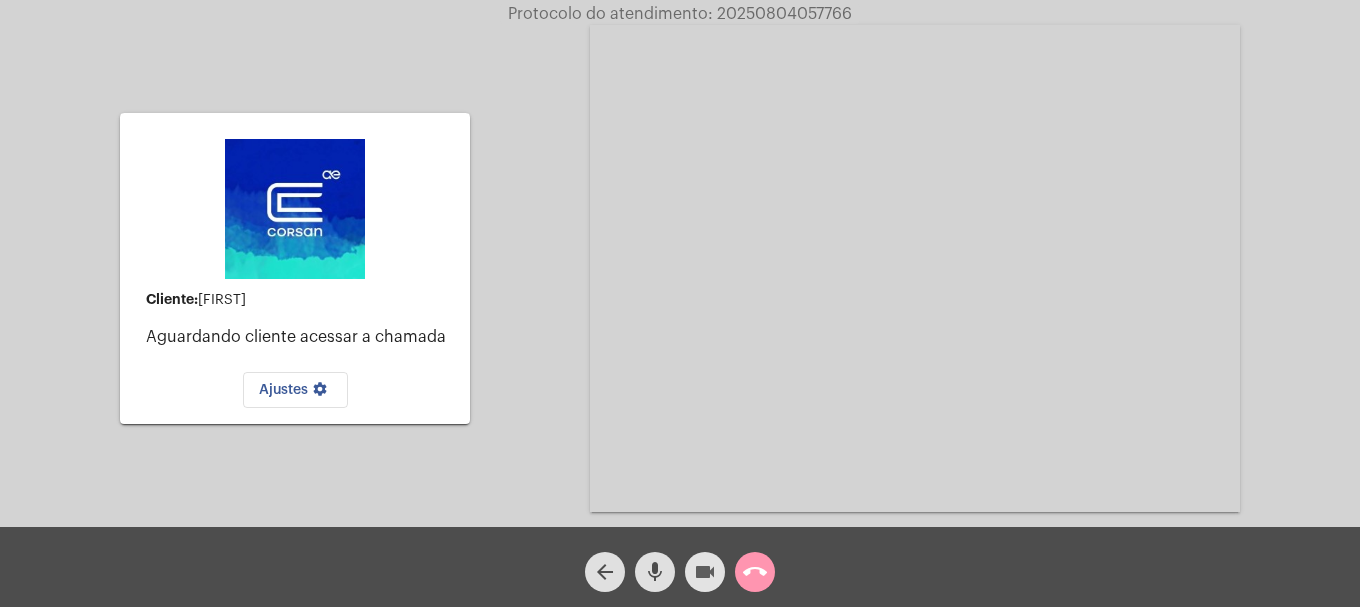 click on "videocam" 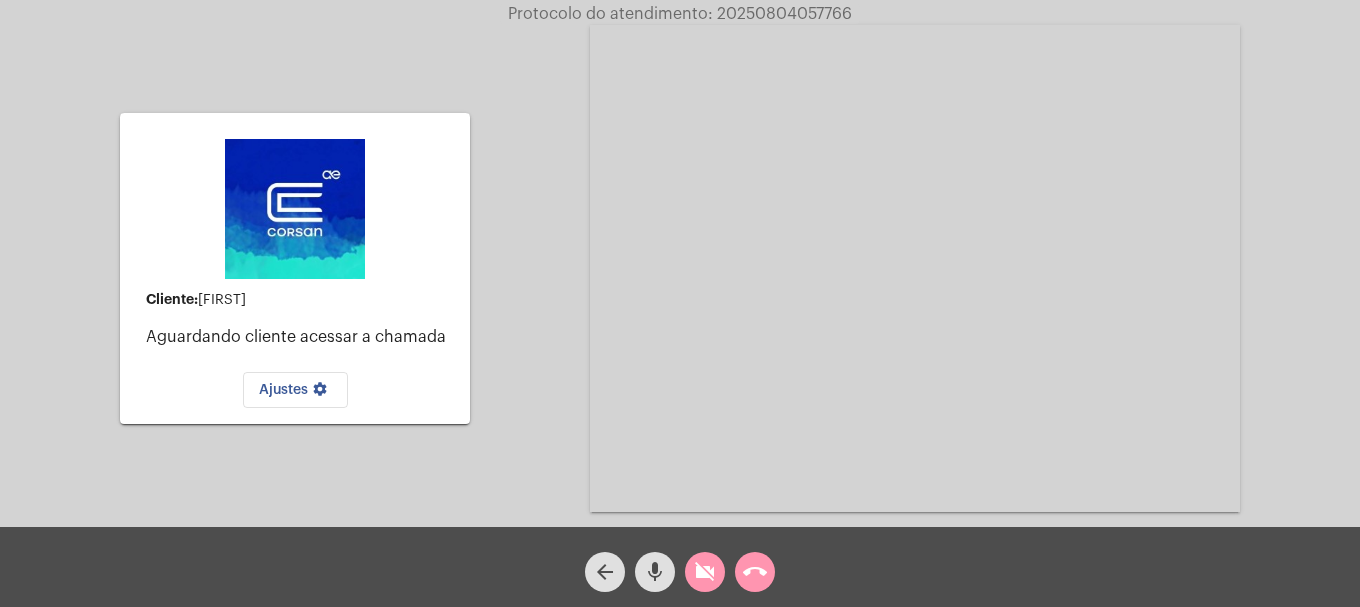 click on "videocam_off" 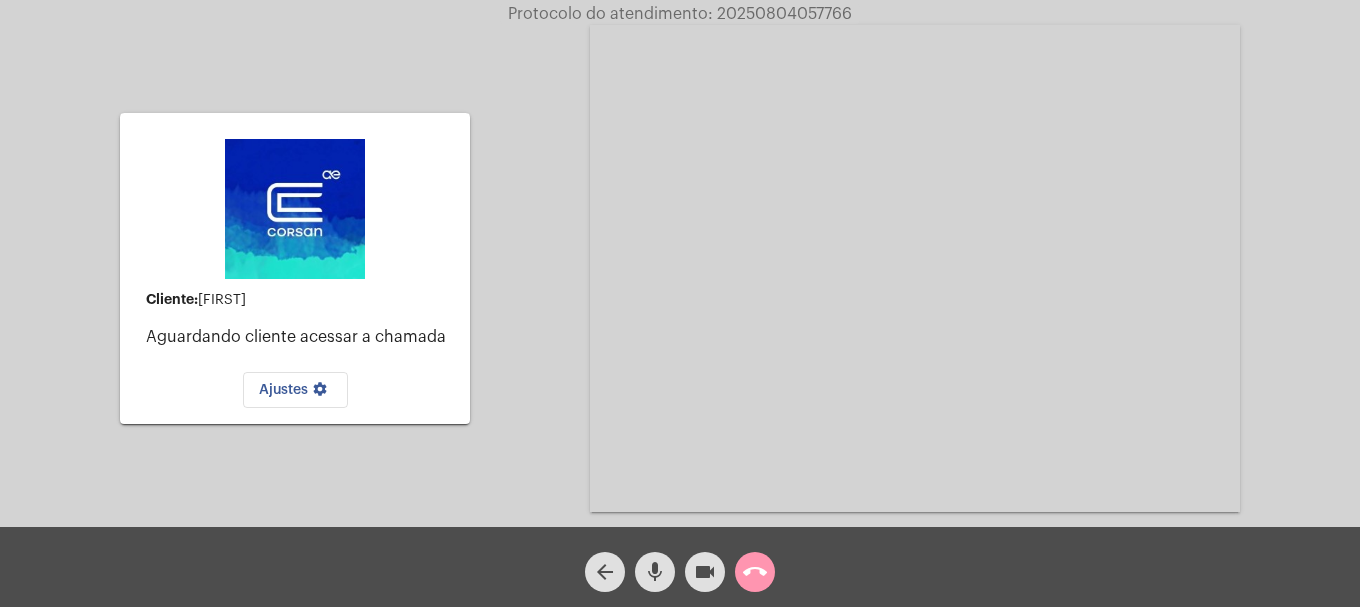 click on "arrow_back mic videocam call_end" 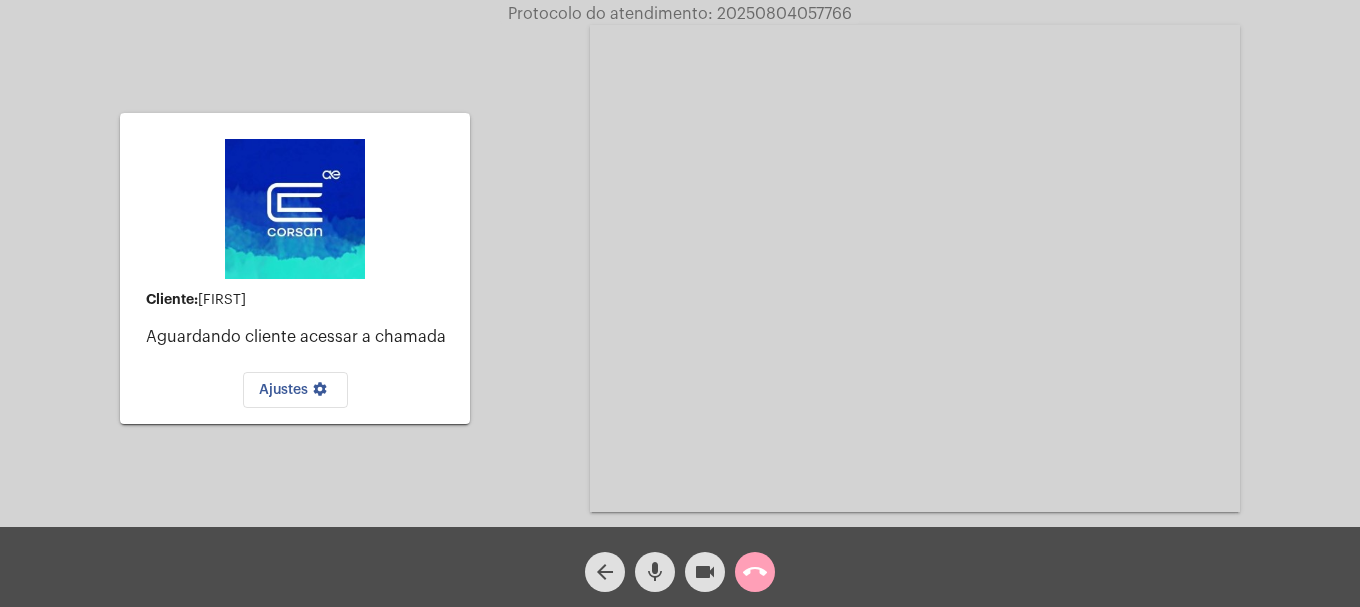 click on "call_end" 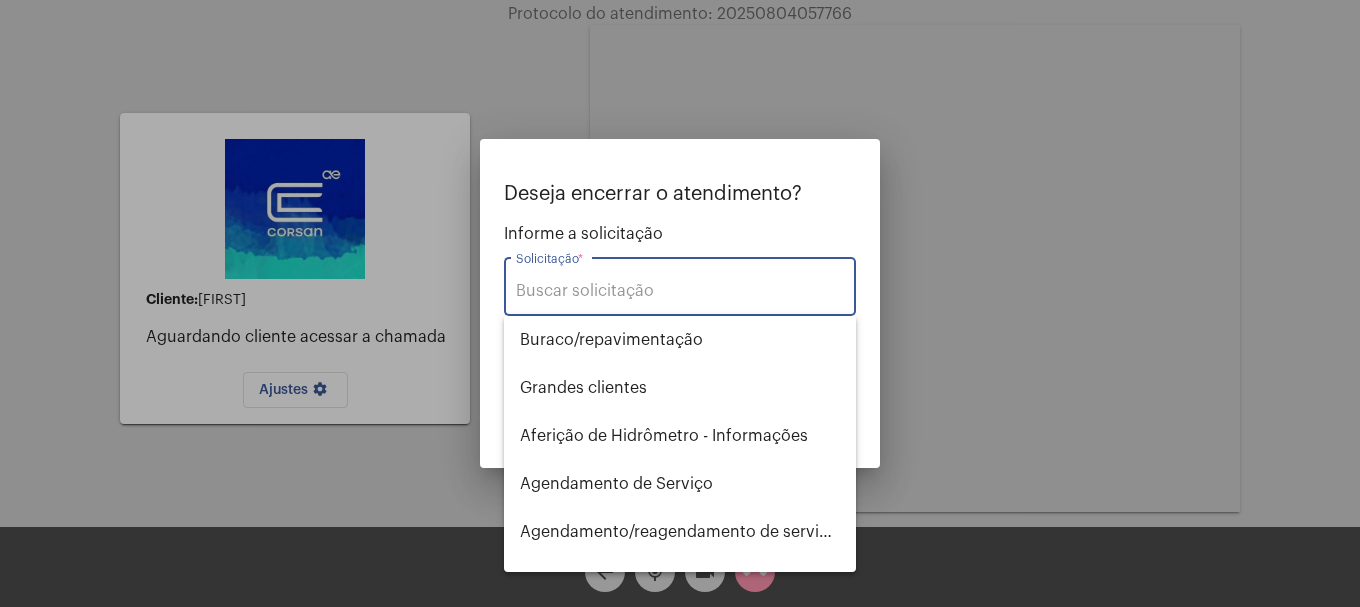 click on "Solicitação  *" at bounding box center (680, 291) 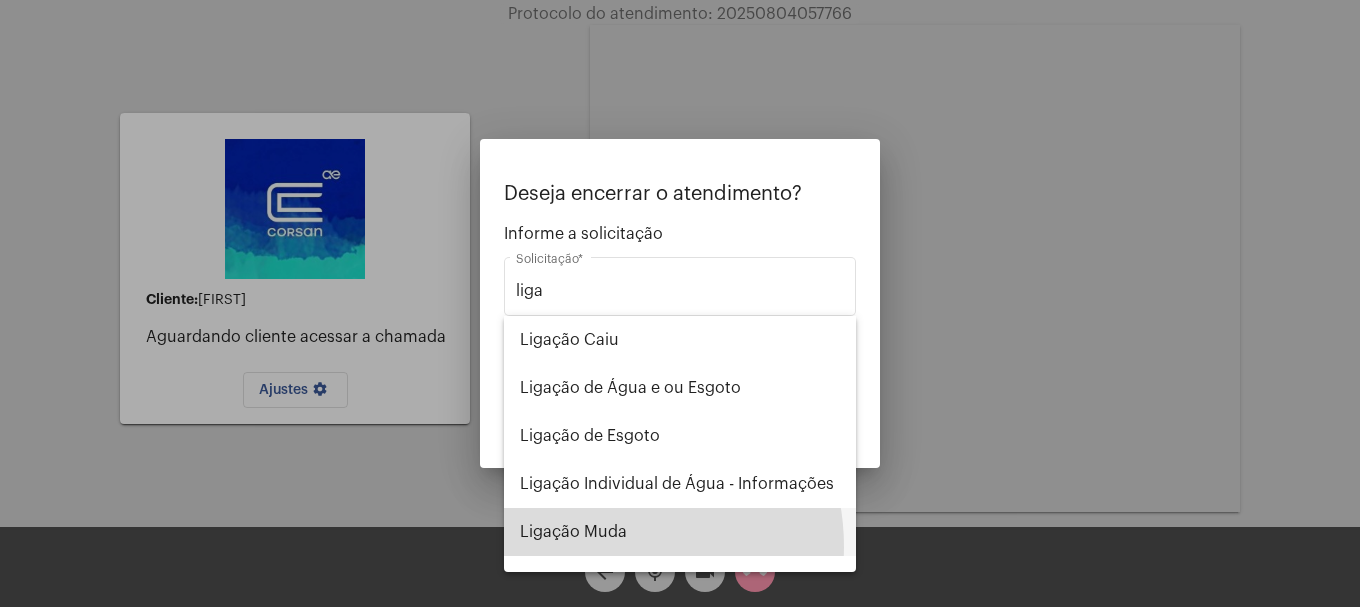 click on "Ligação Muda" at bounding box center (680, 532) 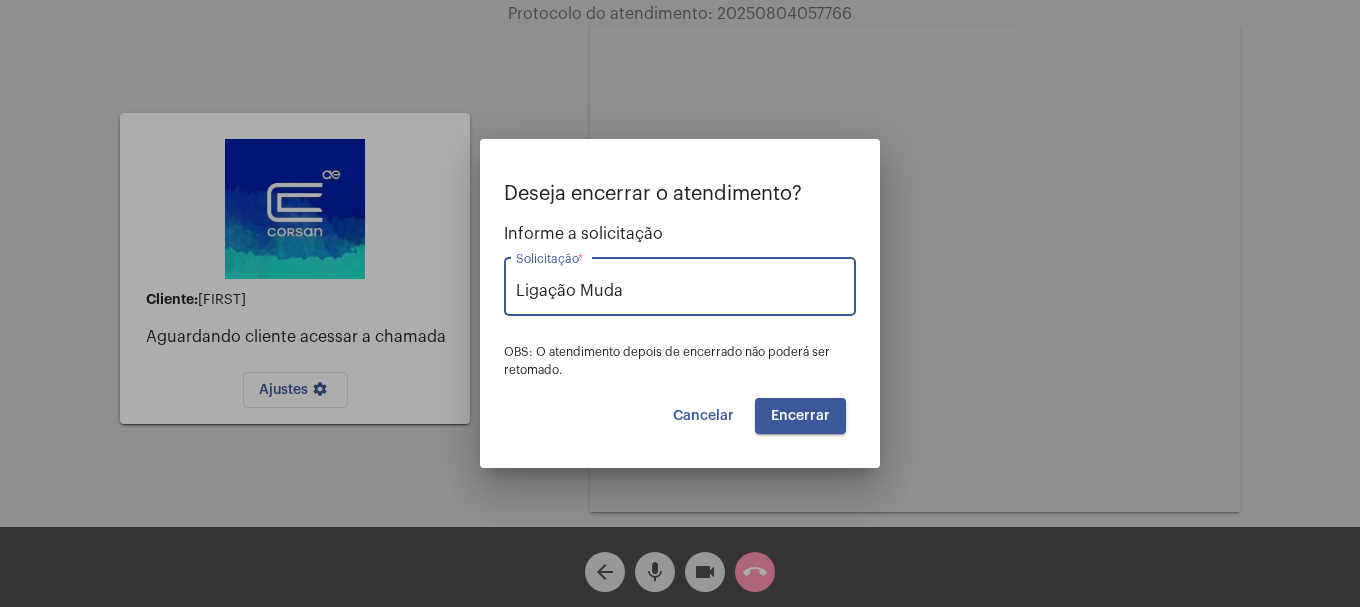 click on "Encerrar" at bounding box center (800, 416) 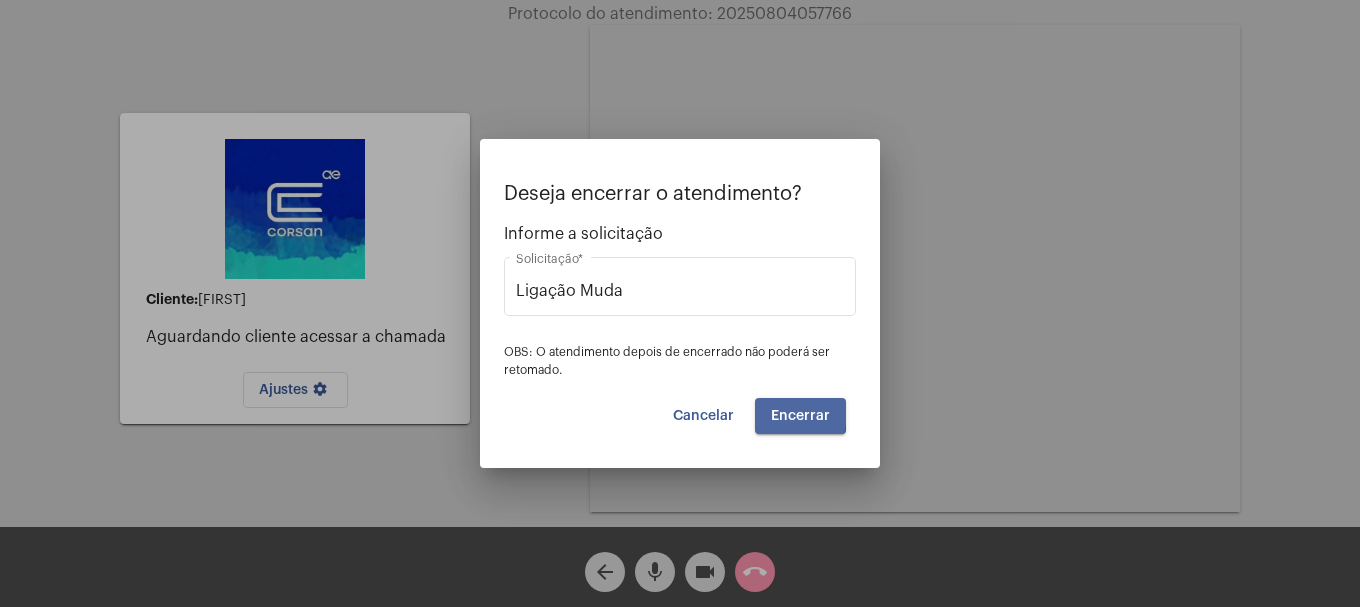 click on "Encerrar" at bounding box center [800, 416] 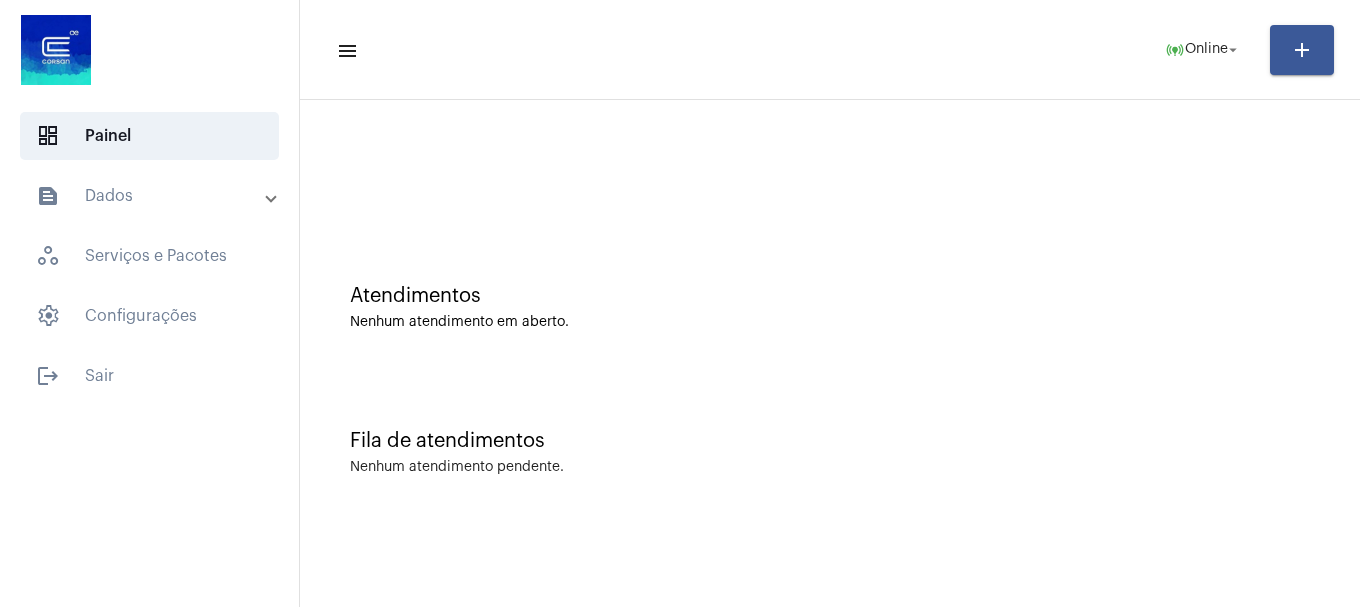 click on "text_snippet_outlined  Dados" at bounding box center (155, 196) 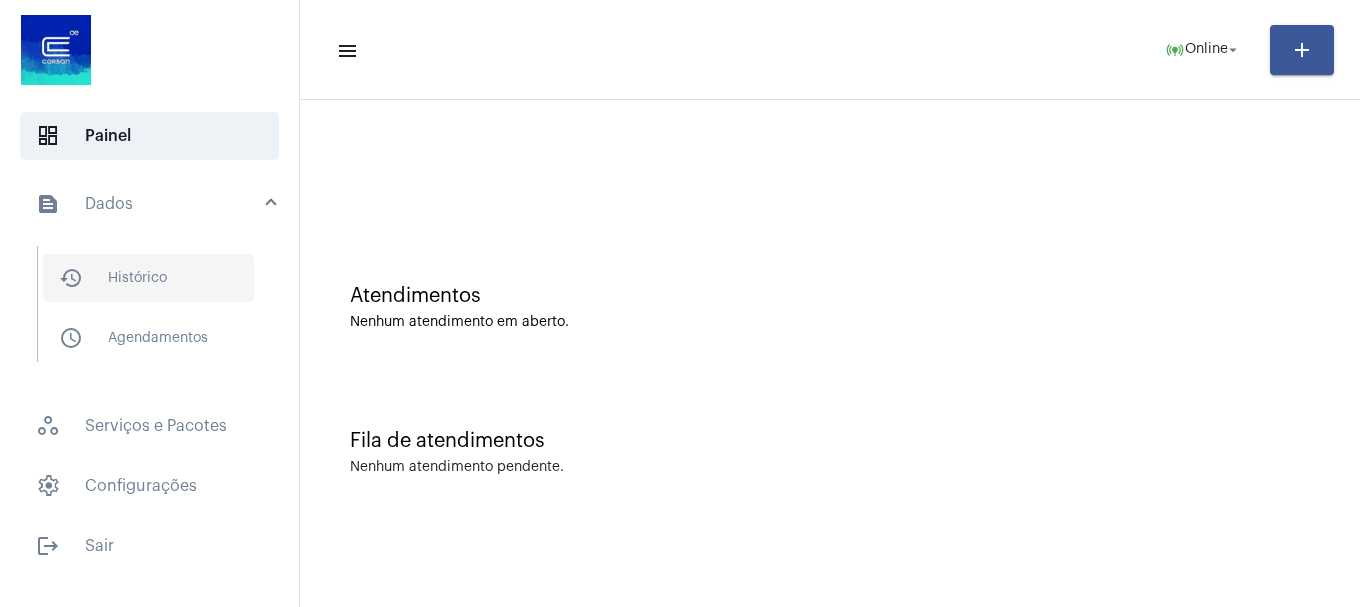 click on "history_outlined  Histórico" at bounding box center [148, 278] 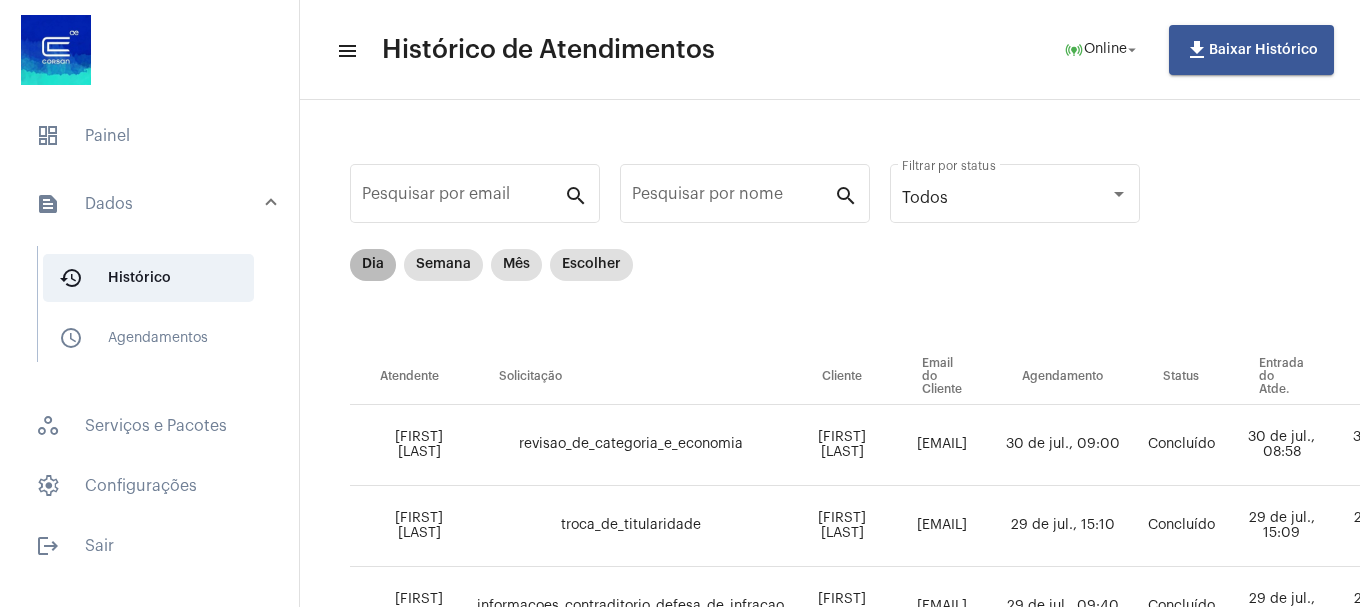 click on "Dia" at bounding box center (373, 265) 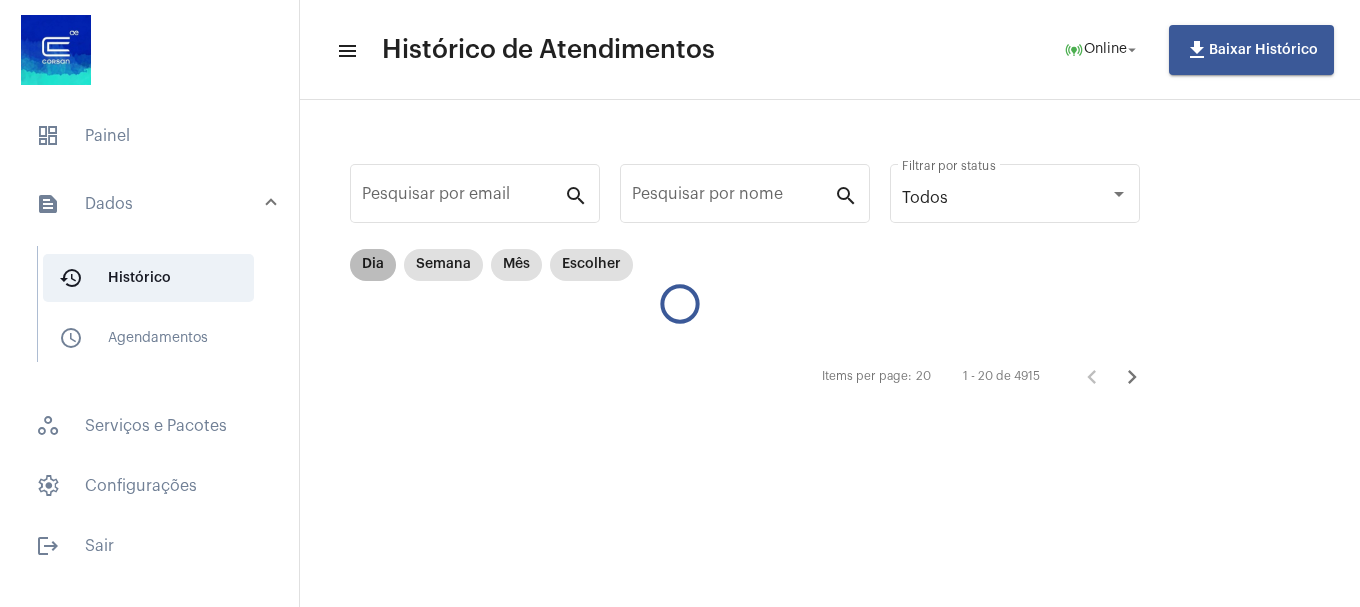 click on "Dia" at bounding box center (373, 265) 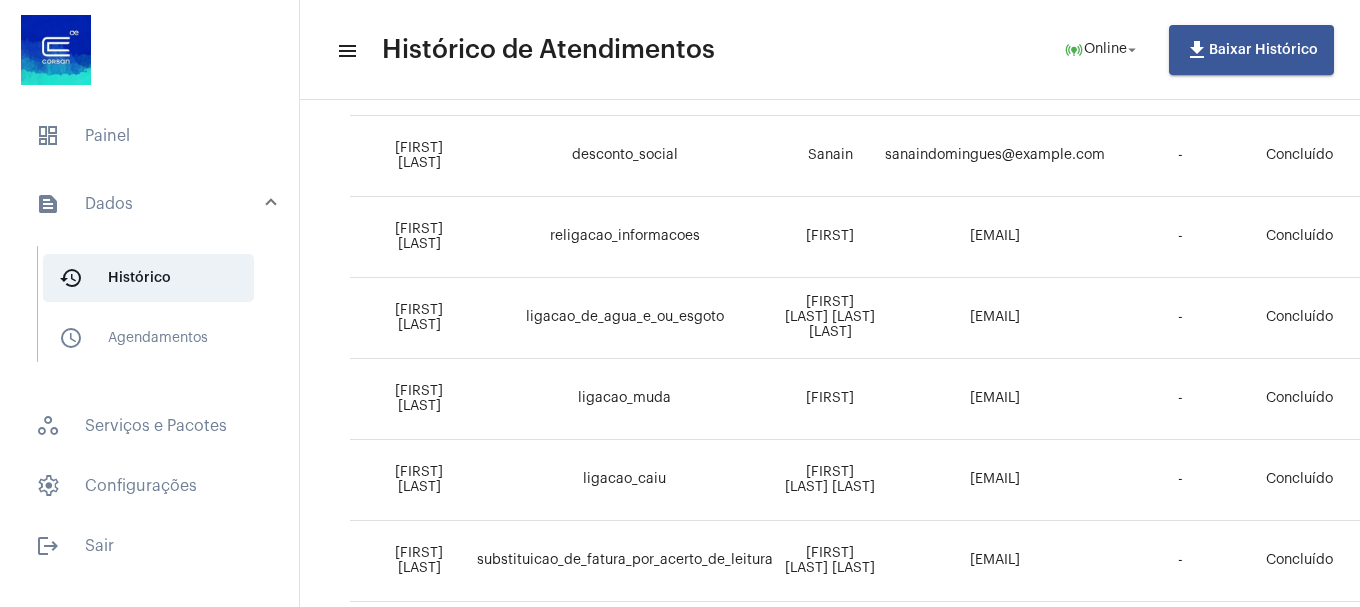 scroll, scrollTop: 800, scrollLeft: 0, axis: vertical 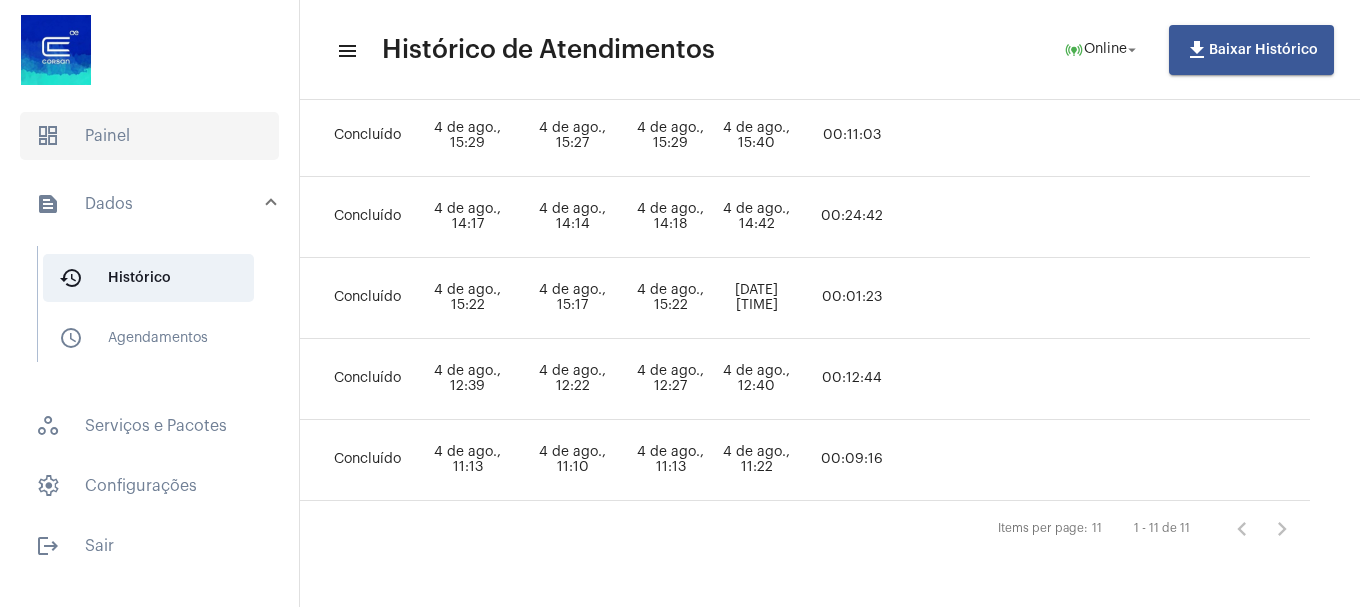 click on "dashboard   Painel" 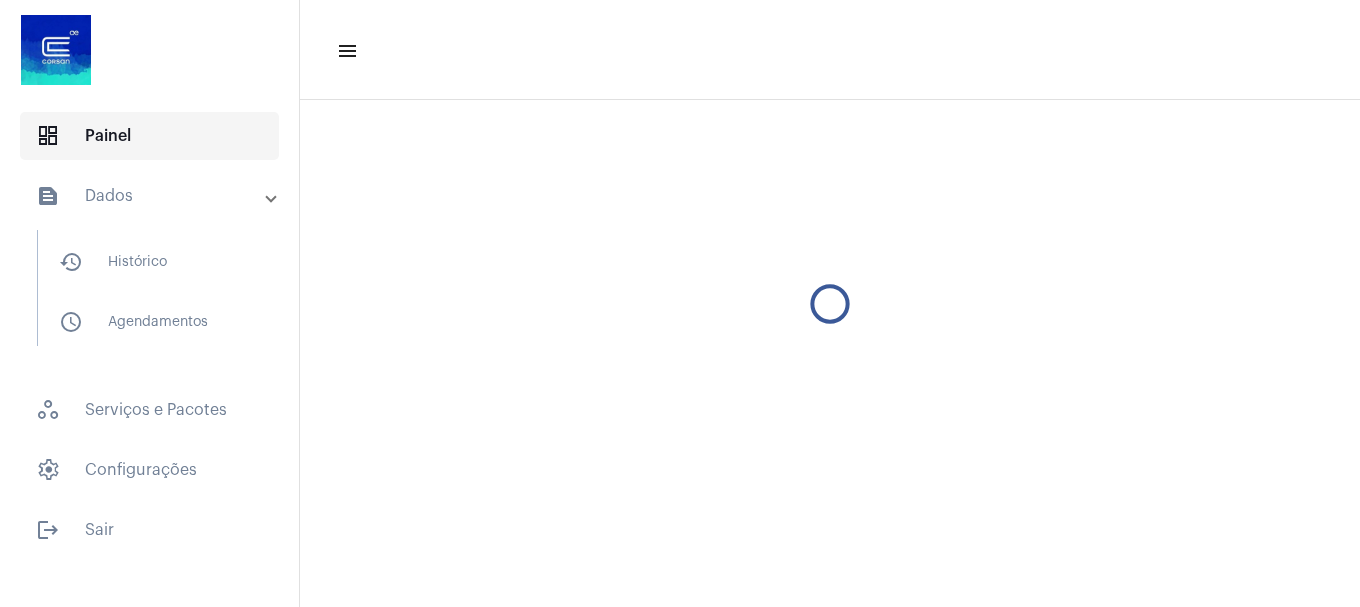 scroll, scrollTop: 0, scrollLeft: 0, axis: both 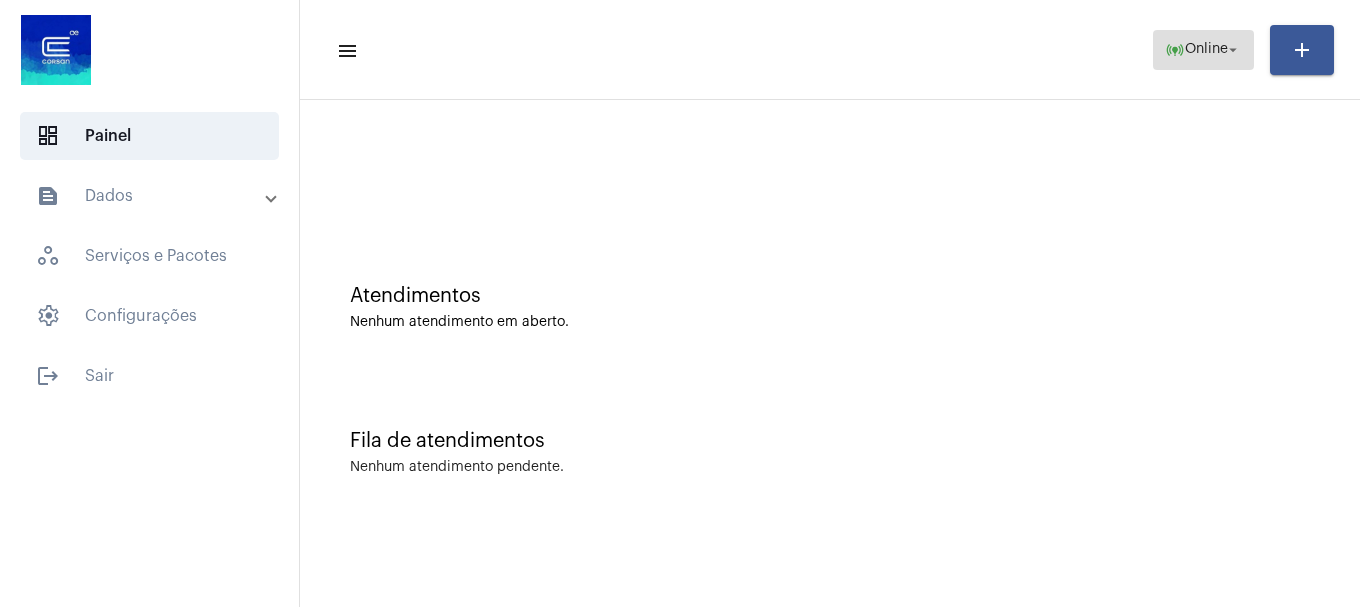 click on "online_prediction  Online arrow_drop_down" 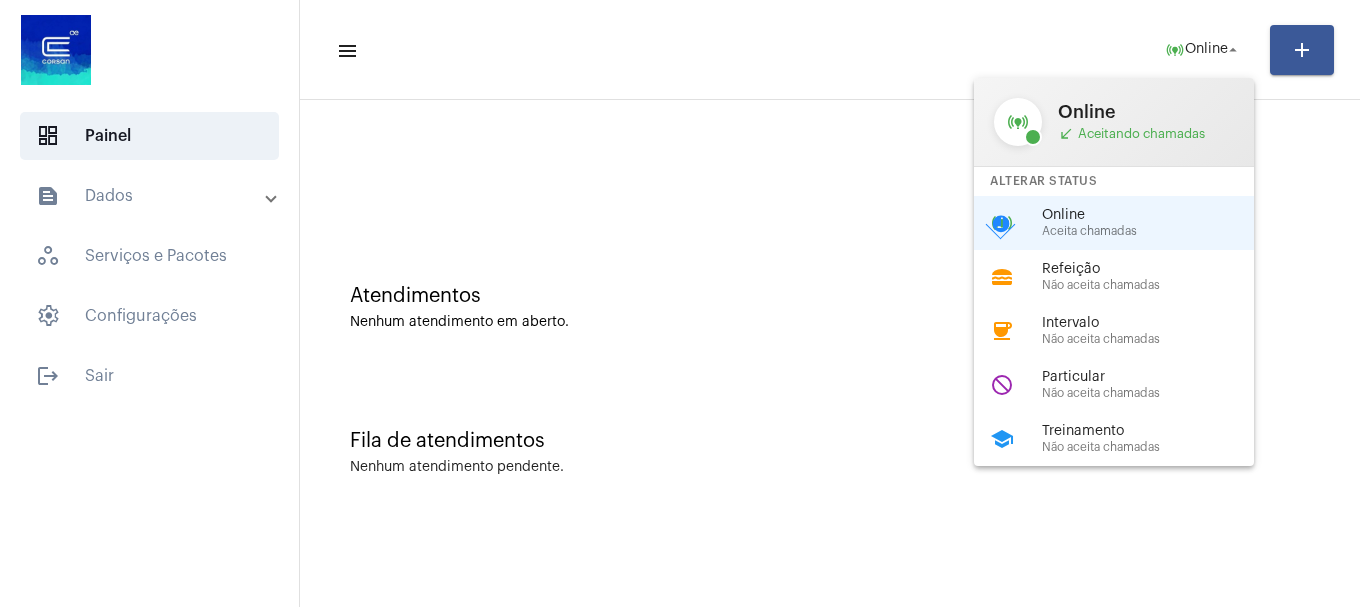 click on "Não aceita chamadas" at bounding box center [1156, 393] 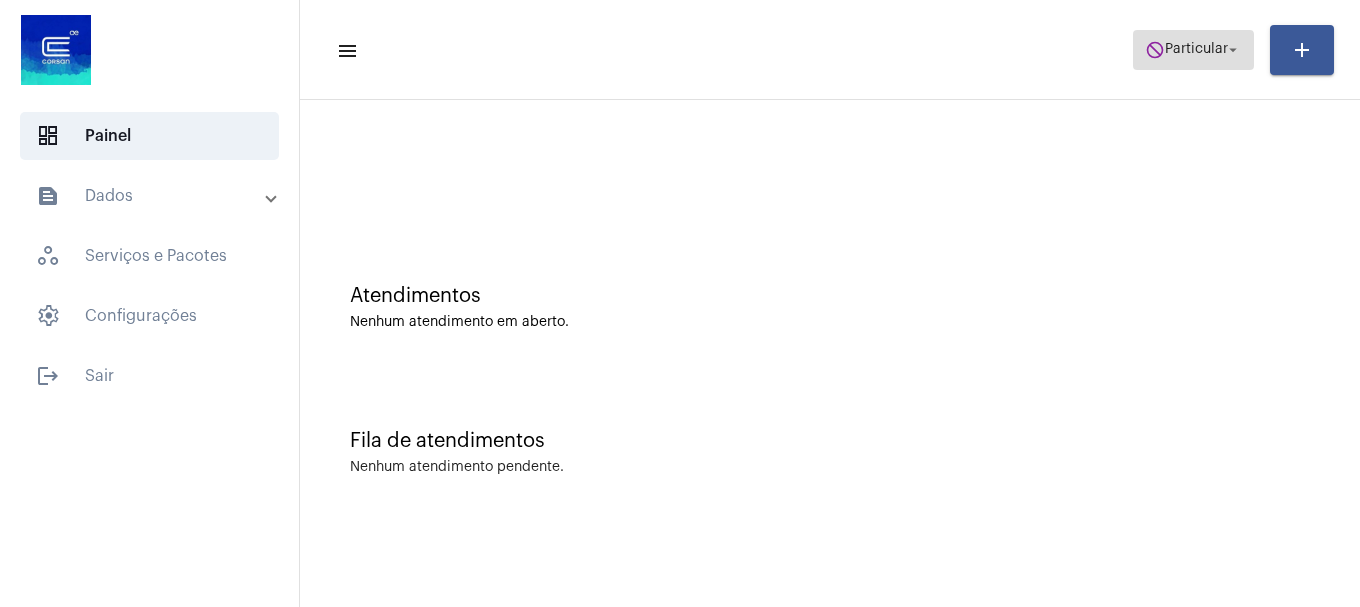 click on "Particular" 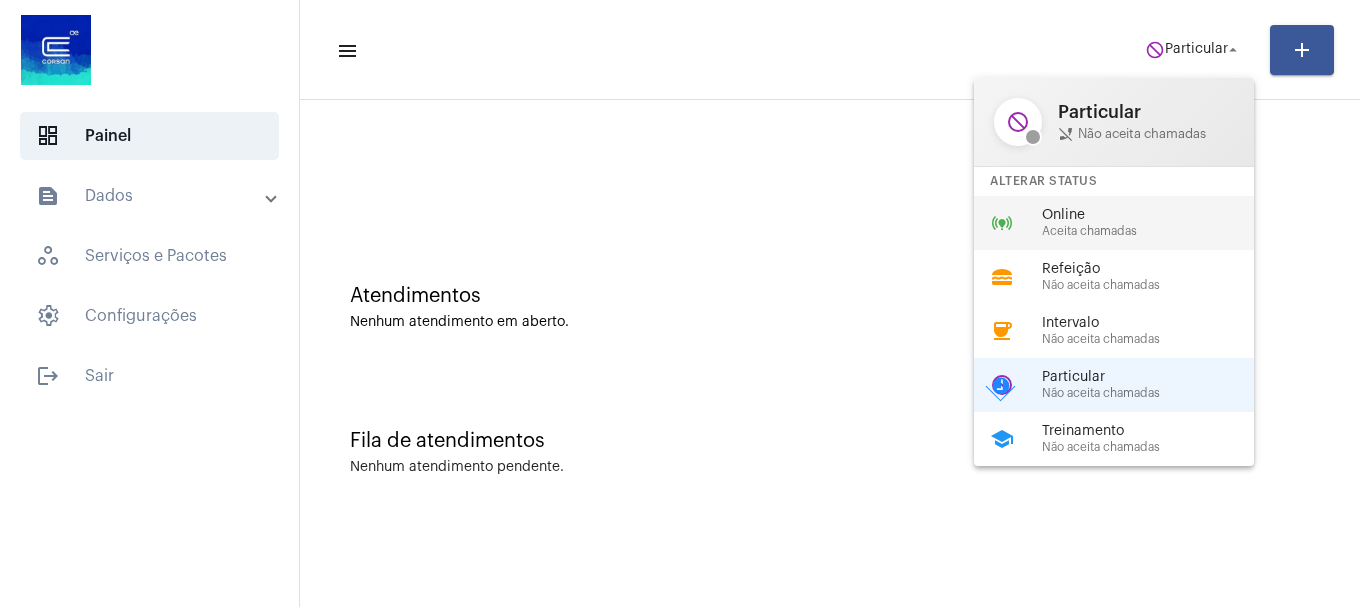 click on "Online Aceita chamadas" at bounding box center [1156, 223] 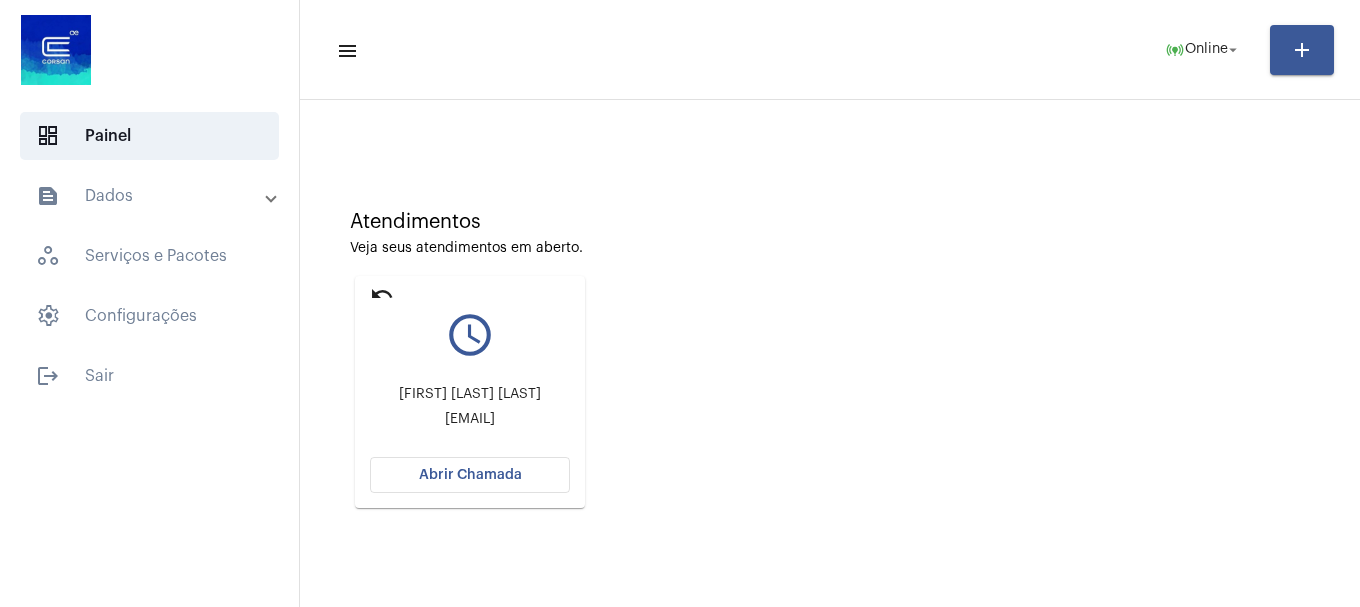 scroll, scrollTop: 175, scrollLeft: 0, axis: vertical 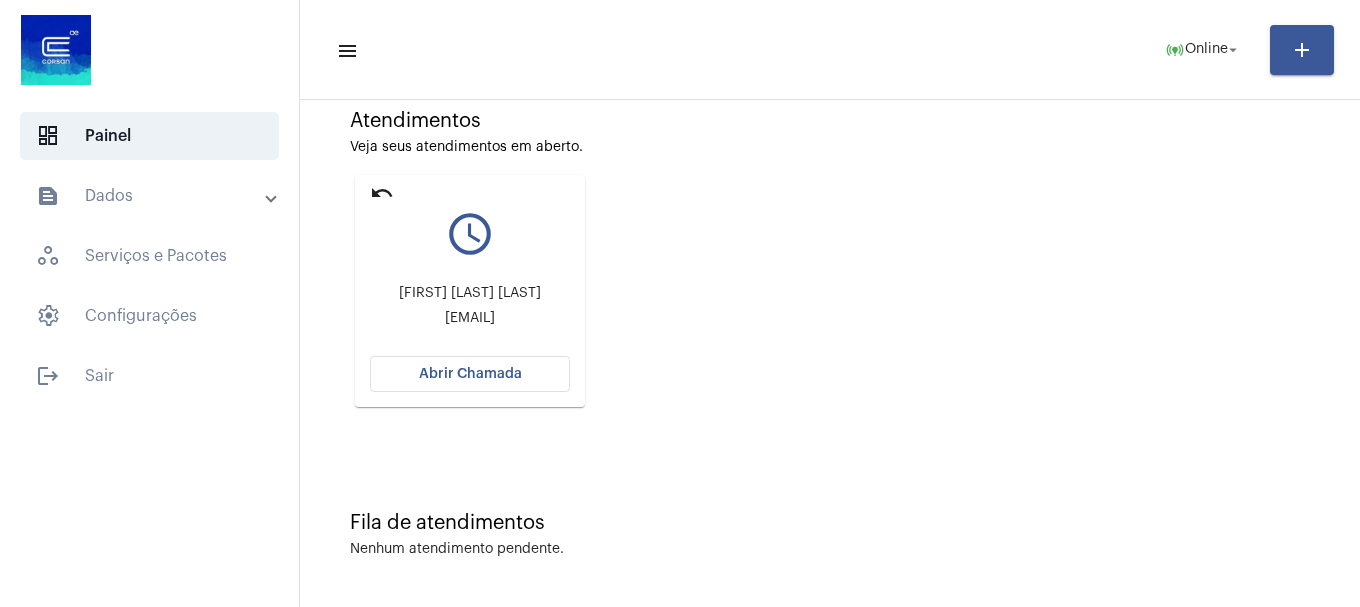 click on "Abrir Chamada" 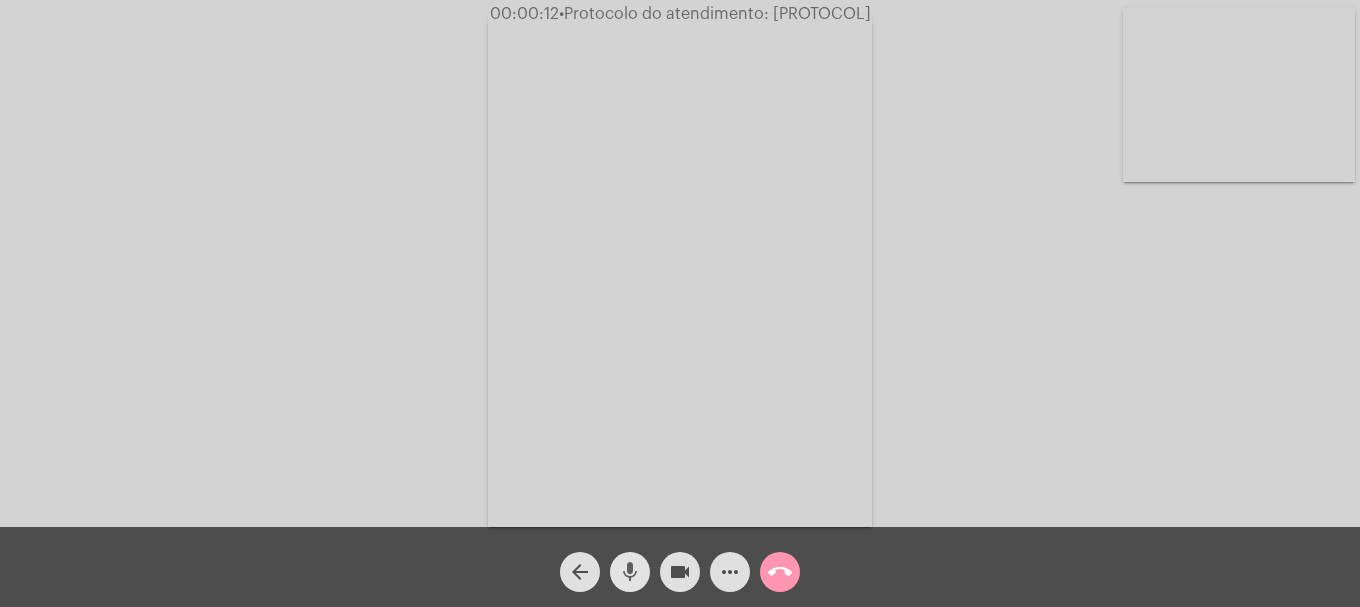 click on "mic" 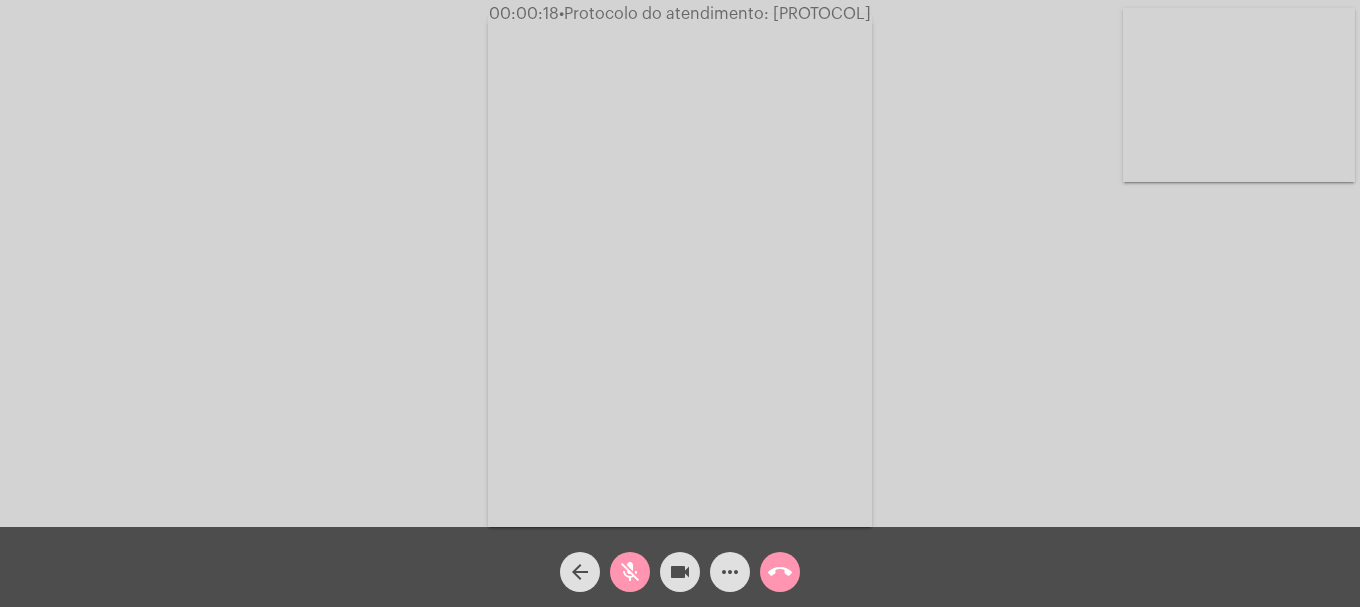 click on "mic_off" 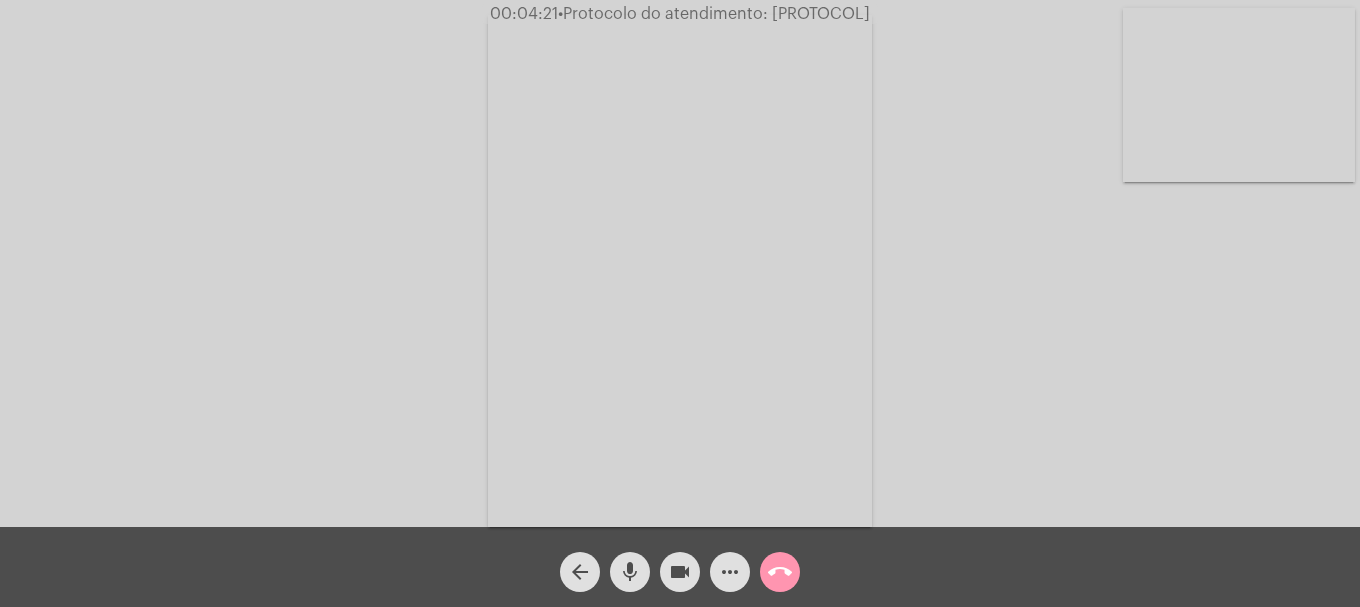 click on "Acessando Câmera e Microfone..." 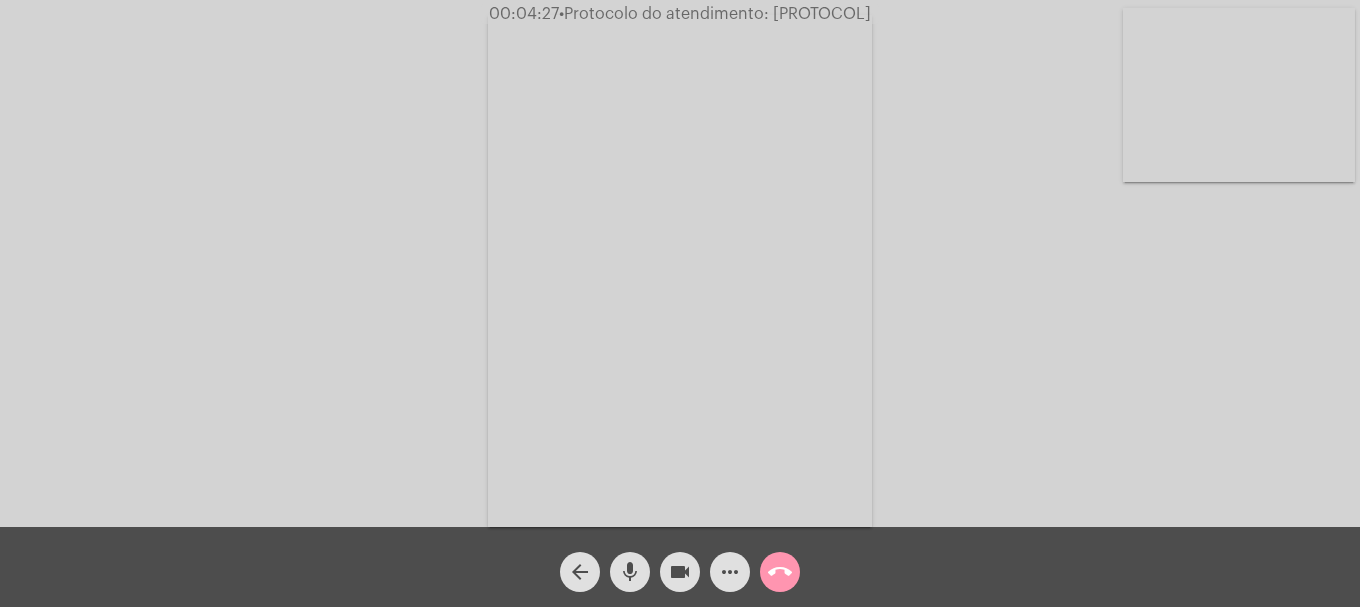 click at bounding box center [1239, 95] 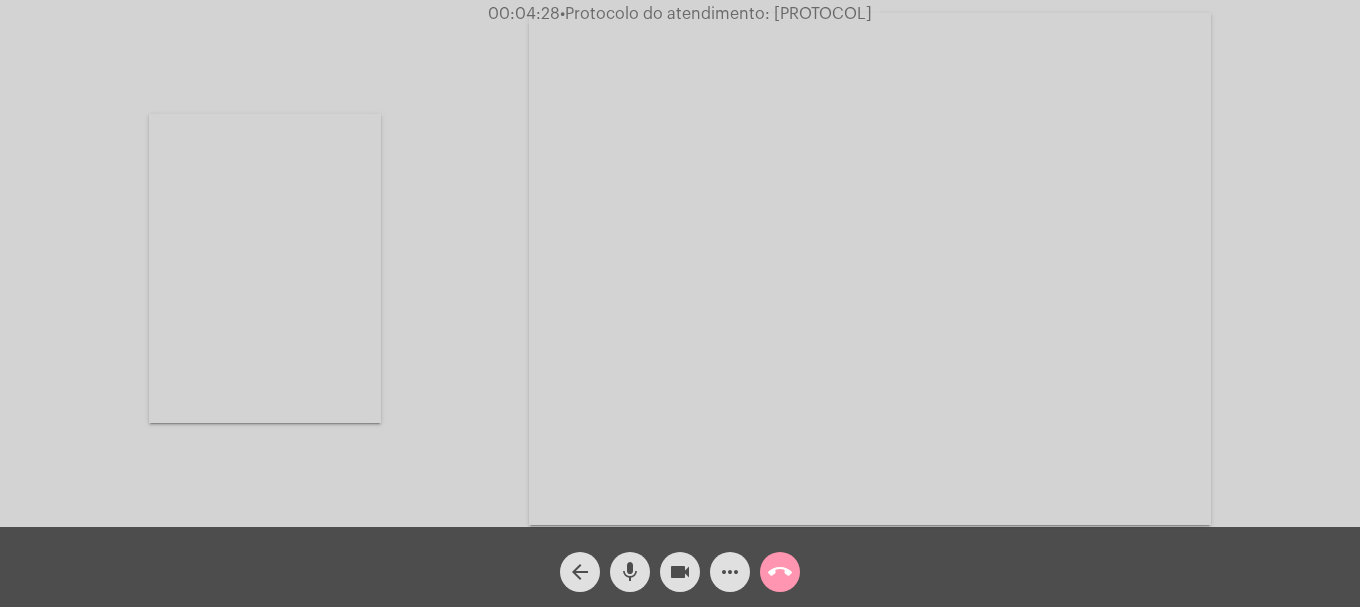 click at bounding box center [265, 268] 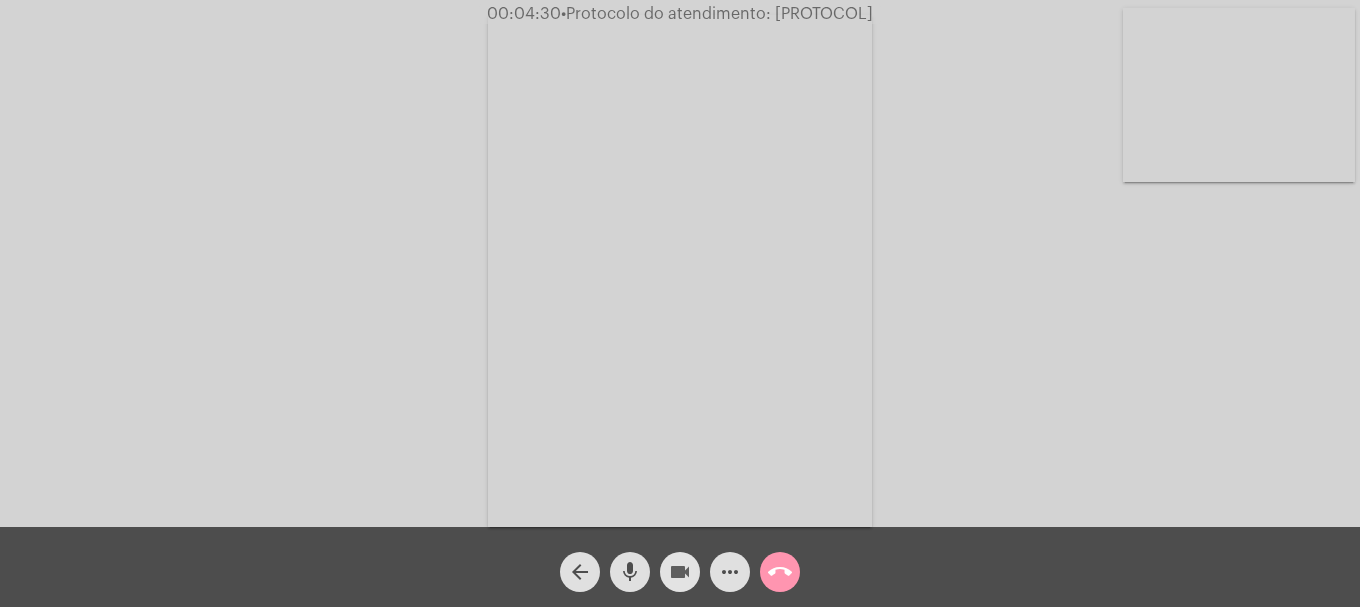 click on "videocam" 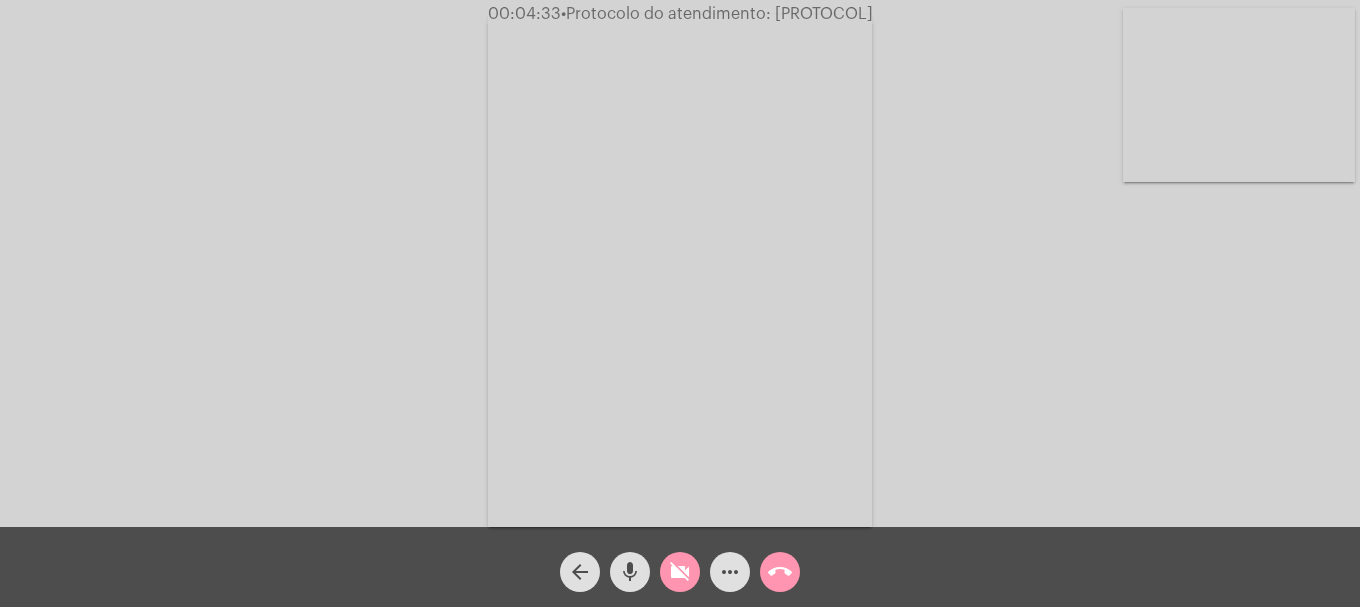click on "videocam_off" 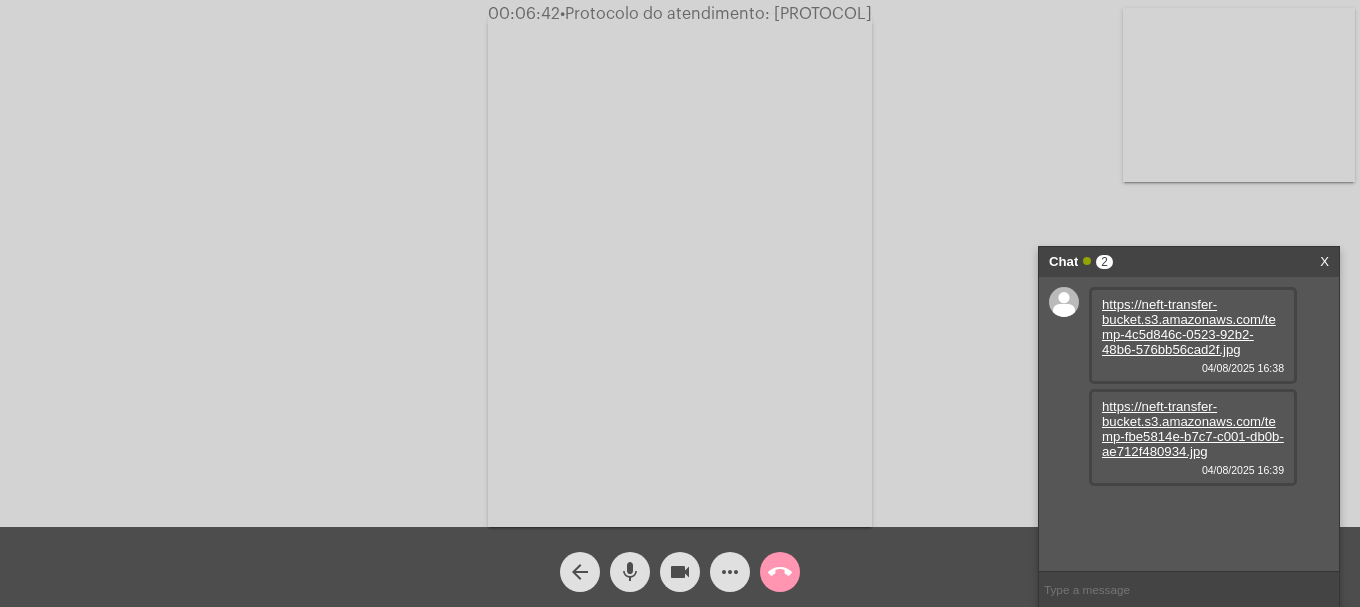 click on "https://neft-transfer-bucket.s3.amazonaws.com/temp-4c5d846c-0523-92b2-48b6-576bb56cad2f.jpg" at bounding box center (1189, 327) 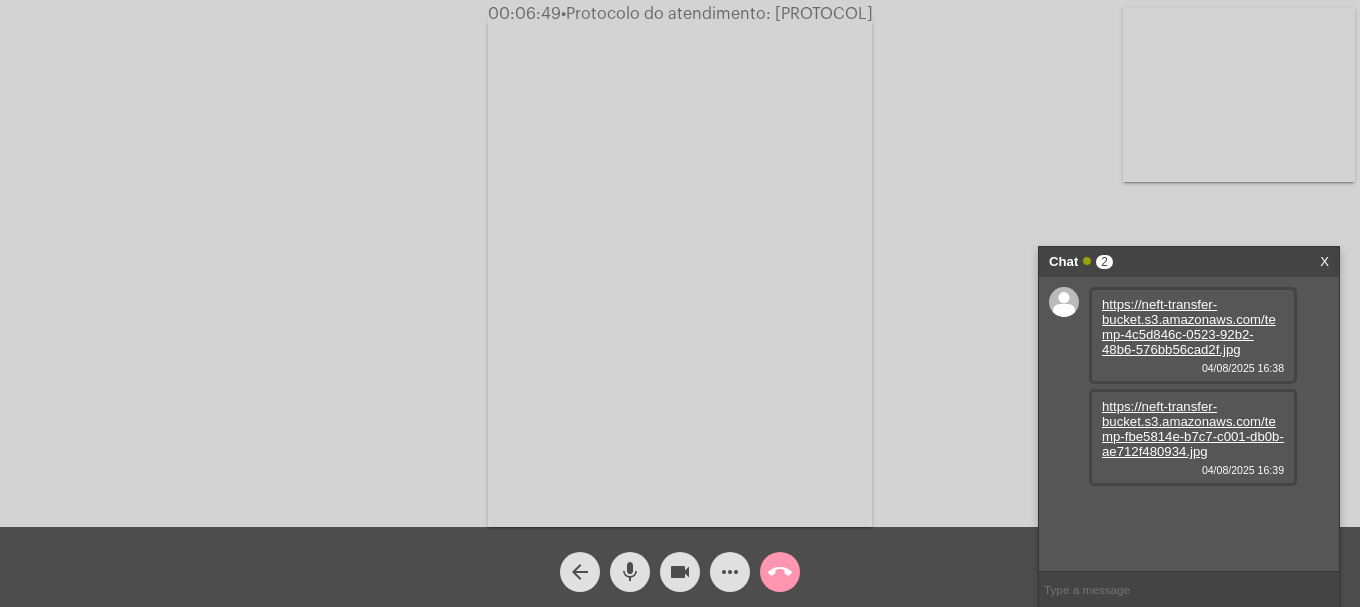 click on "https://neft-transfer-bucket.s3.amazonaws.com/temp-fbe5814e-b7c7-c001-db0b-ae712f480934.jpg" at bounding box center (1193, 429) 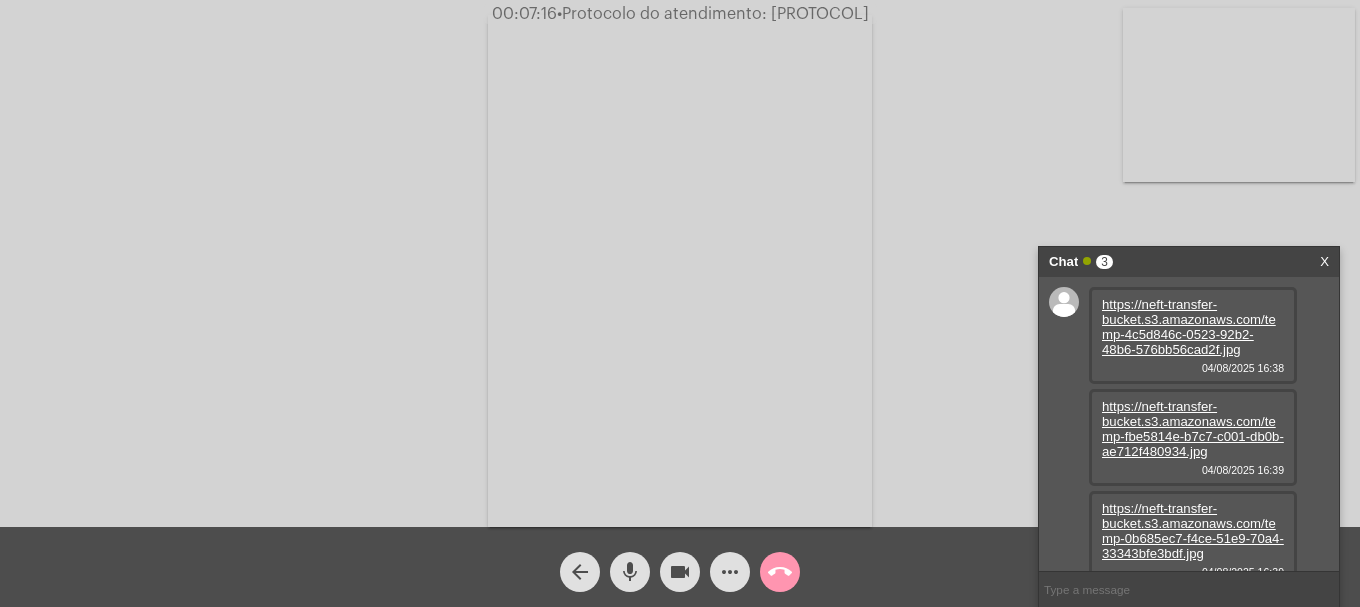 scroll, scrollTop: 17, scrollLeft: 0, axis: vertical 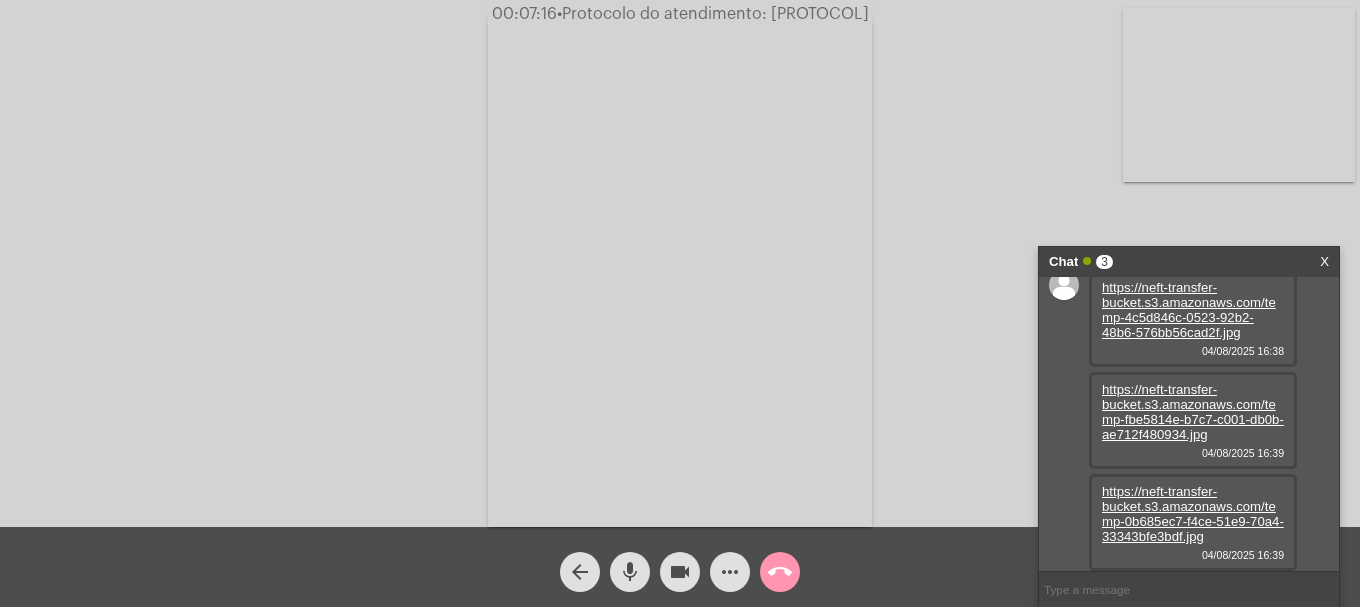 click on "https://neft-transfer-bucket.s3.amazonaws.com/temp-0b685ec7-f4ce-51e9-70a4-33343bfe3bdf.jpg" at bounding box center [1193, 514] 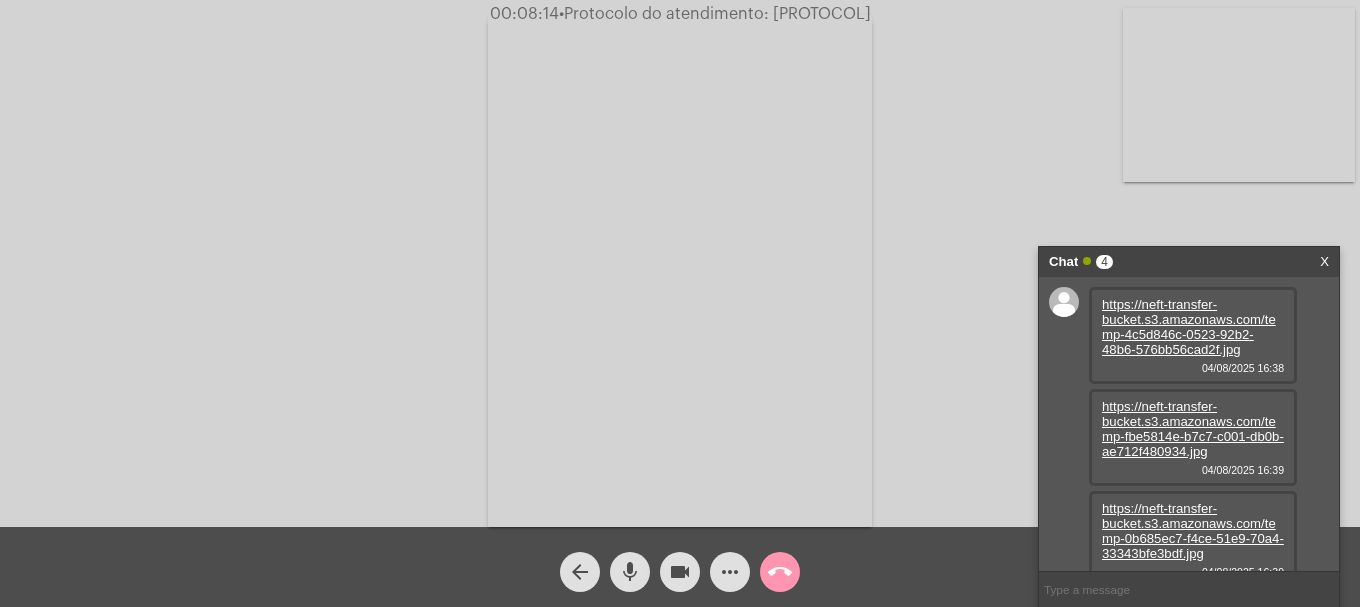 scroll, scrollTop: 119, scrollLeft: 0, axis: vertical 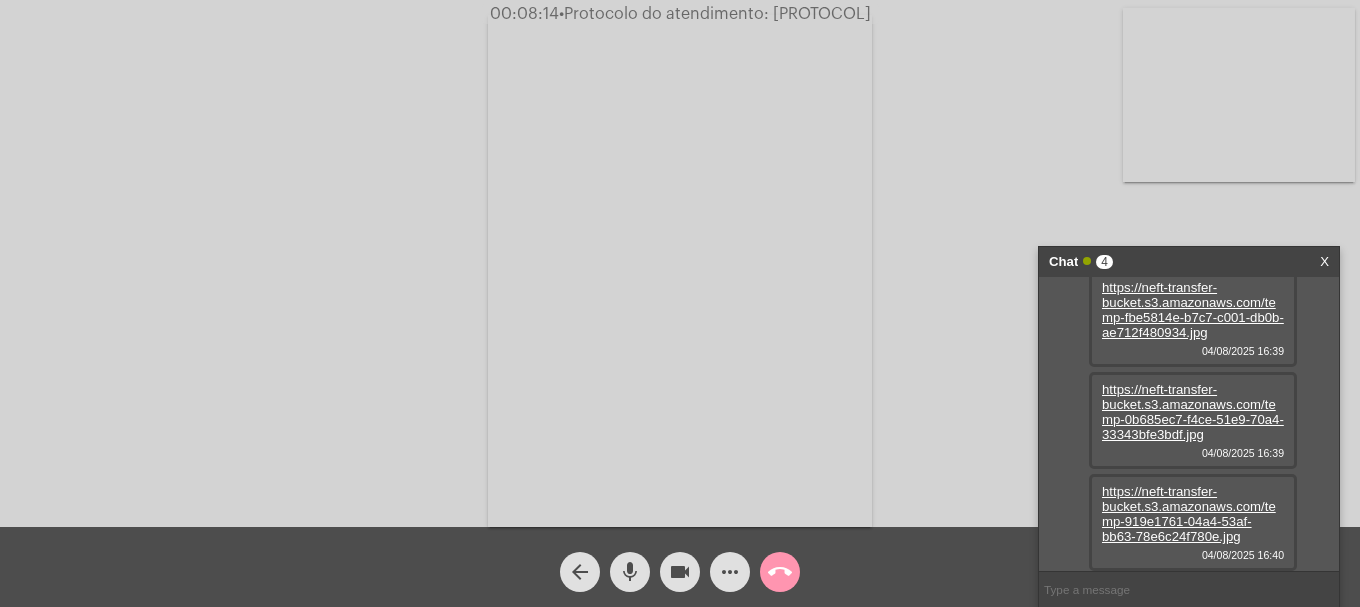 click on "https://neft-transfer-bucket.s3.amazonaws.com/temp-919e1761-04a4-53af-bb63-78e6c24f780e.jpg" at bounding box center [1189, 514] 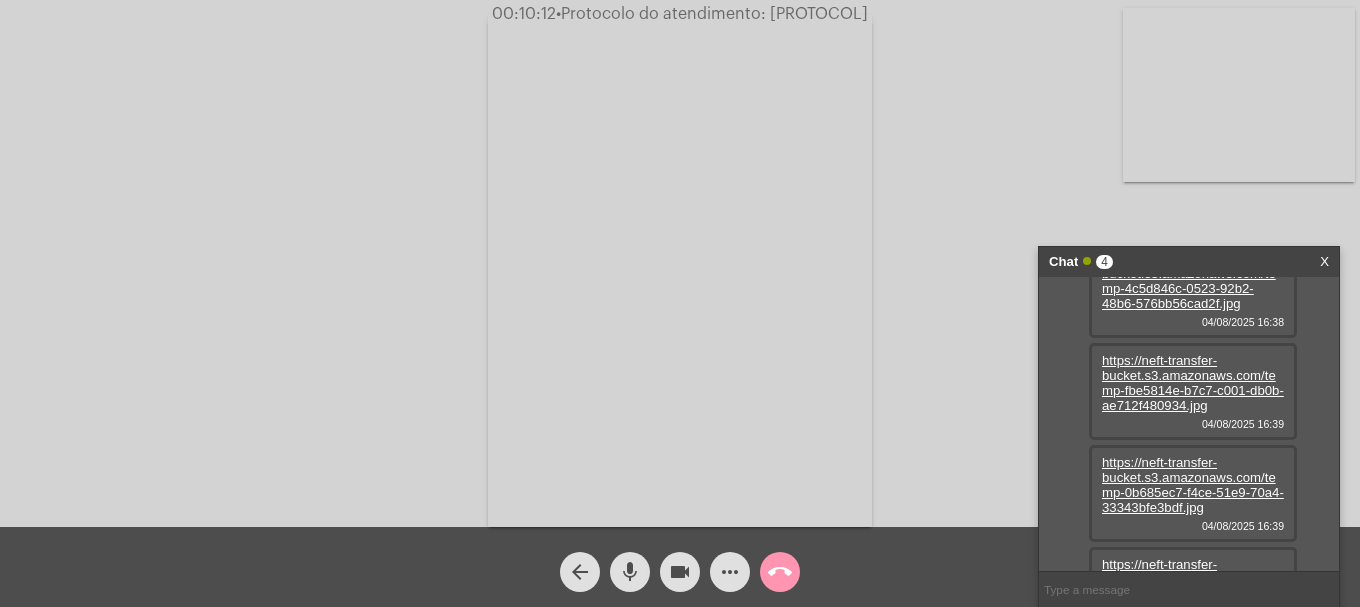 scroll, scrollTop: 0, scrollLeft: 0, axis: both 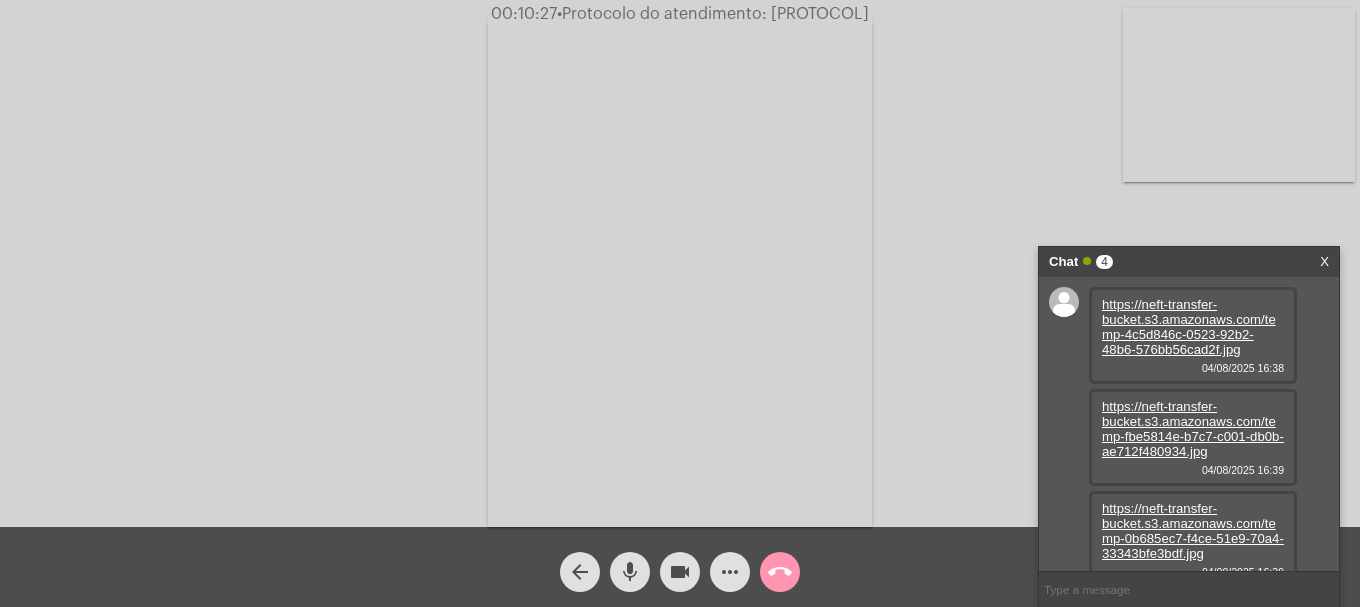 drag, startPoint x: 922, startPoint y: 145, endPoint x: 877, endPoint y: 155, distance: 46.09772 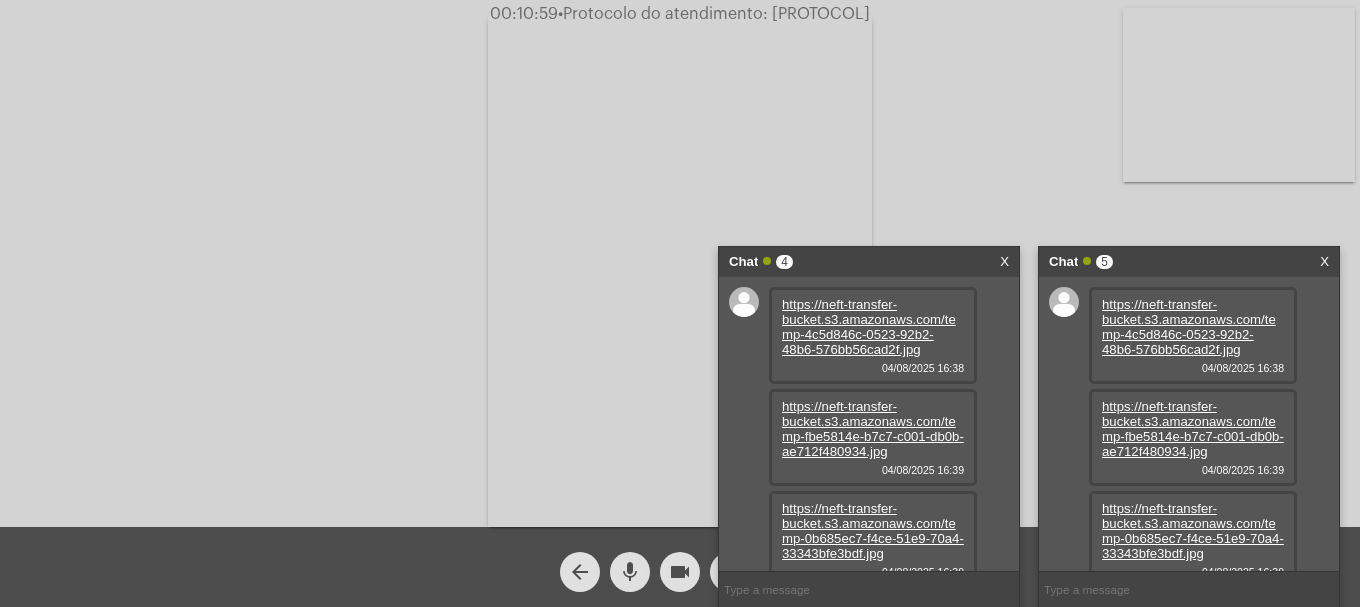 scroll, scrollTop: 119, scrollLeft: 0, axis: vertical 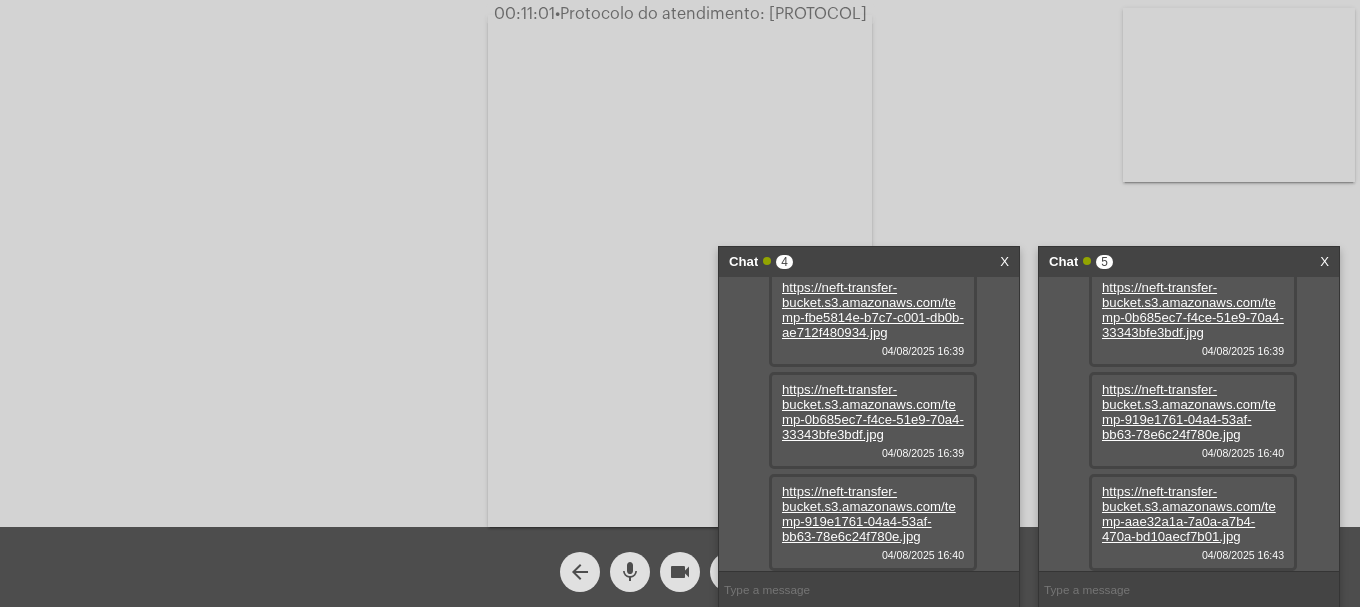 click on "https://neft-transfer-bucket.s3.amazonaws.com/temp-aae32a1a-7a0a-a7b4-470a-bd10aecf7b01.jpg" at bounding box center (1189, 514) 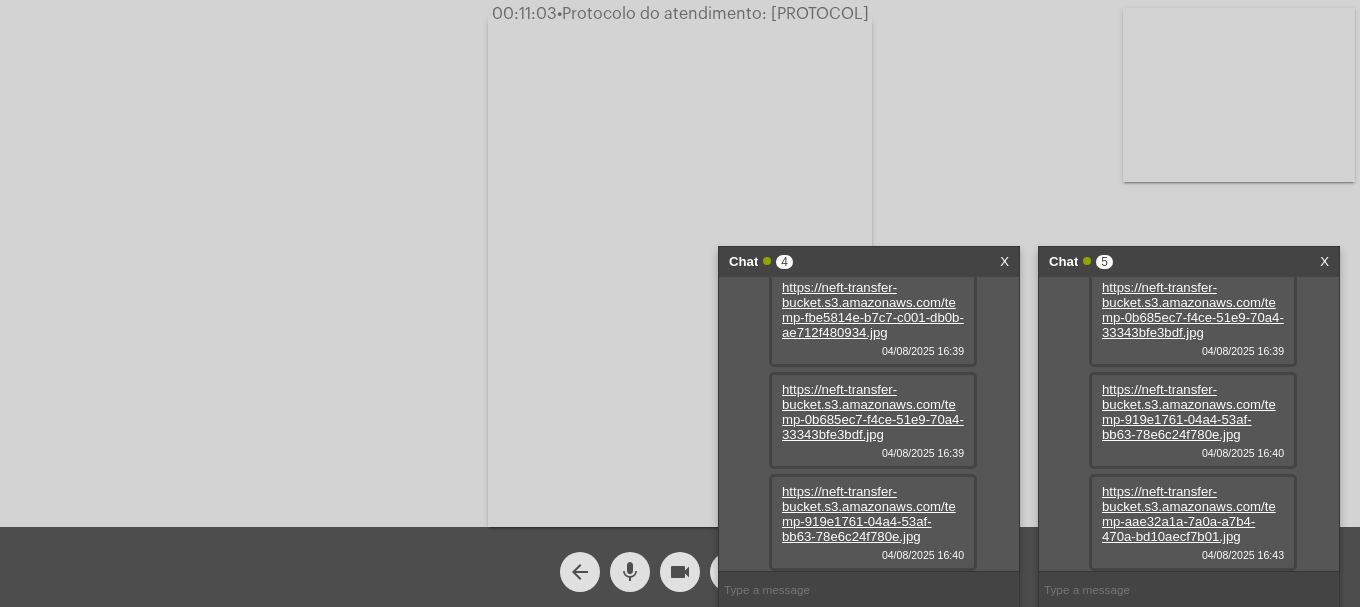 click on "X" at bounding box center [1004, 262] 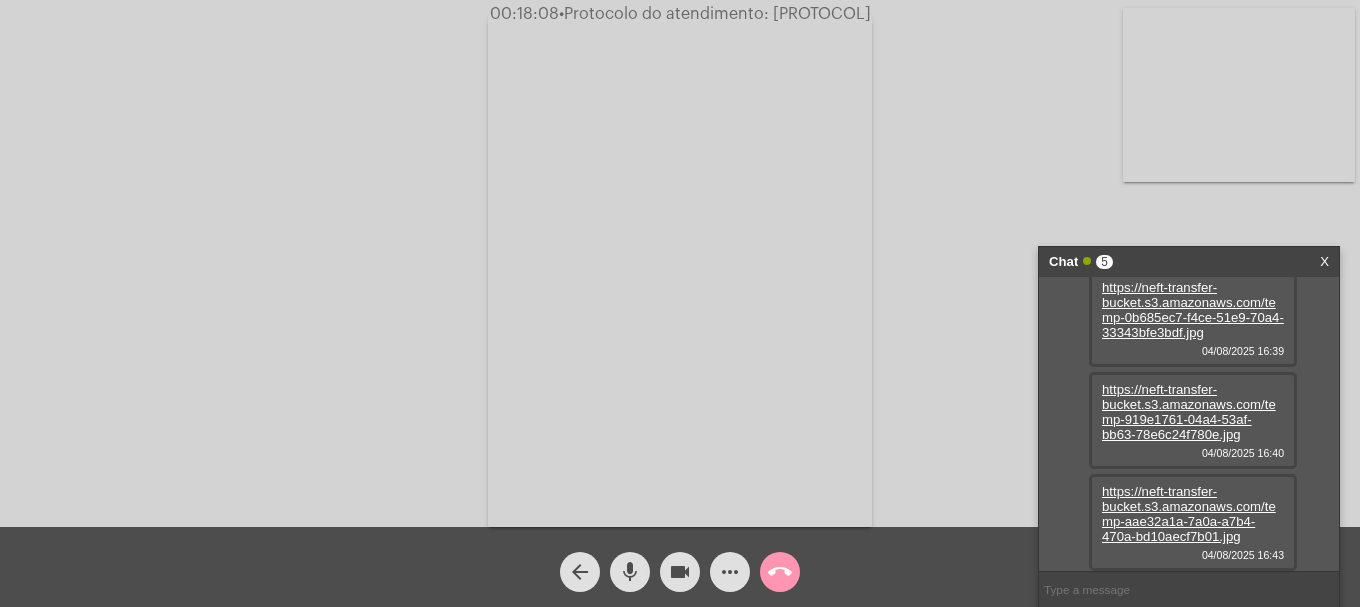 click on "more_horiz" 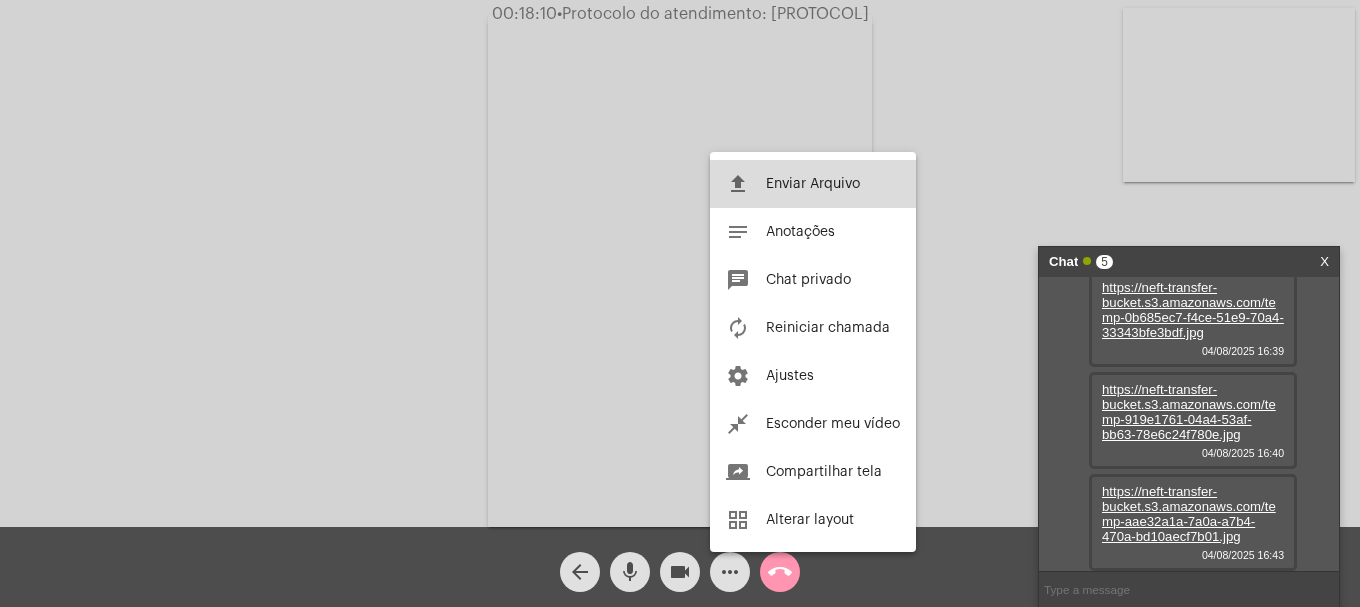 click on "file_upload Enviar Arquivo" at bounding box center (813, 184) 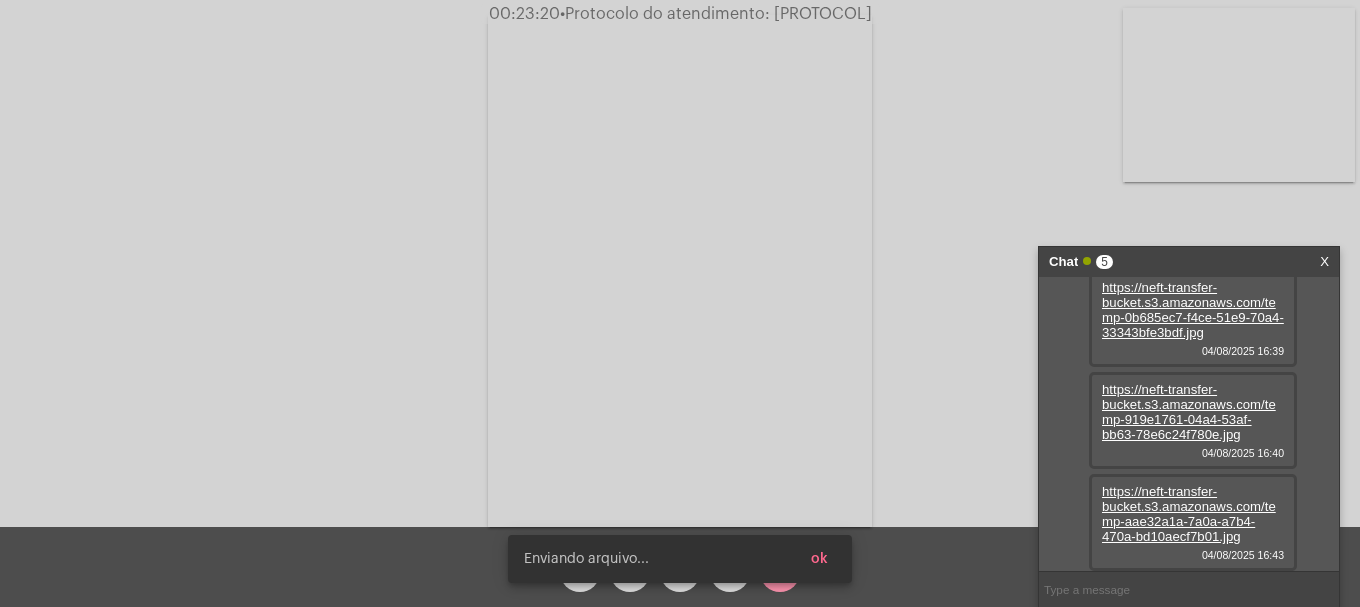 scroll, scrollTop: 323, scrollLeft: 0, axis: vertical 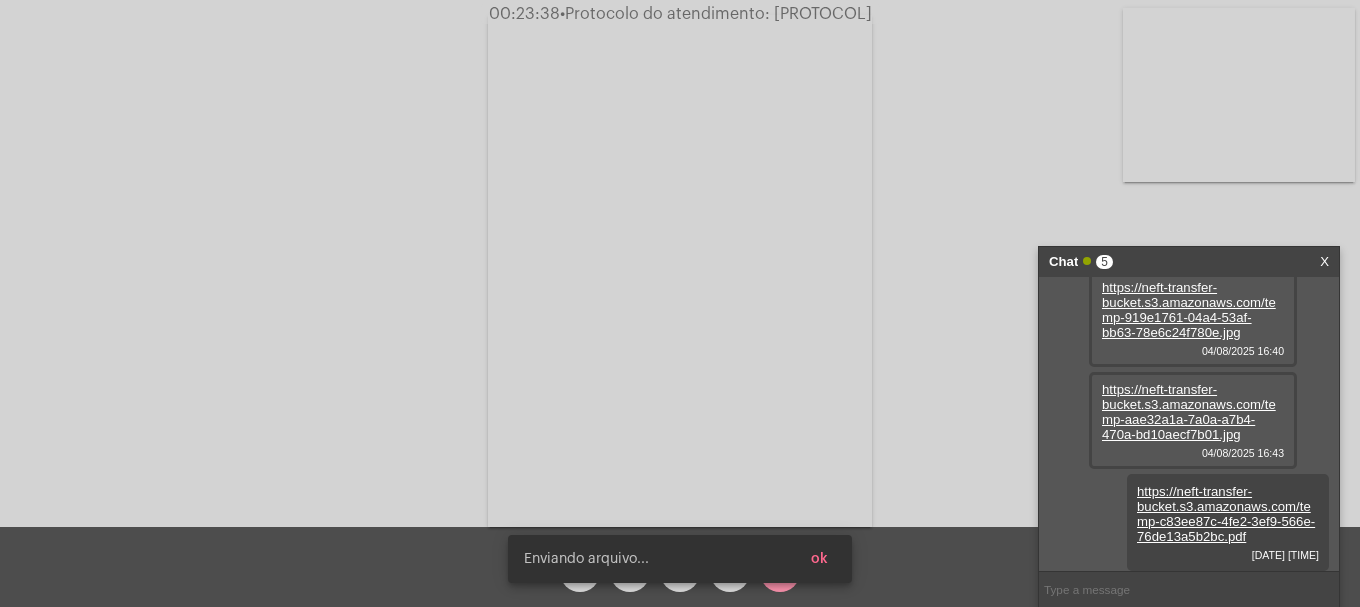 click on "•  Protocolo do atendimento: 20250804062757" 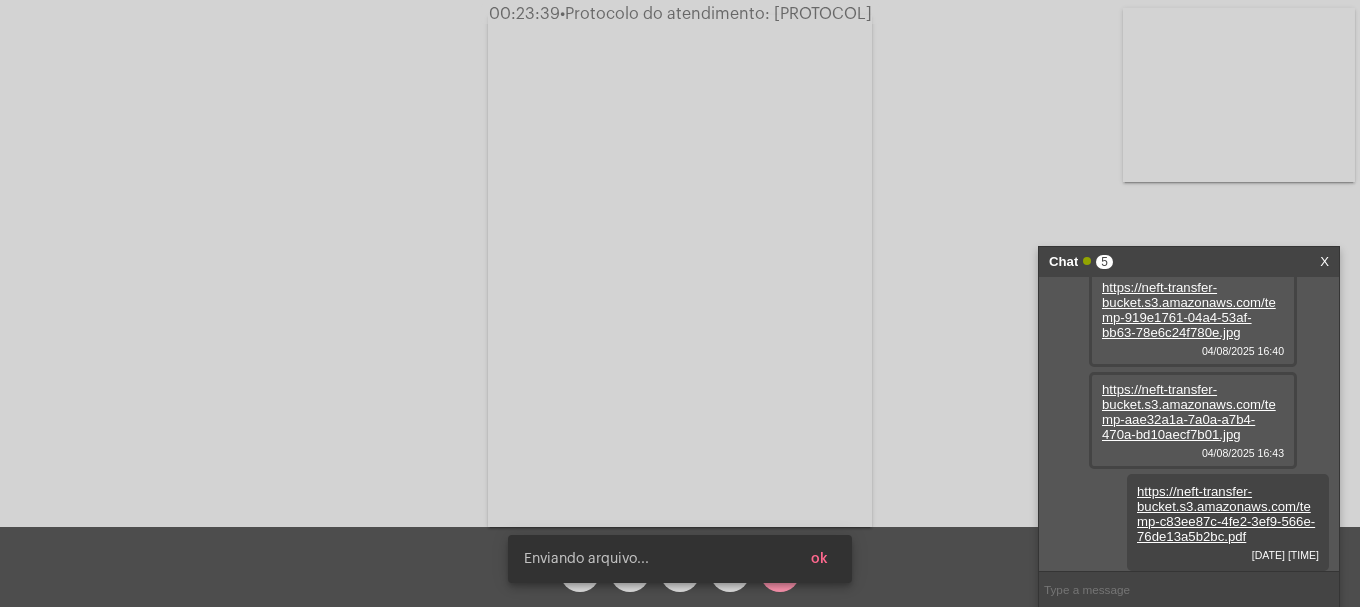 copy on "20250804062757" 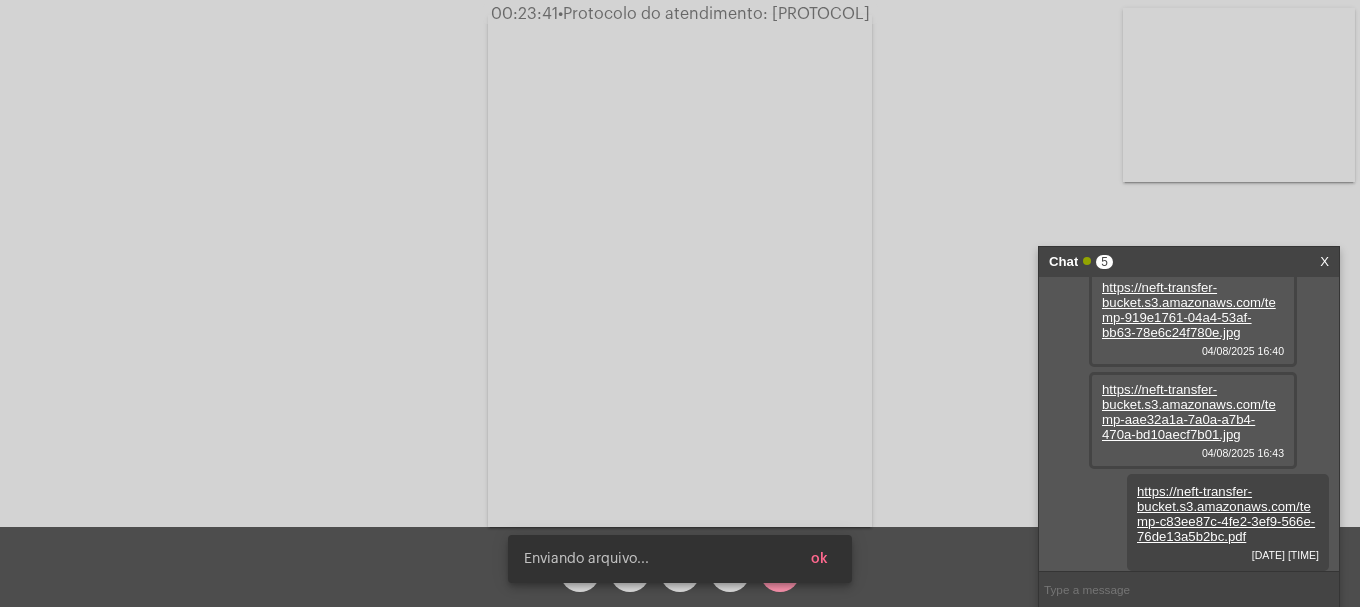 click at bounding box center [1189, 589] 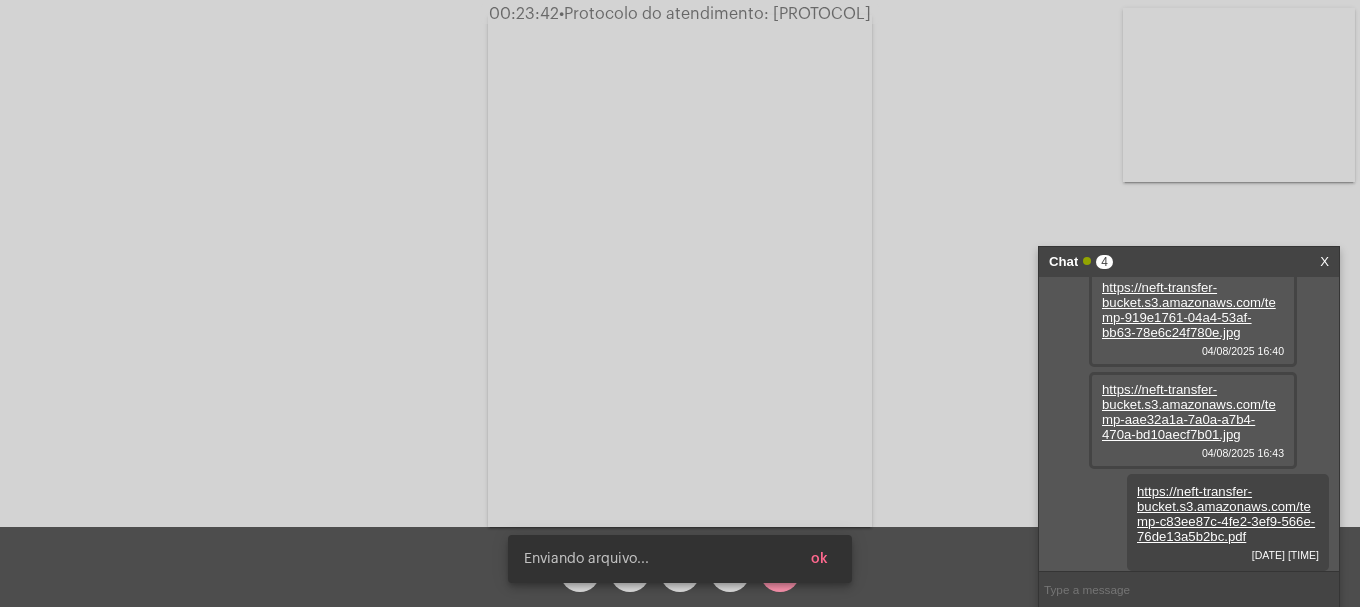 paste on "20250804062757" 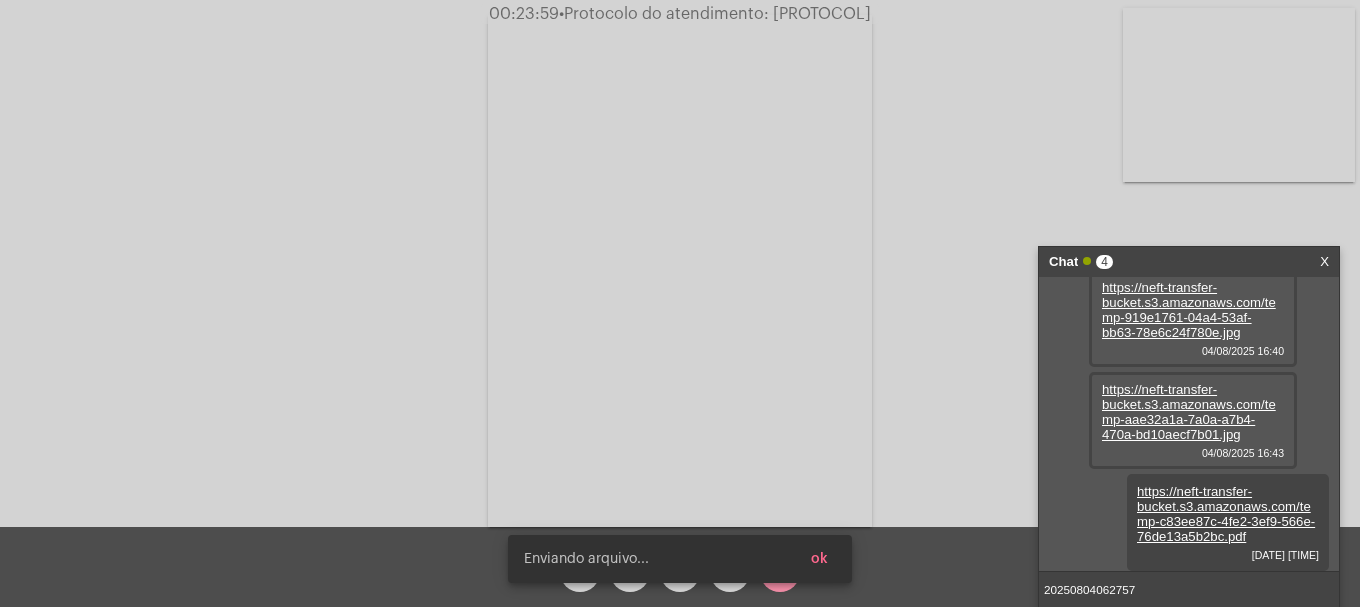 type 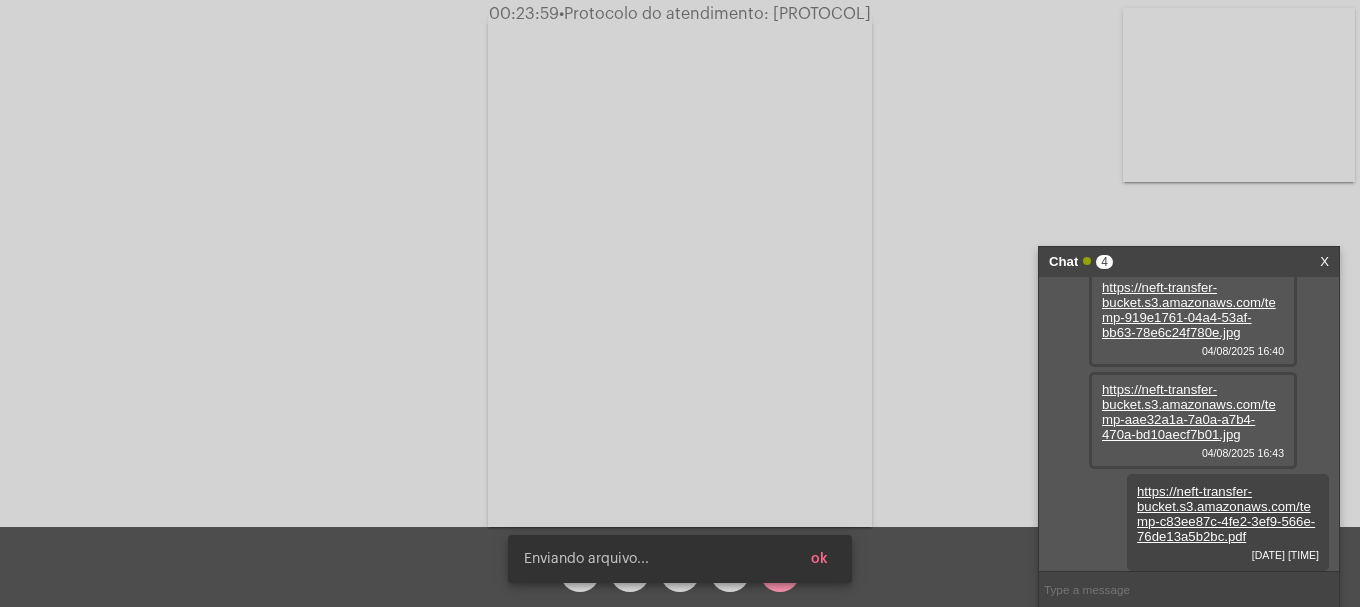 scroll, scrollTop: 380, scrollLeft: 0, axis: vertical 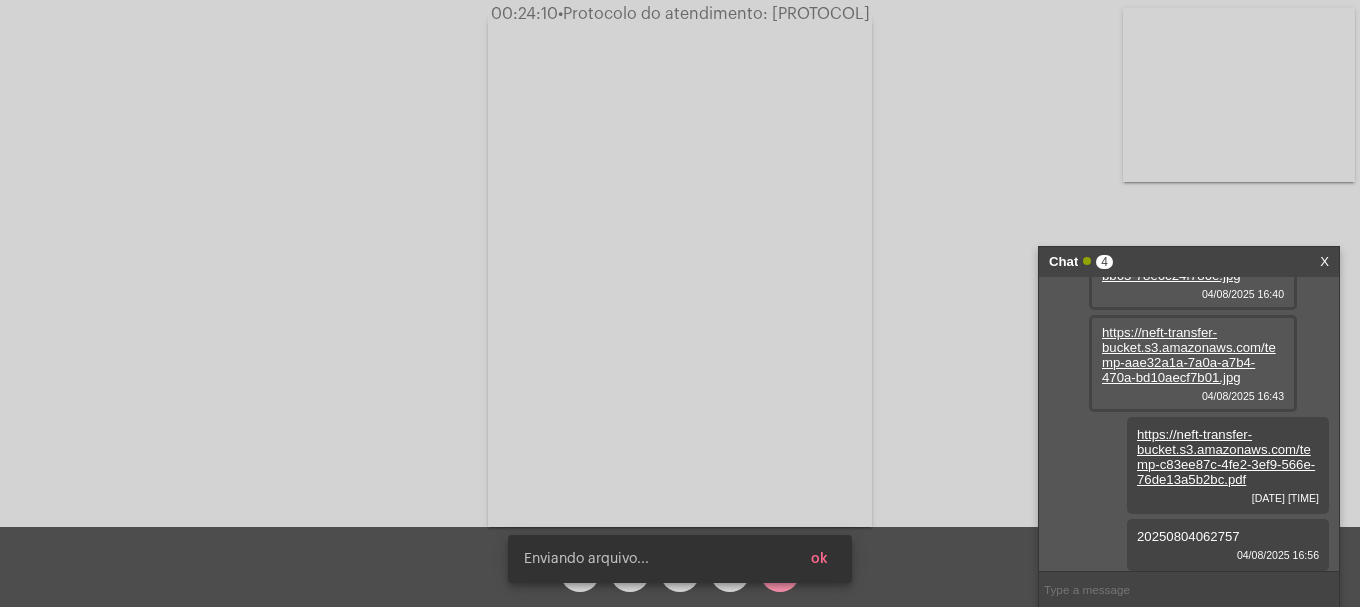 click on "Arquivo enviado ok" at bounding box center [679, 559] 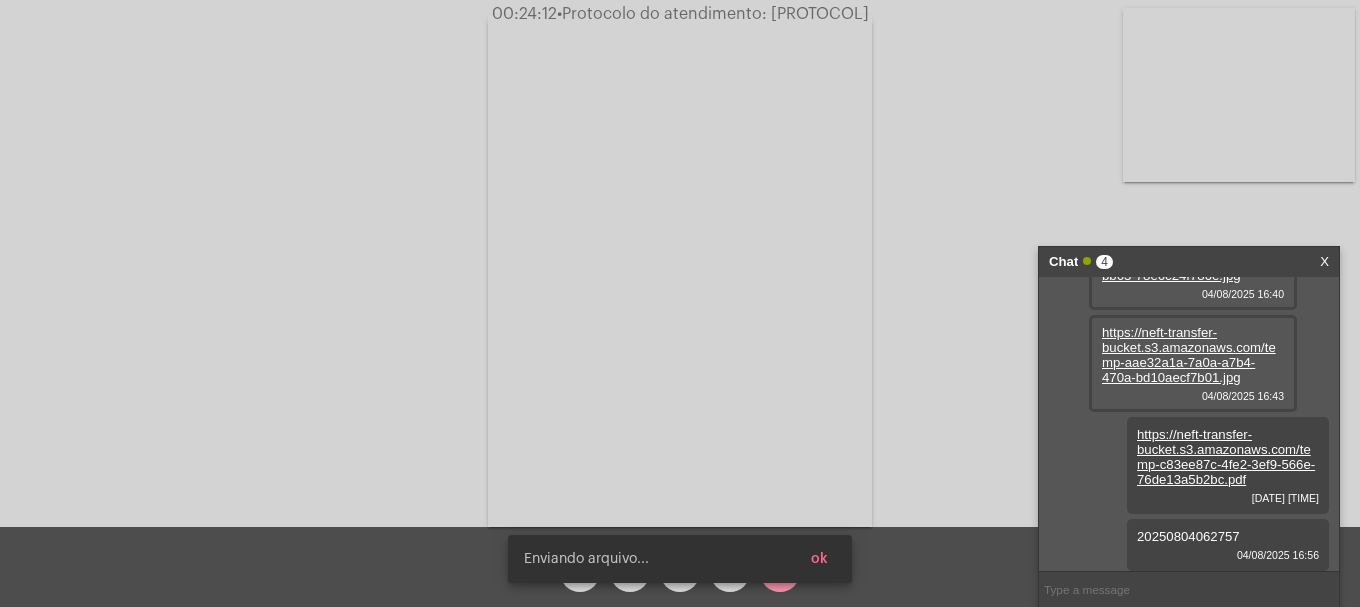 click on "Arquivo enviado ok" at bounding box center [679, 559] 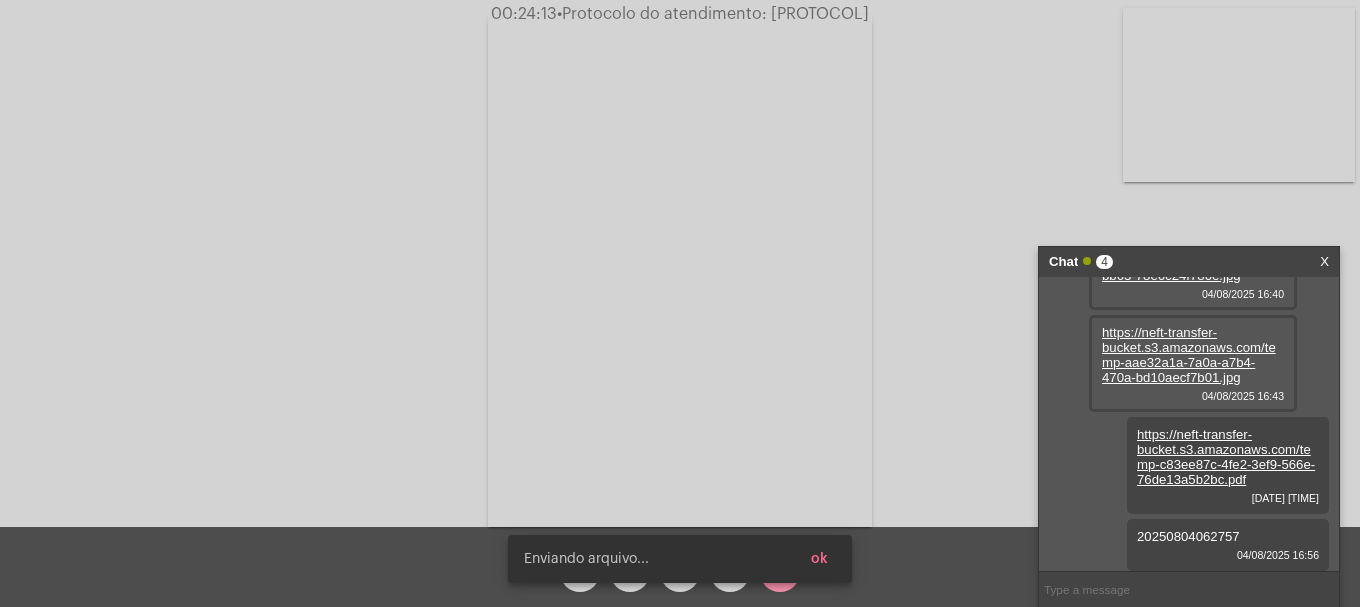 click on "Arquivo enviado ok" at bounding box center [679, 559] 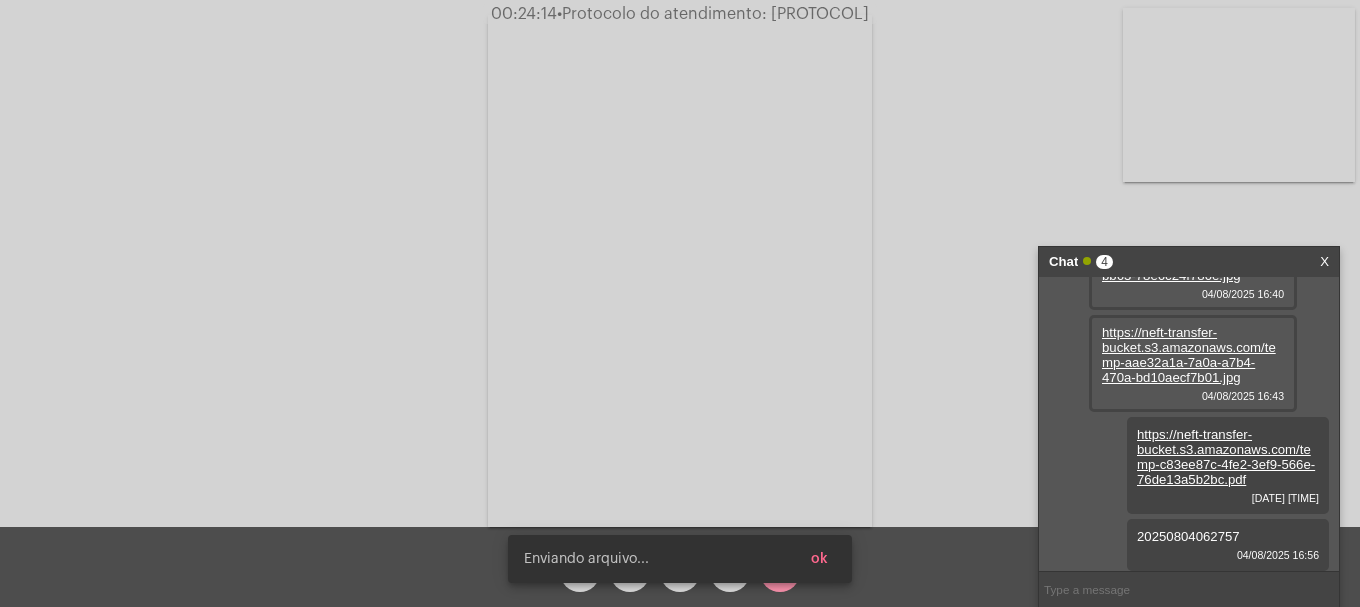 click on "ok" at bounding box center [791, 559] 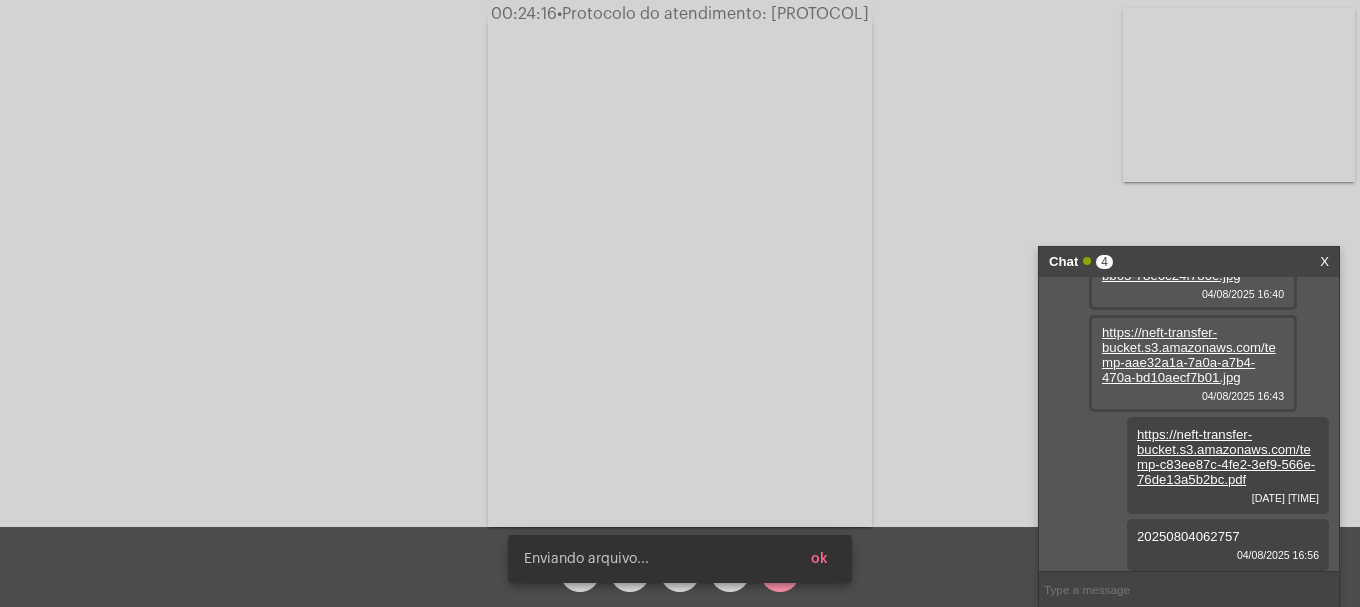 click on "Enviando arquivo... ok" at bounding box center [680, 559] 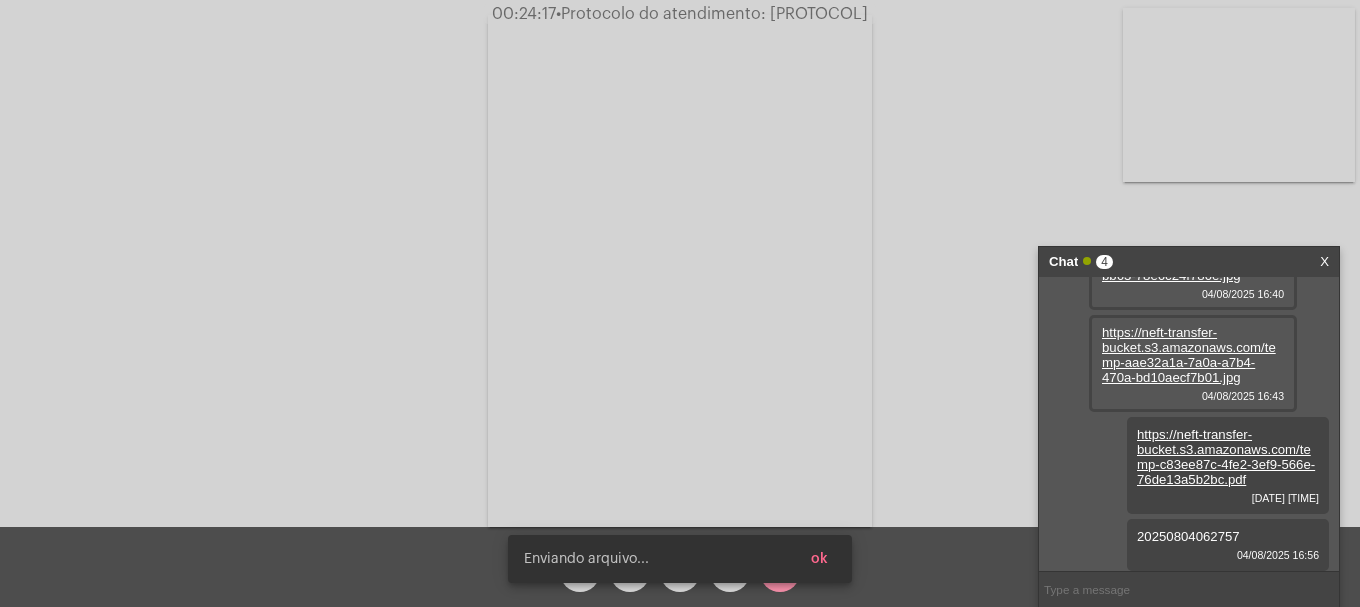 click on "Enviando arquivo... ok" at bounding box center [680, 559] 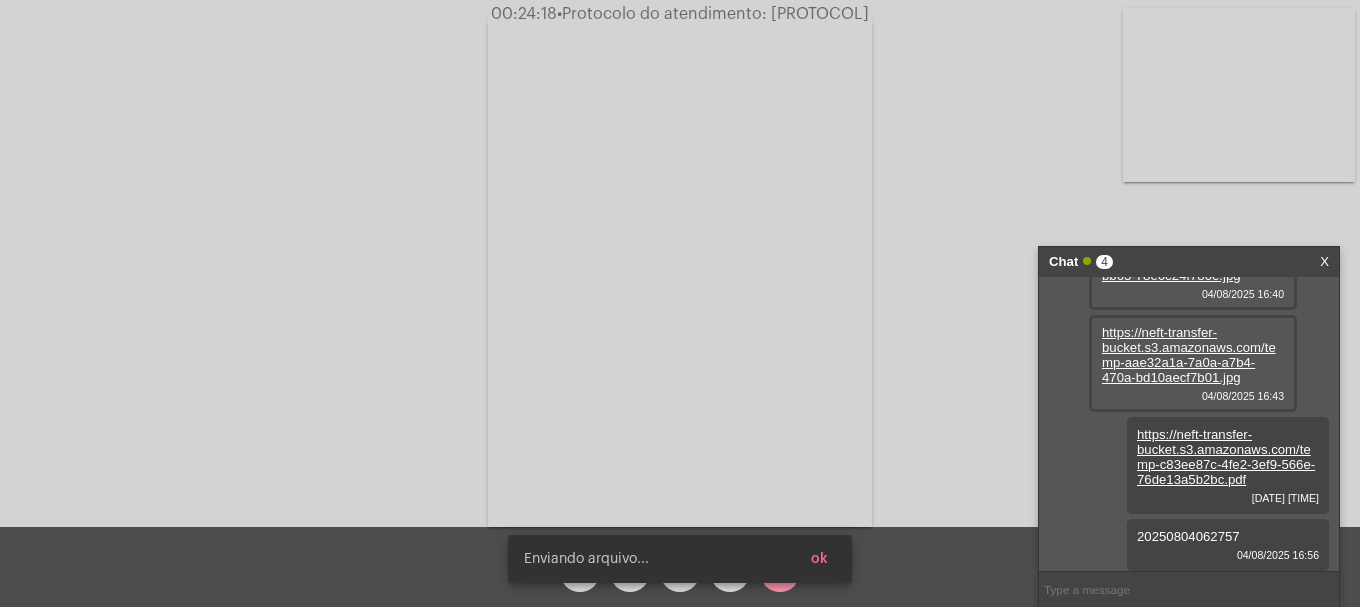 drag, startPoint x: 786, startPoint y: 542, endPoint x: 775, endPoint y: 577, distance: 36.687874 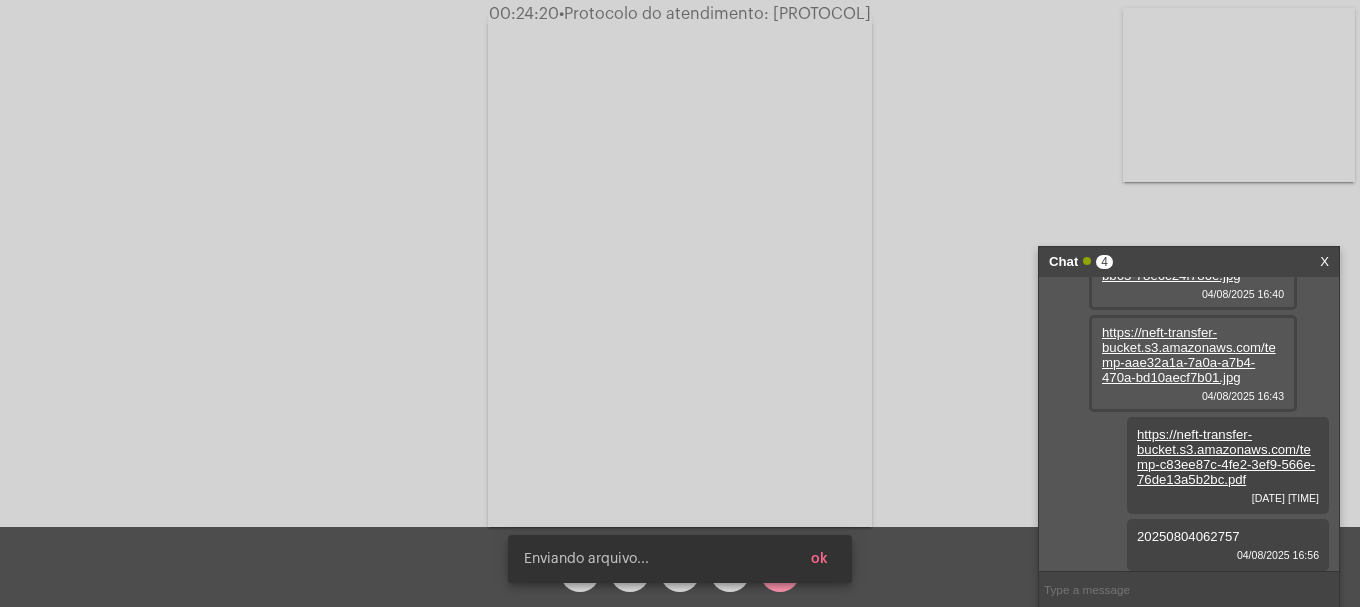 click on "Enviando arquivo... ok" at bounding box center (680, 559) 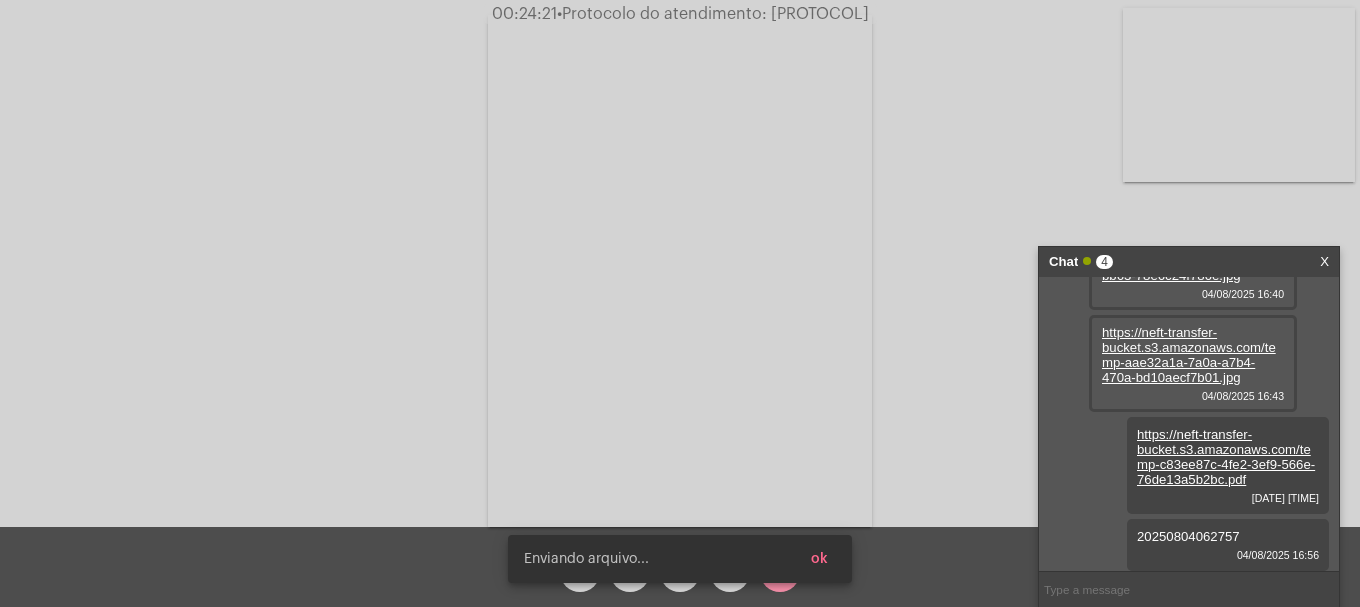 click on "Enviando arquivo... ok" at bounding box center (680, 559) 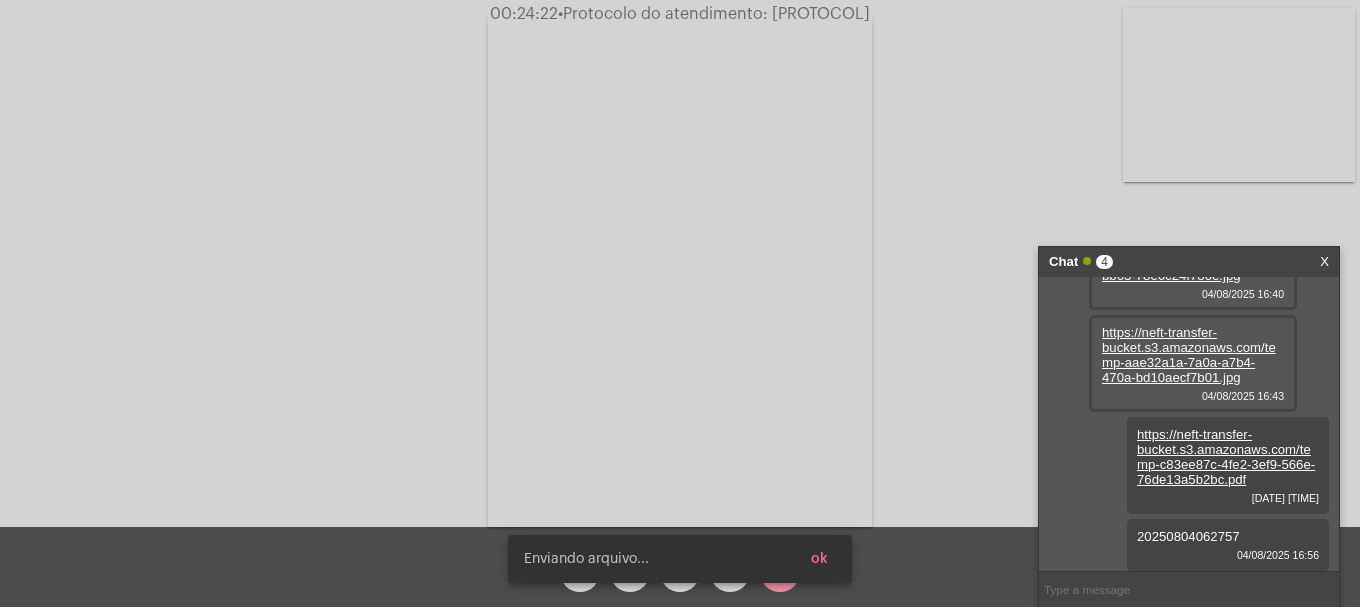 click on "Enviando arquivo... ok" at bounding box center [680, 559] 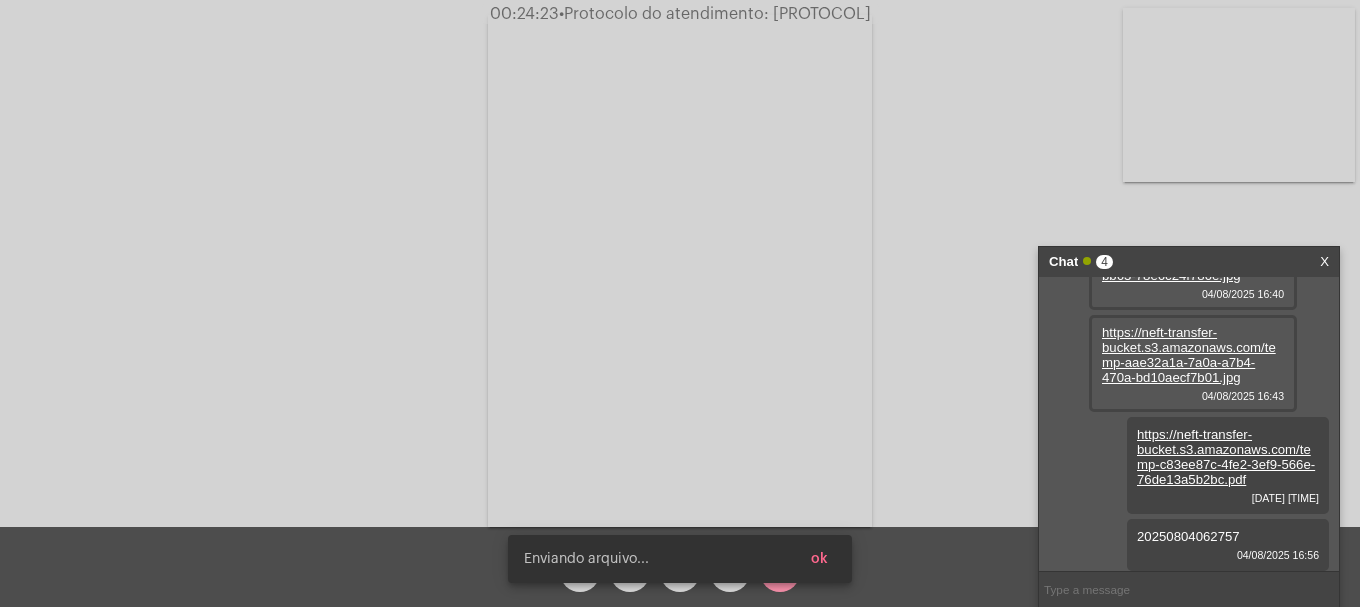 click on "Enviando arquivo... ok" at bounding box center [680, 559] 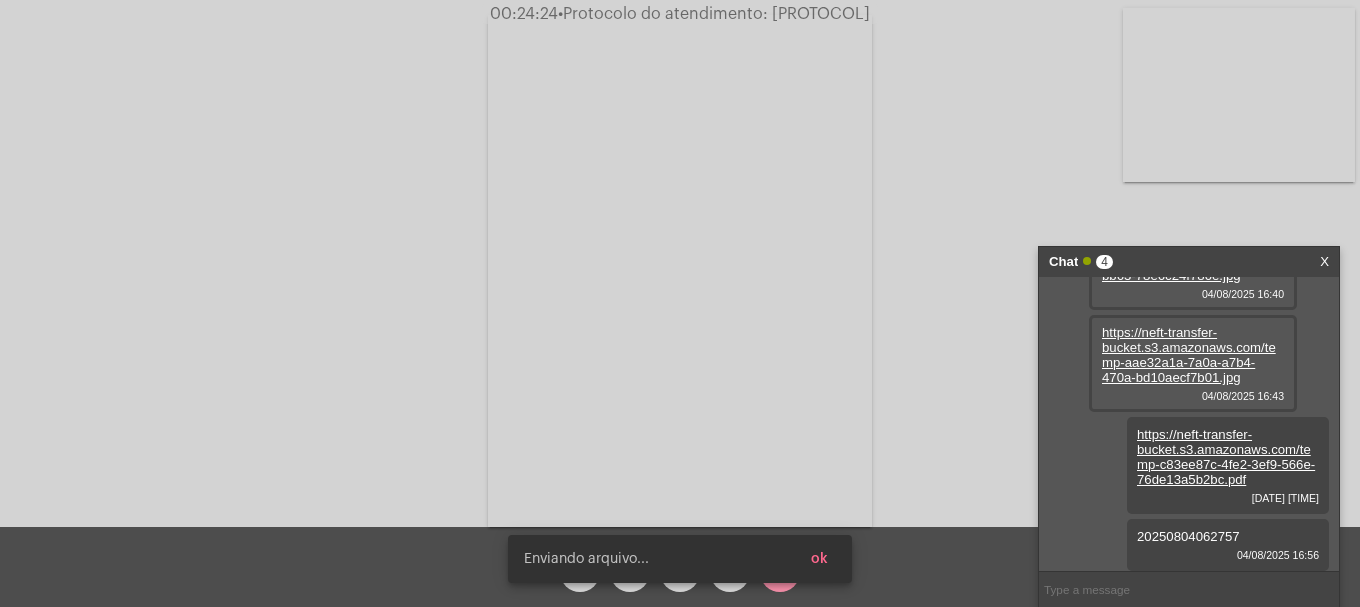 click on "Enviando arquivo... ok" at bounding box center [680, 559] 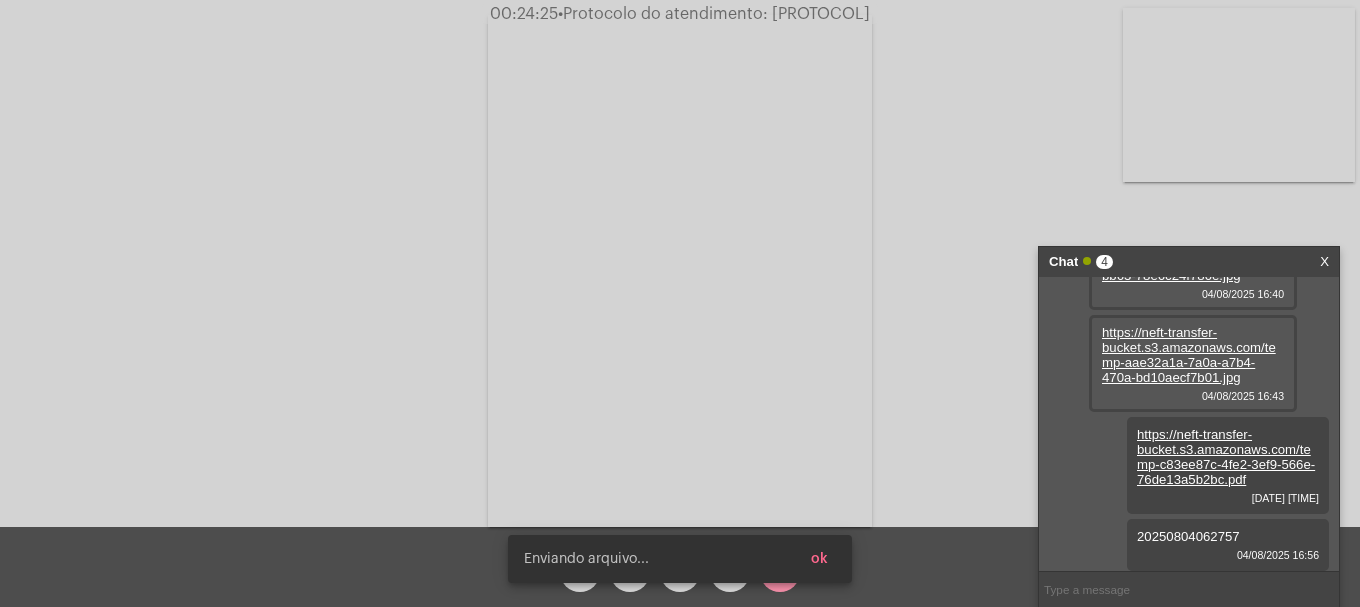 click on "Enviando arquivo... ok" at bounding box center (680, 559) 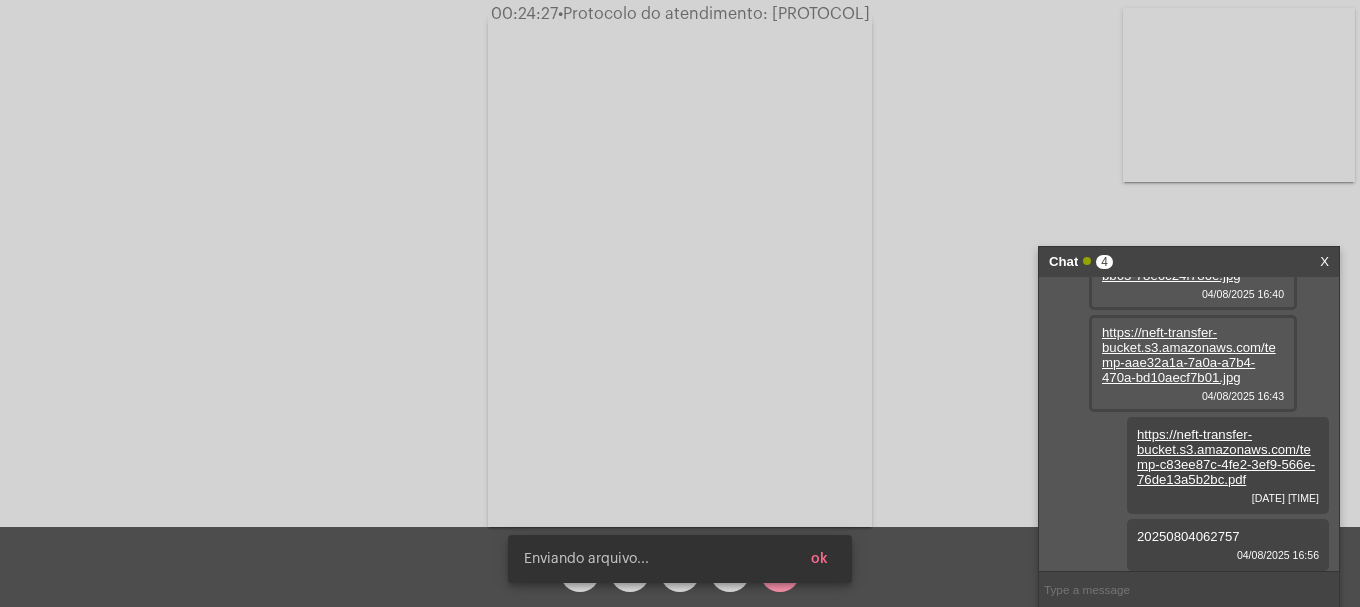 click on "Enviando arquivo... ok" at bounding box center [680, 559] 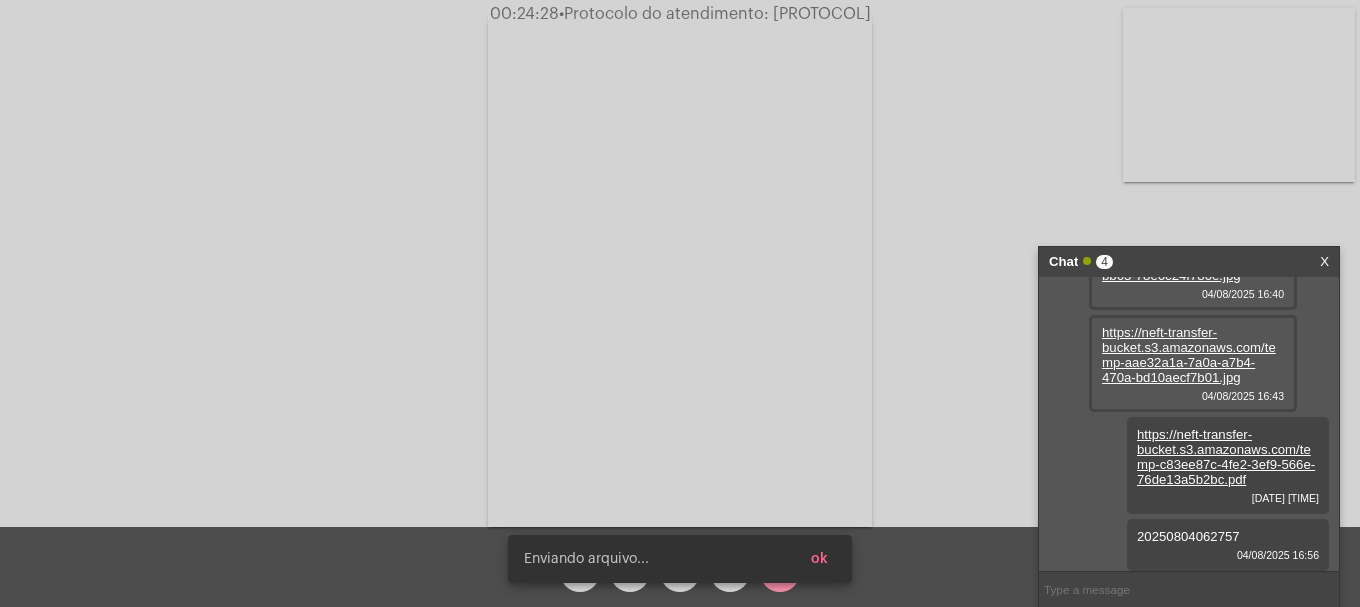 click on "Enviando arquivo... ok" at bounding box center [680, 559] 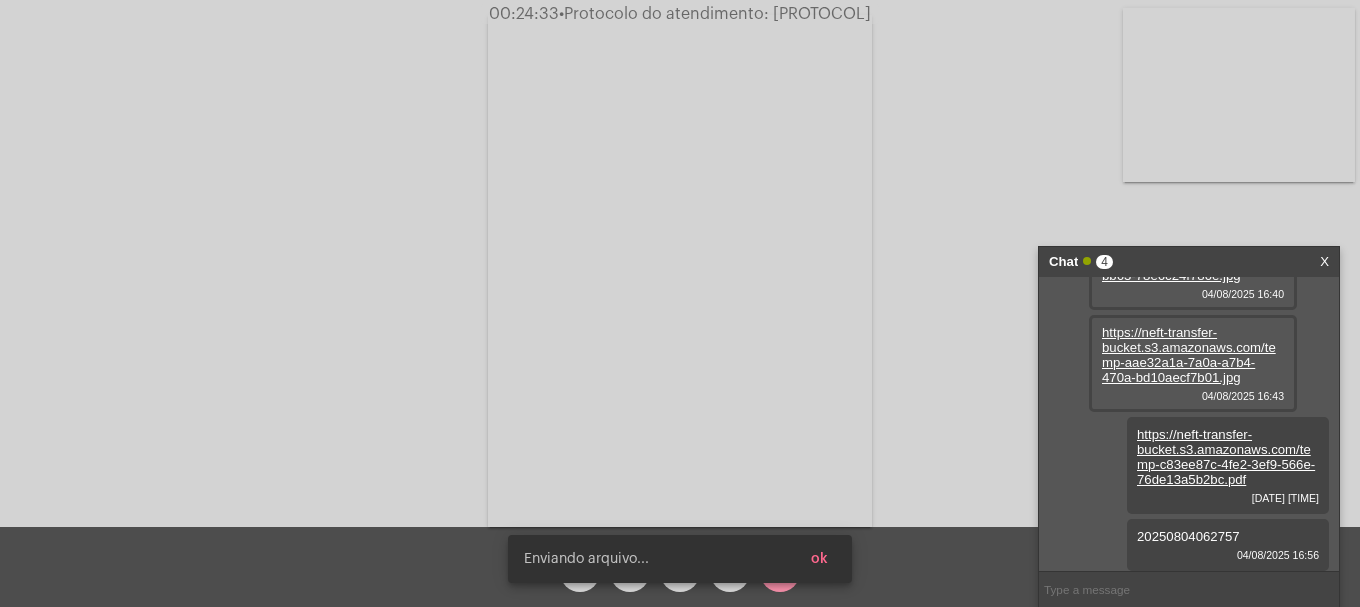 click on "Enviando arquivo... ok" at bounding box center [680, 559] 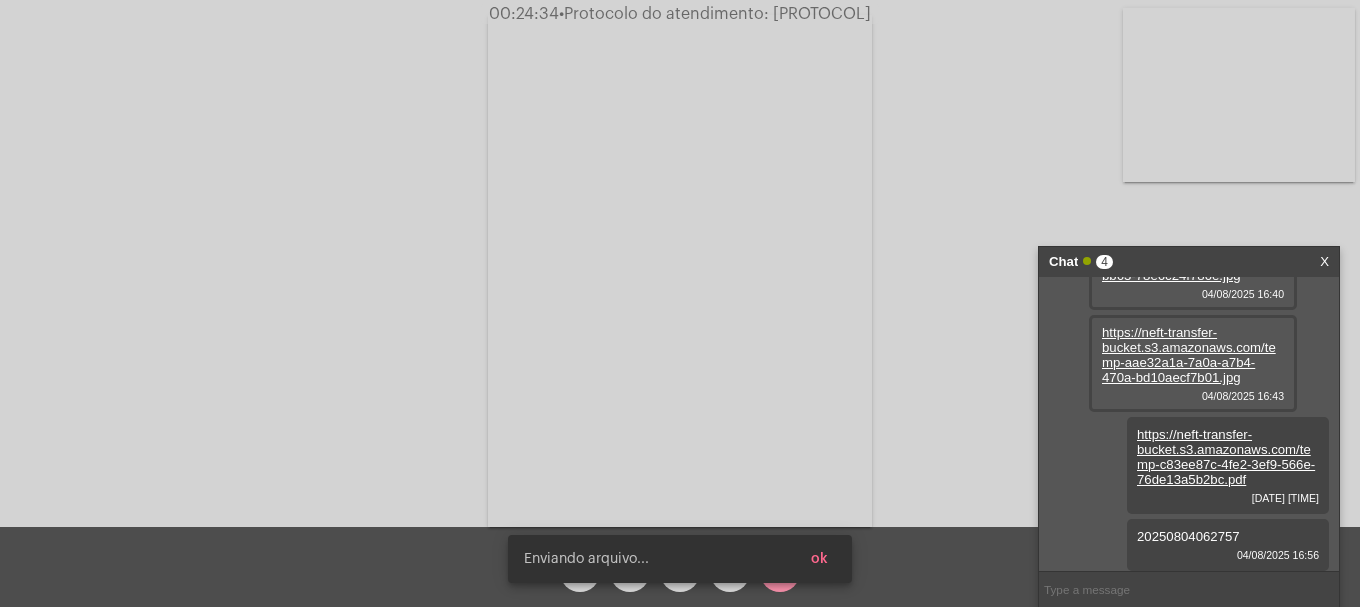 click on "Enviando arquivo... ok" at bounding box center (680, 559) 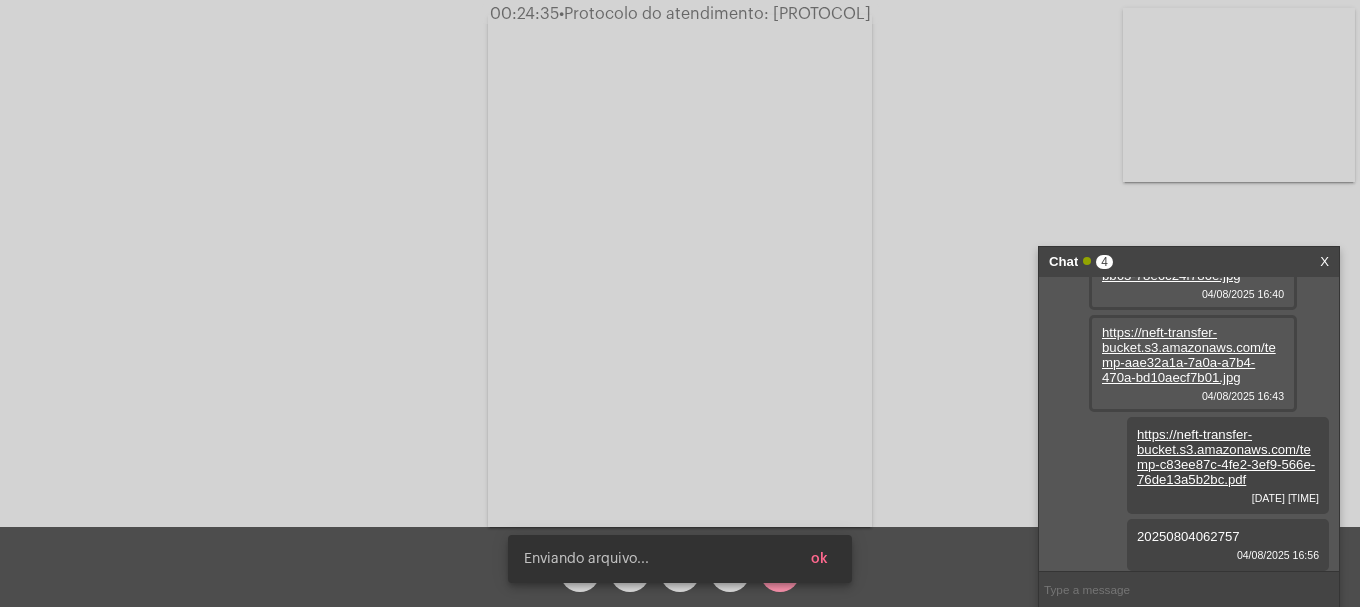 click on "Enviando arquivo... ok" at bounding box center (680, 559) 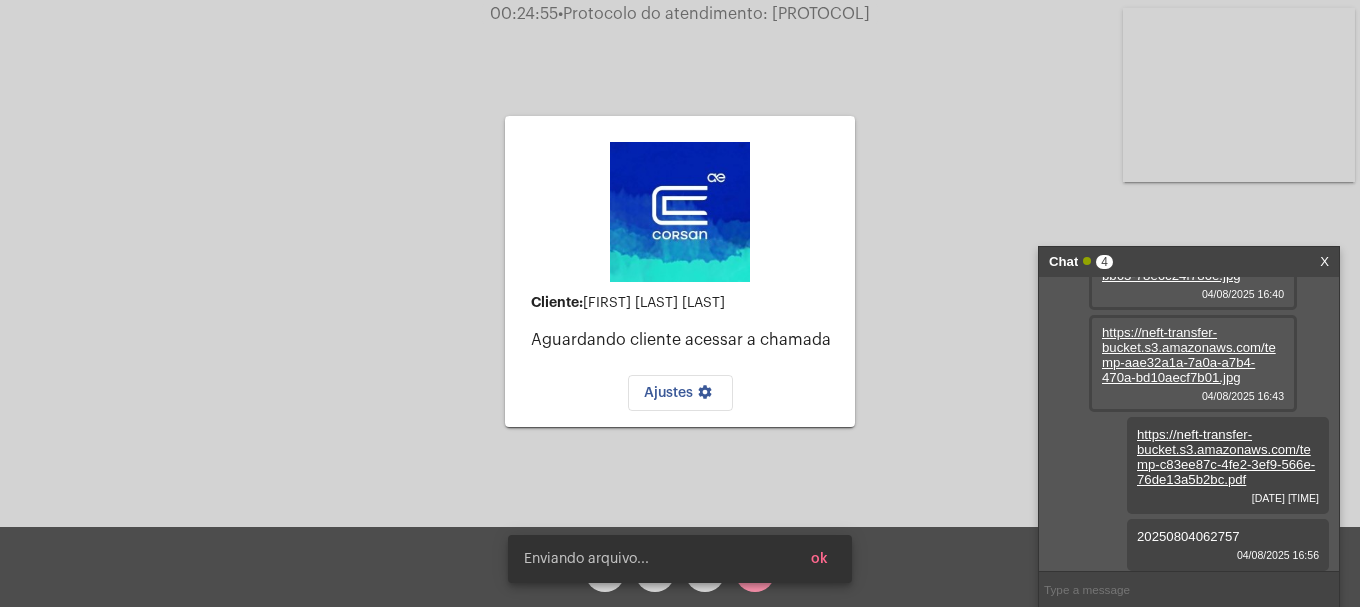 click on "Enviando arquivo... ok" at bounding box center [680, 559] 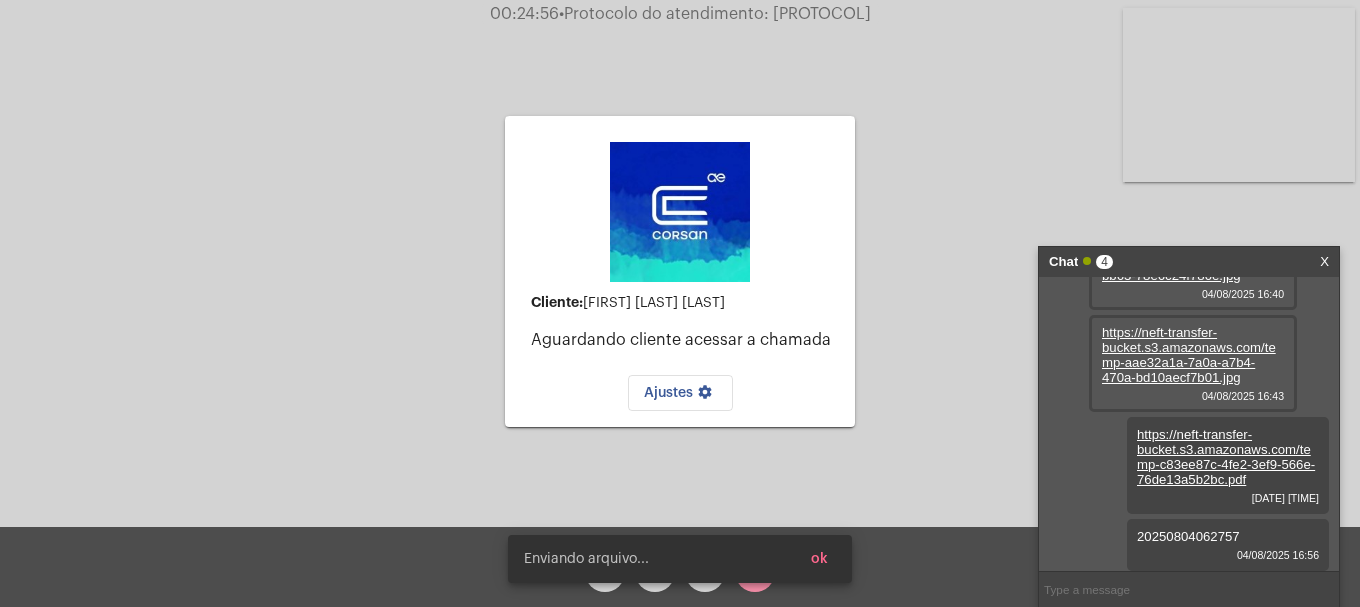 click on "Enviando arquivo... ok" at bounding box center [680, 559] 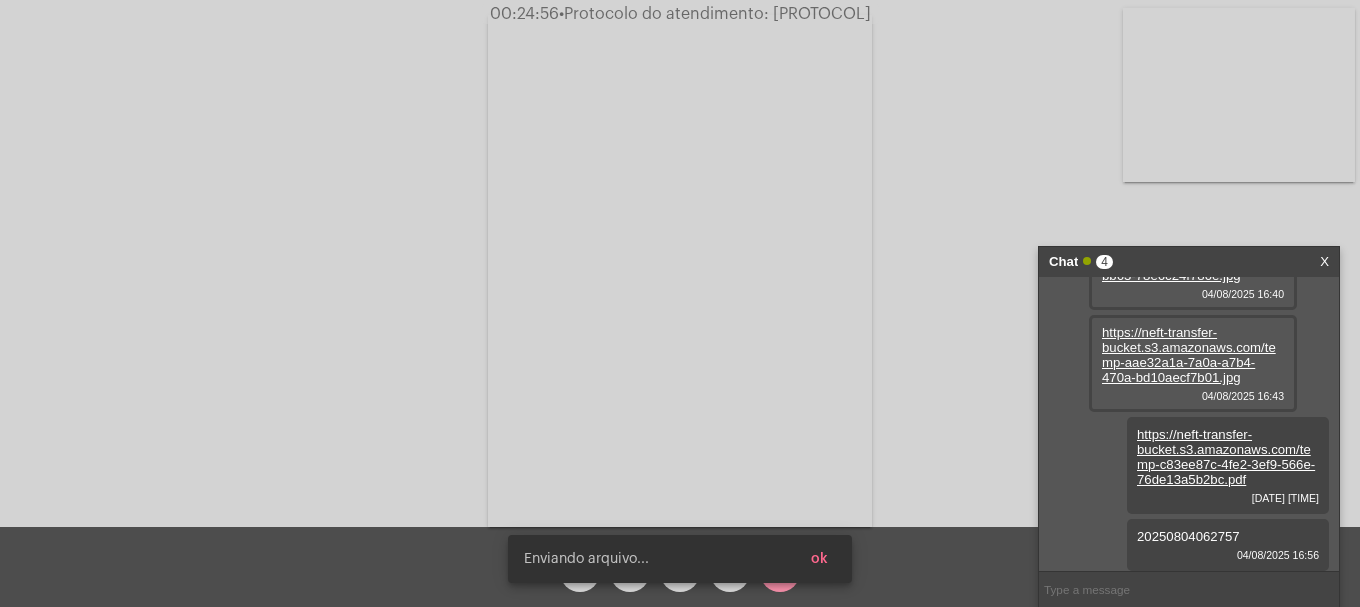 click on "Enviando arquivo... ok" at bounding box center [680, 559] 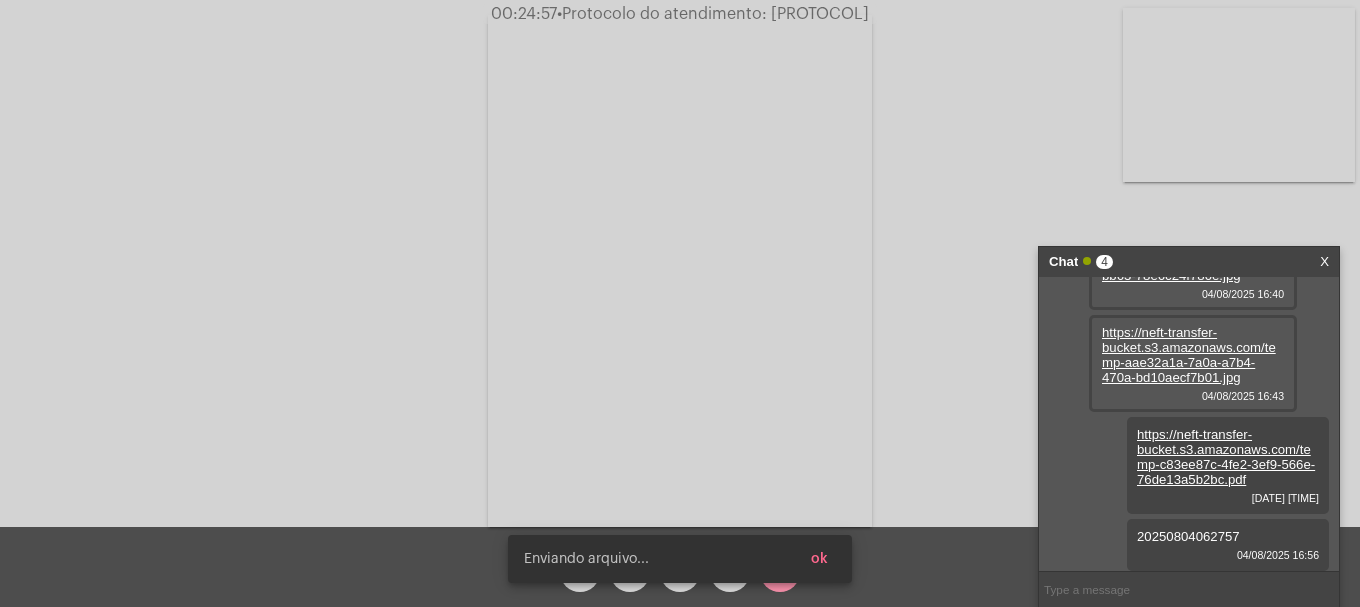 click on "Enviando arquivo... ok" at bounding box center [680, 559] 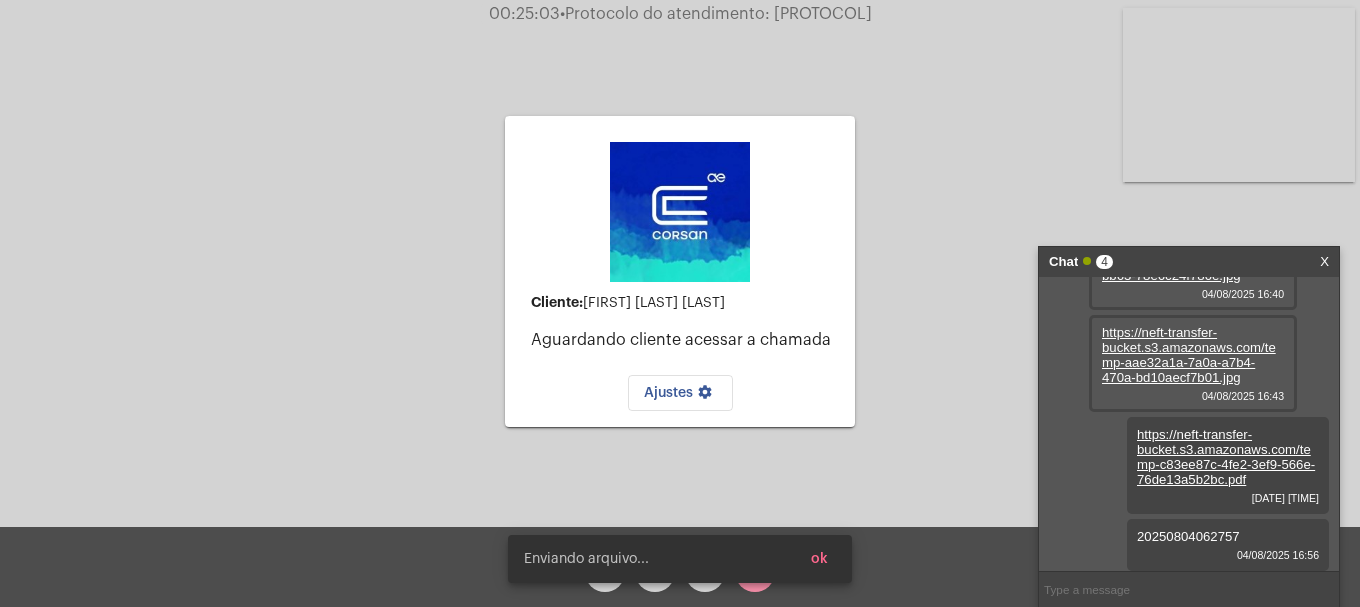 click on "Enviando arquivo... ok" at bounding box center [680, 559] 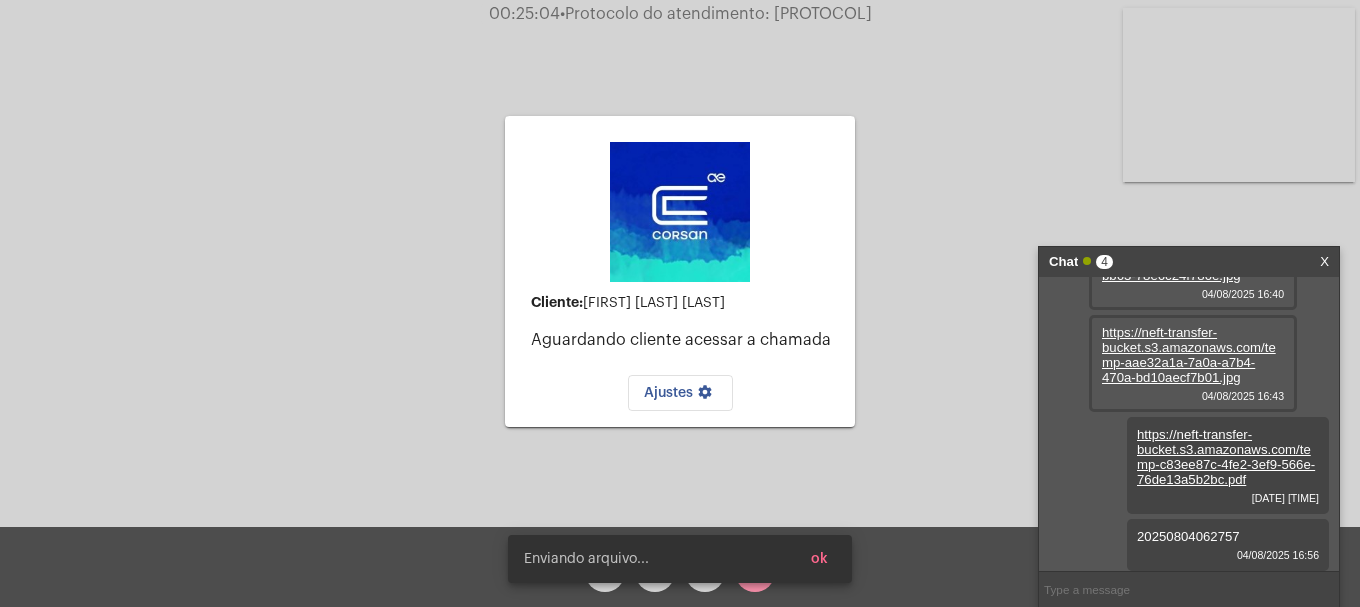 click on "Enviando arquivo... ok" at bounding box center [680, 559] 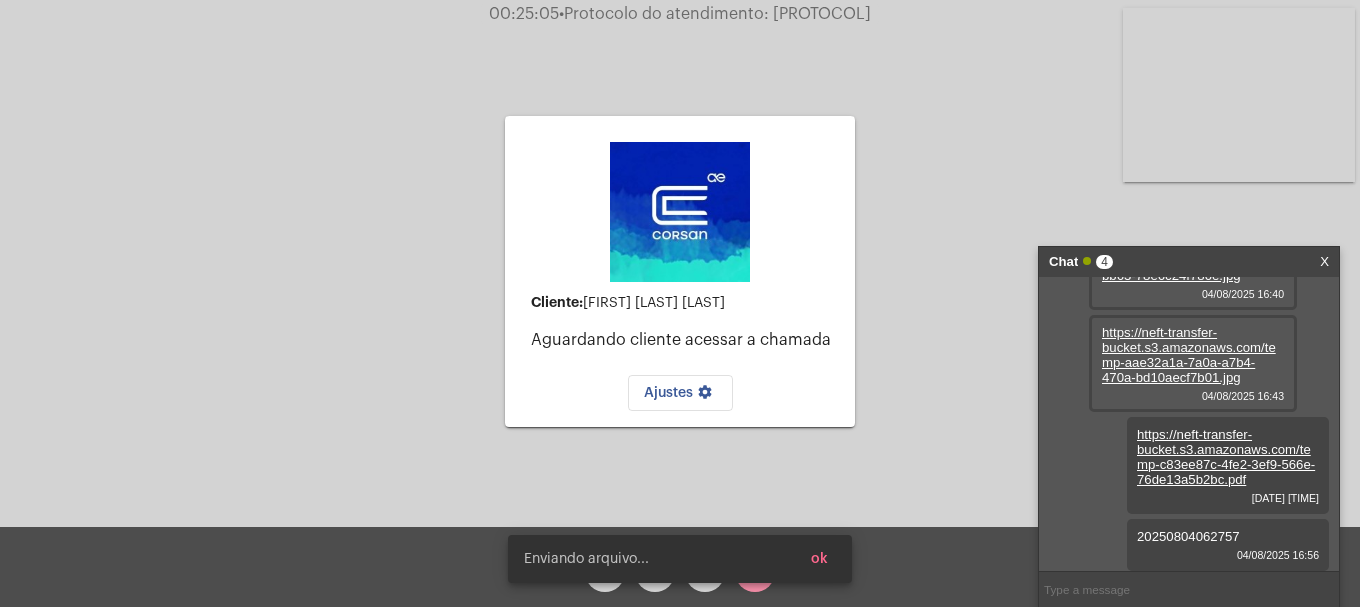 click on "Enviando arquivo... ok" at bounding box center (680, 559) 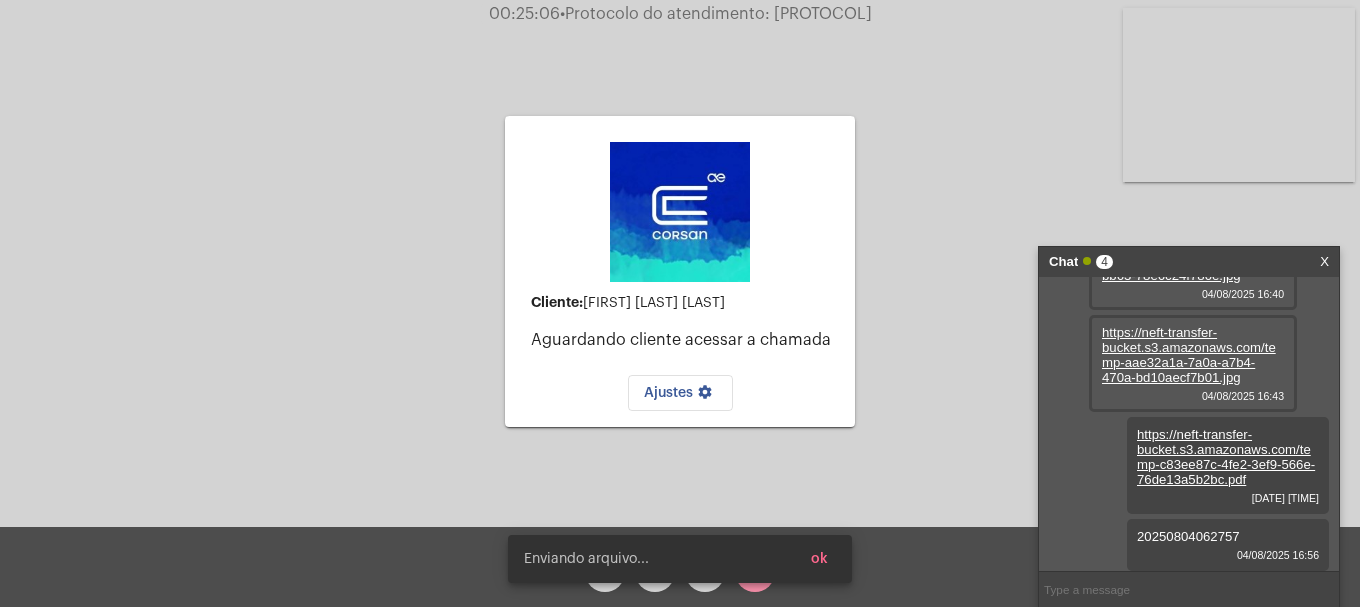 click on "Enviando arquivo... ok" at bounding box center (680, 559) 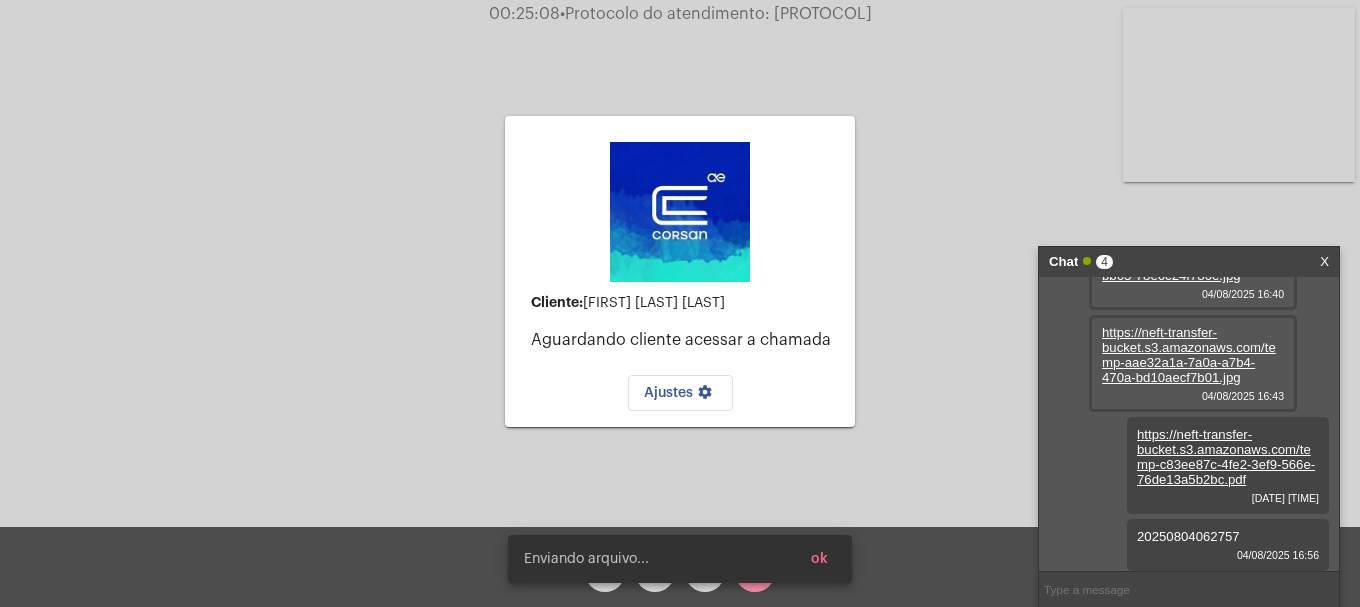click on "Enviando arquivo... ok" at bounding box center [680, 559] 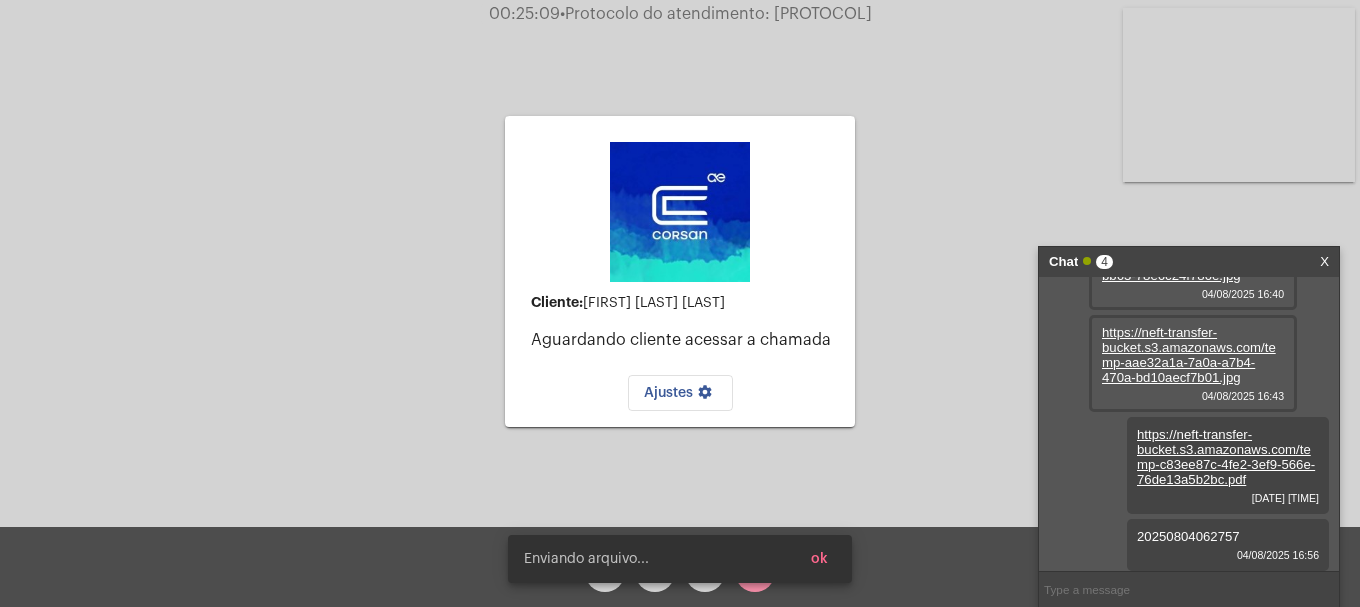 click on "Enviando arquivo... ok" at bounding box center (680, 559) 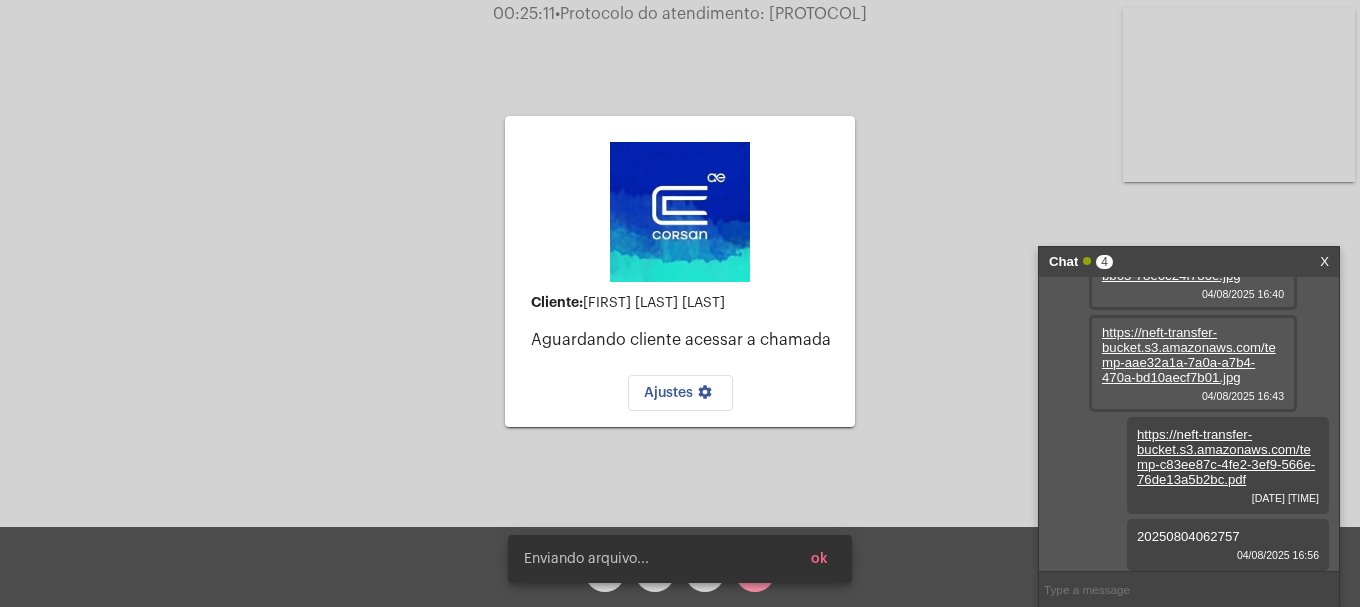 click on "Enviando arquivo... ok" at bounding box center (680, 559) 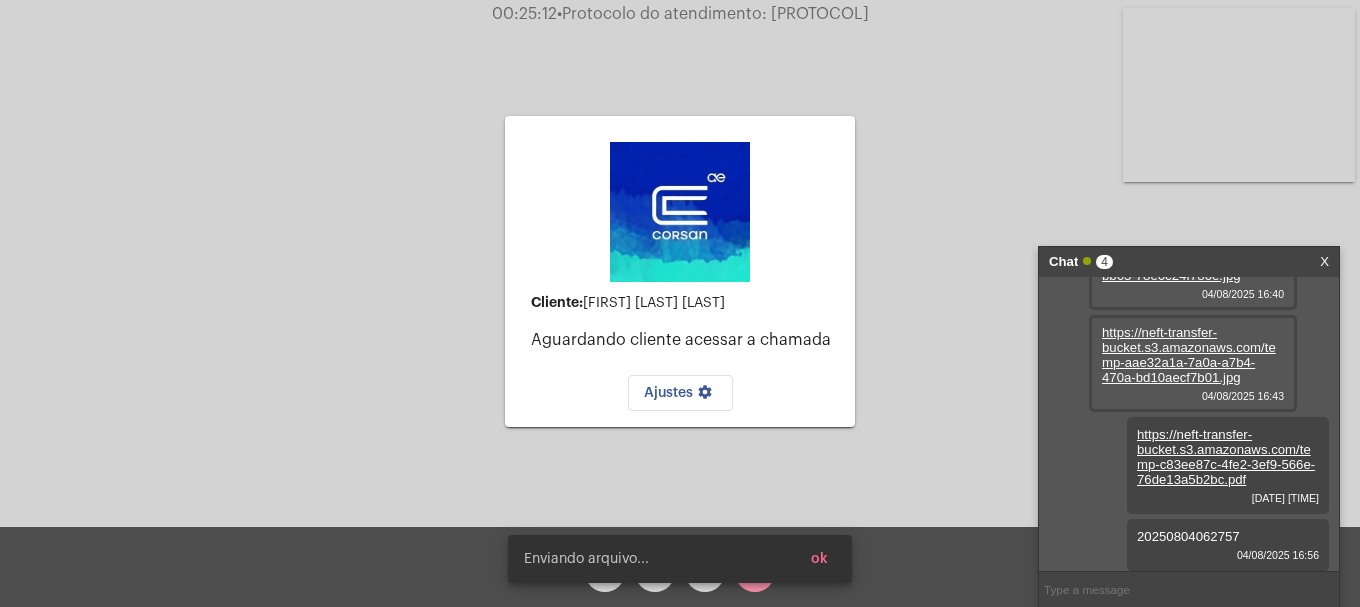 click on "Enviando arquivo... ok" at bounding box center [680, 559] 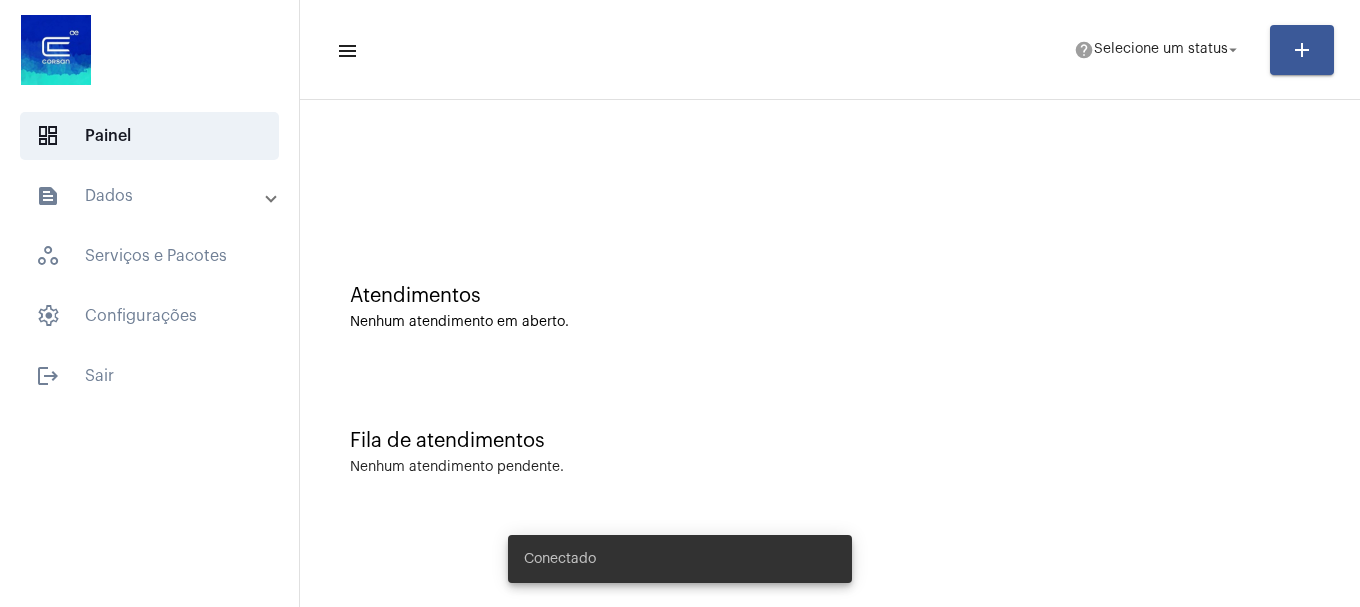 scroll, scrollTop: 0, scrollLeft: 0, axis: both 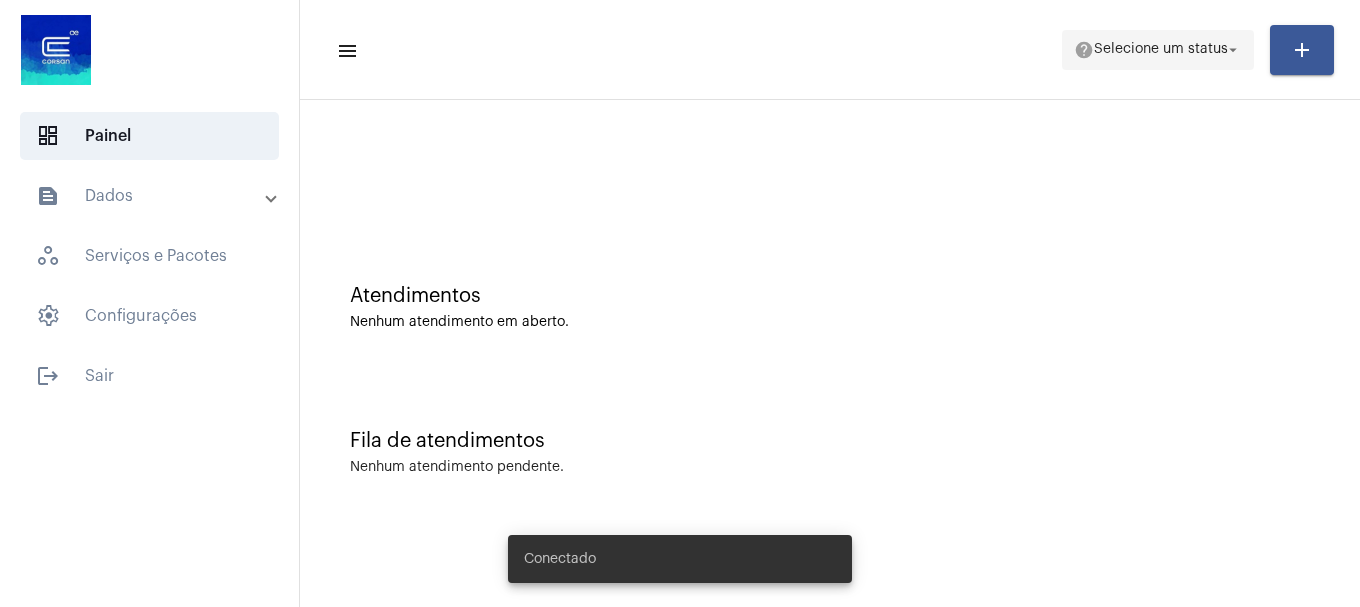 click on "help  Selecione um status arrow_drop_down" 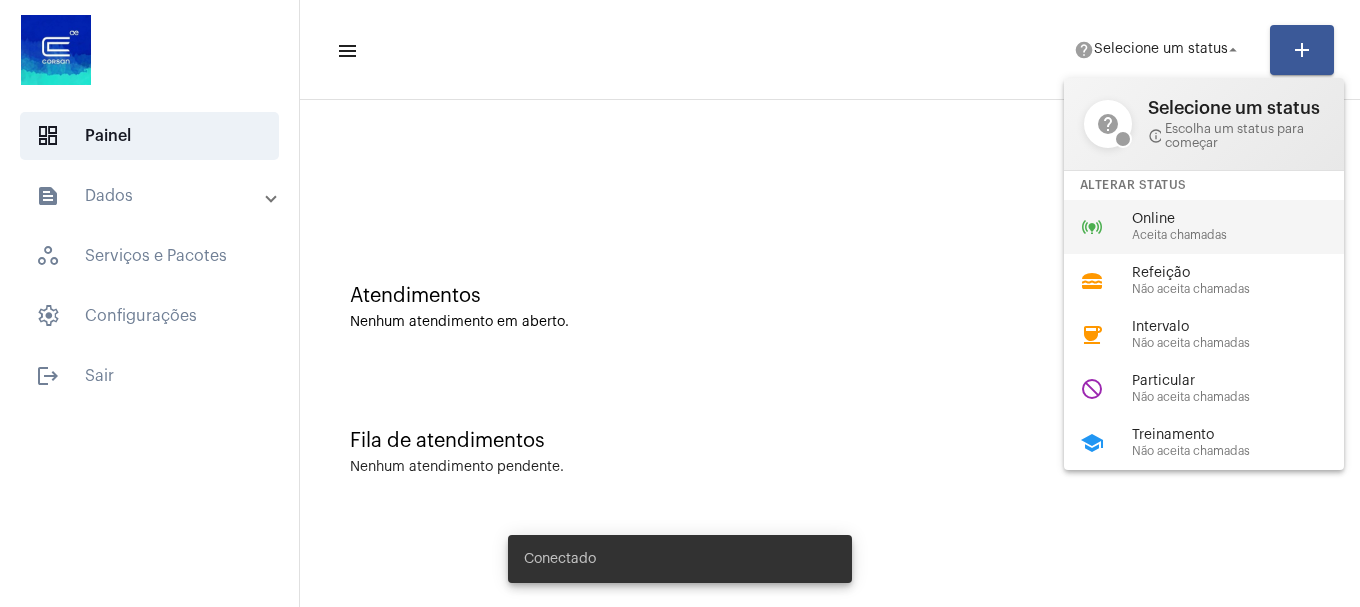 click on "Aceita chamadas" at bounding box center [1246, 235] 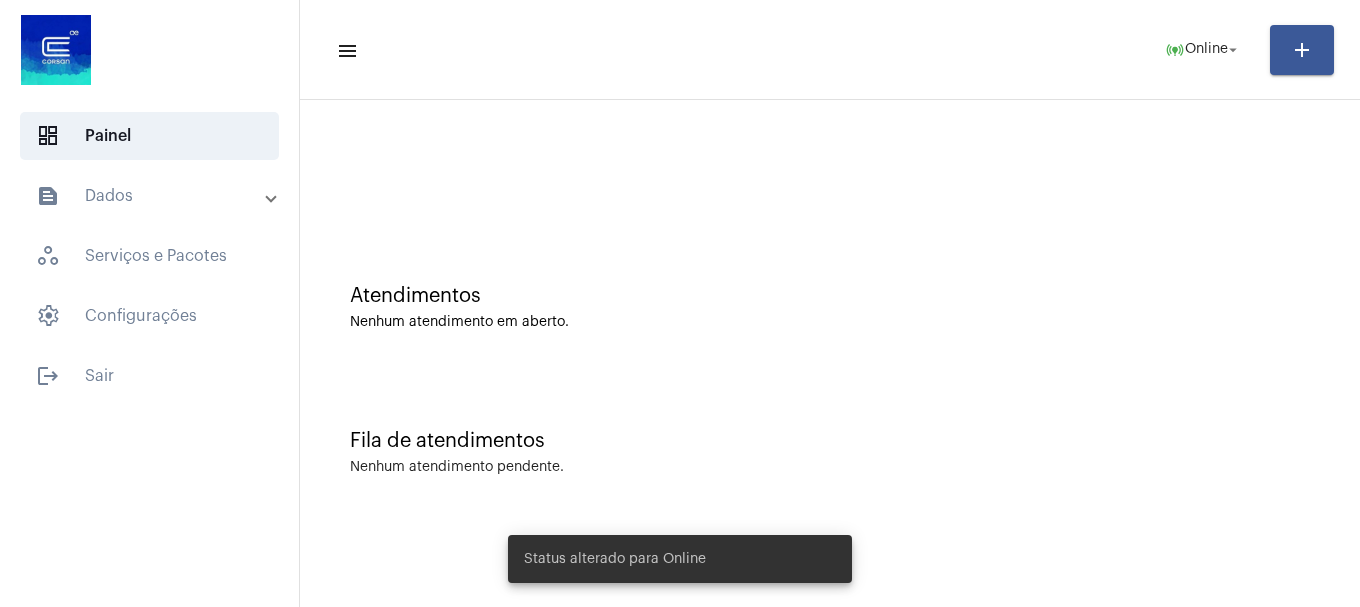 click on "text_snippet_outlined  Dados" at bounding box center (155, 196) 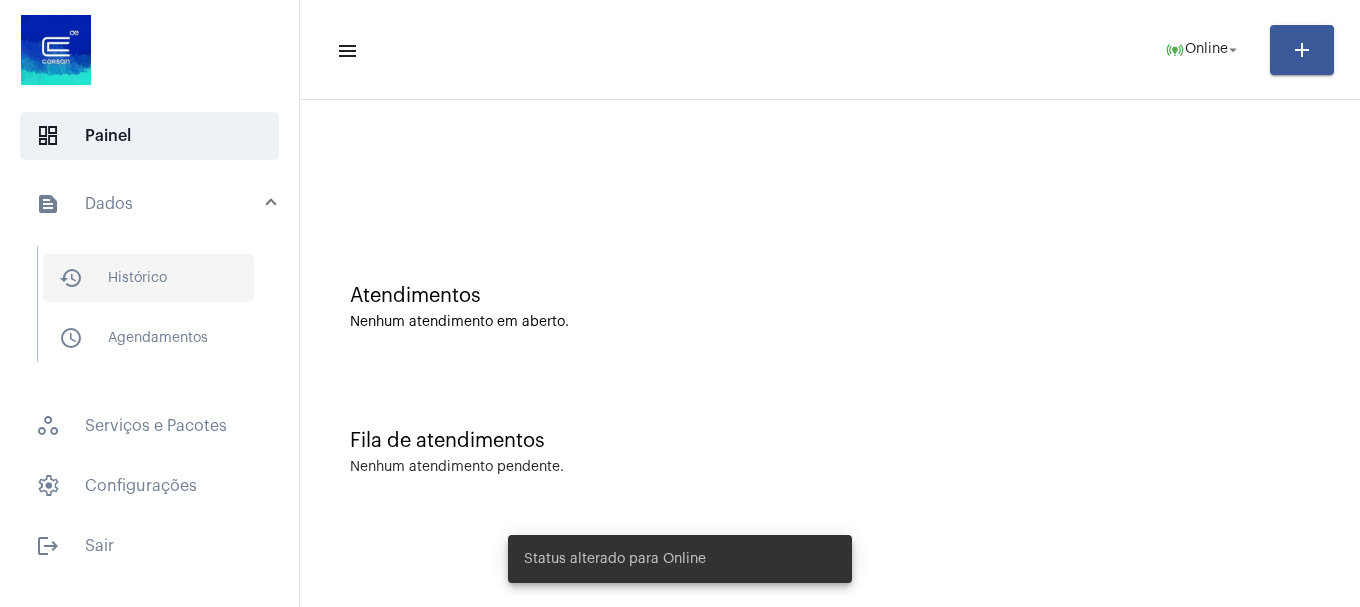 click on "history_outlined  Histórico" at bounding box center [148, 278] 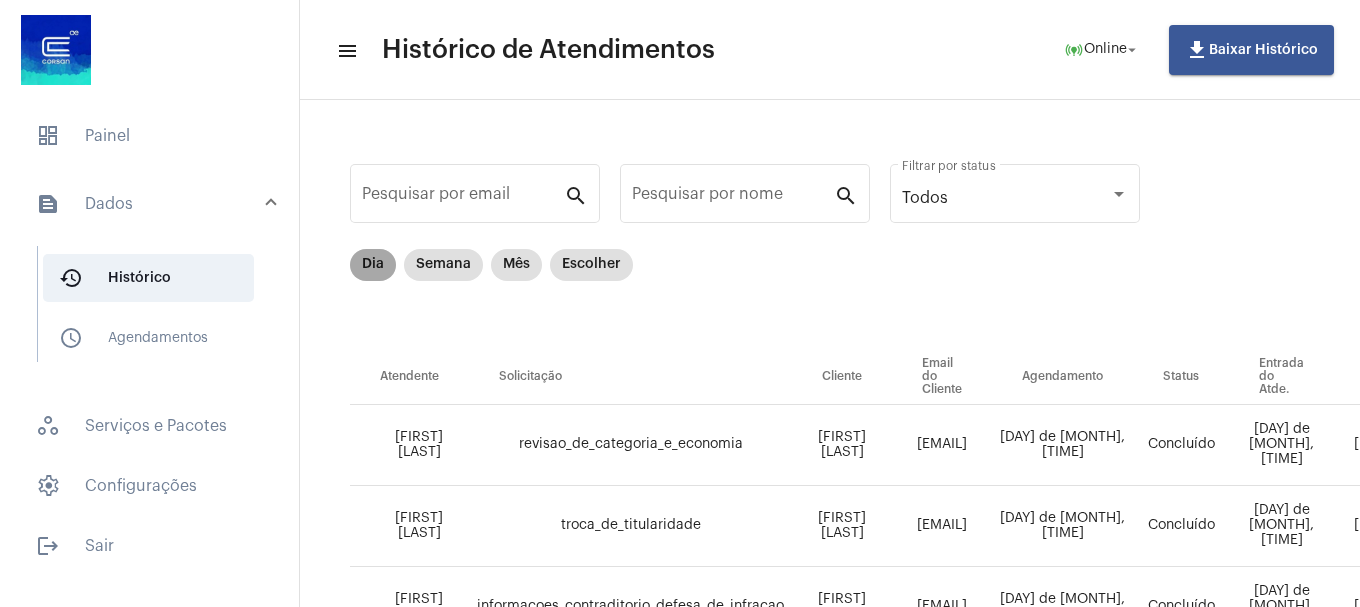 click on "Dia" at bounding box center [373, 265] 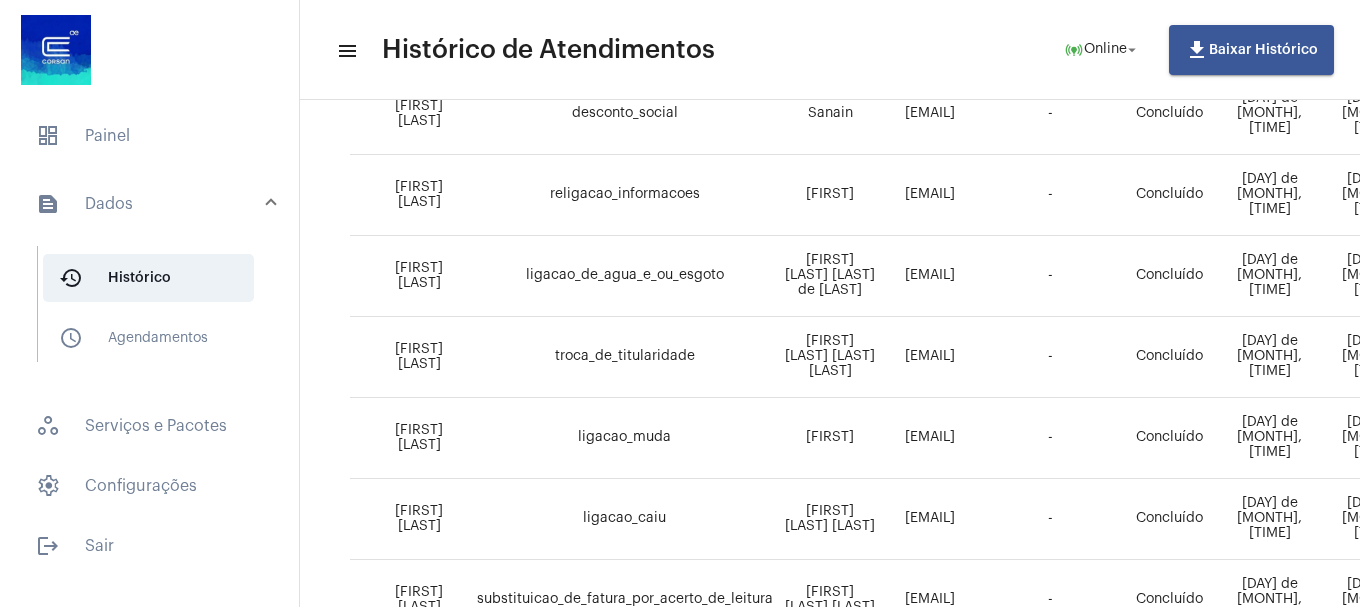 scroll, scrollTop: 891, scrollLeft: 0, axis: vertical 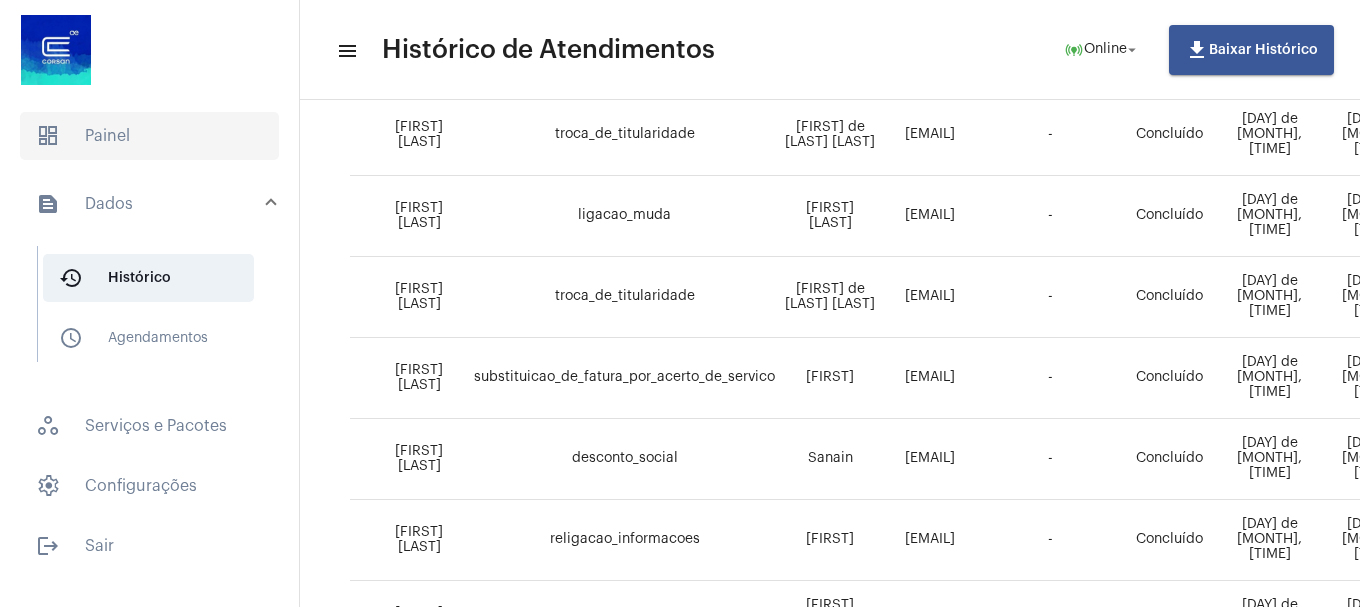 click on "dashboard   Painel" 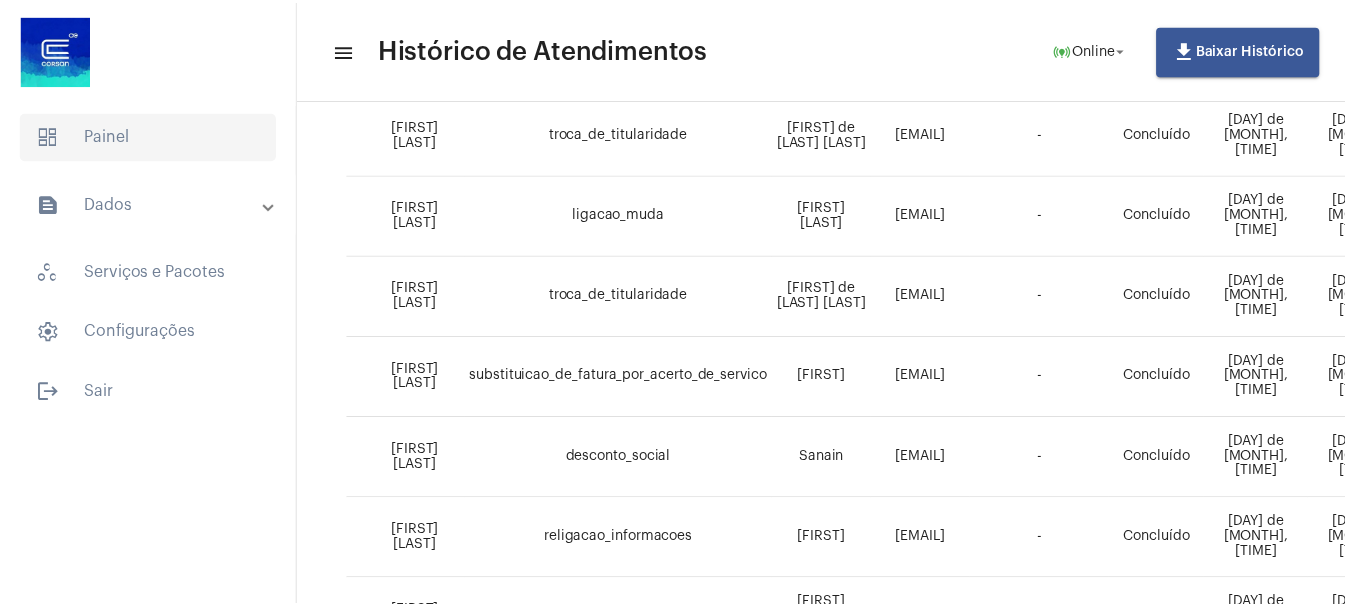 scroll, scrollTop: 0, scrollLeft: 0, axis: both 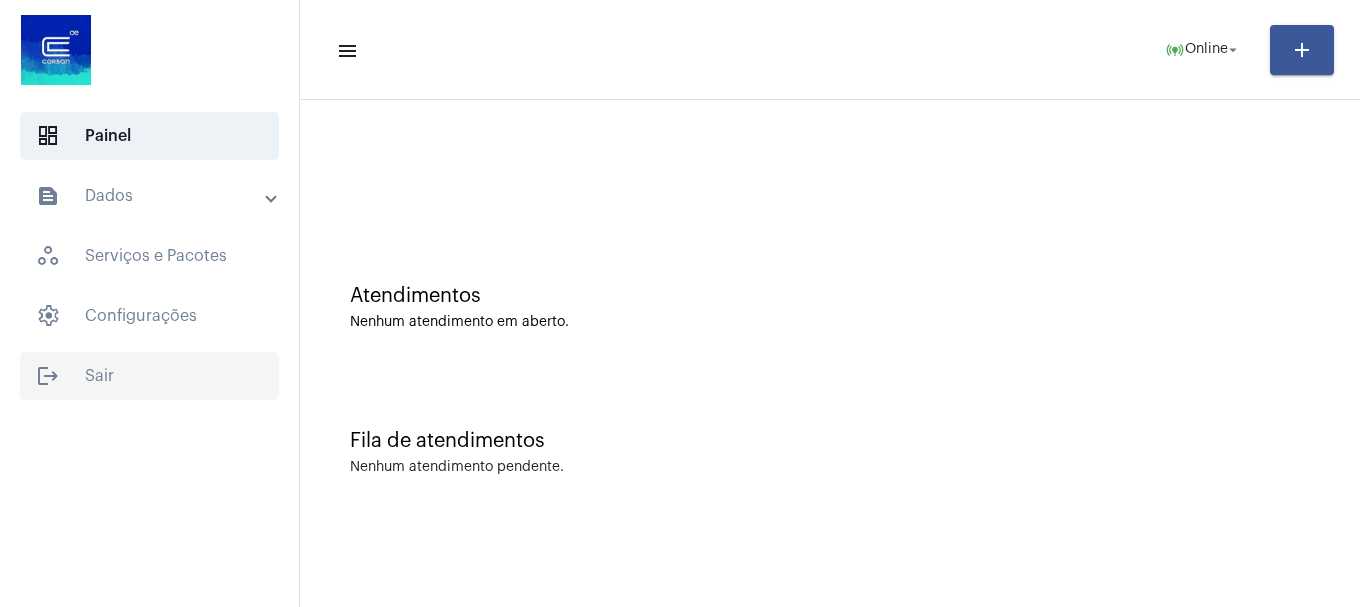click on "logout  Sair" 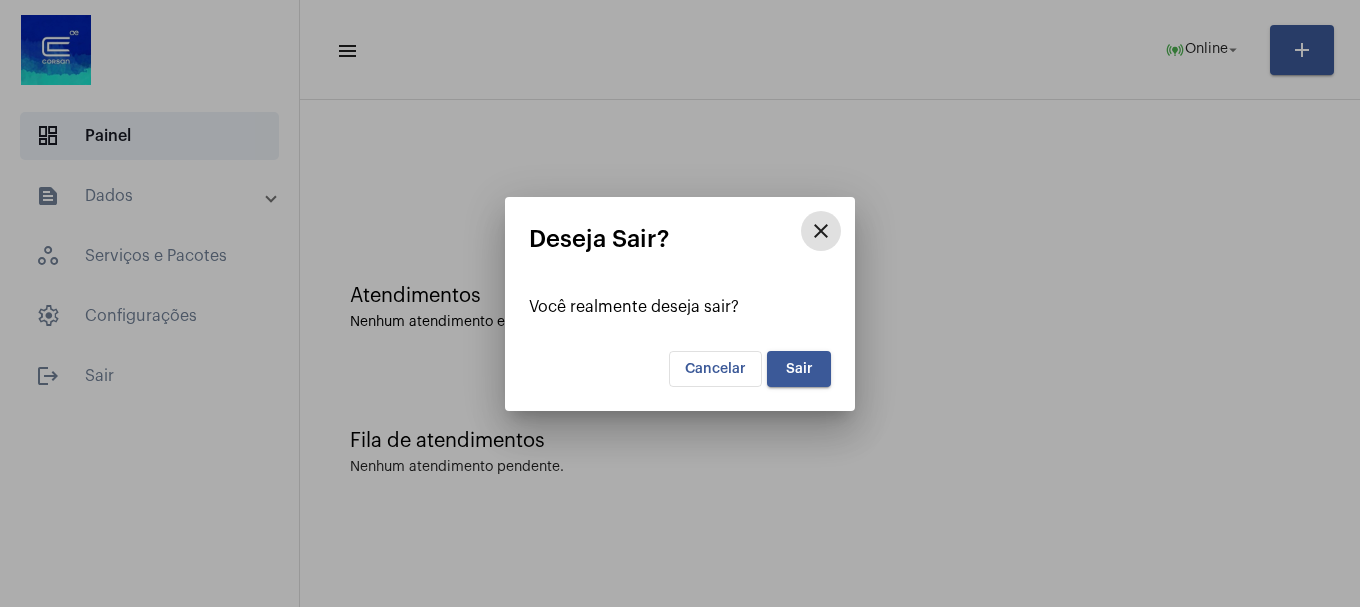 click on "Sair" at bounding box center (799, 369) 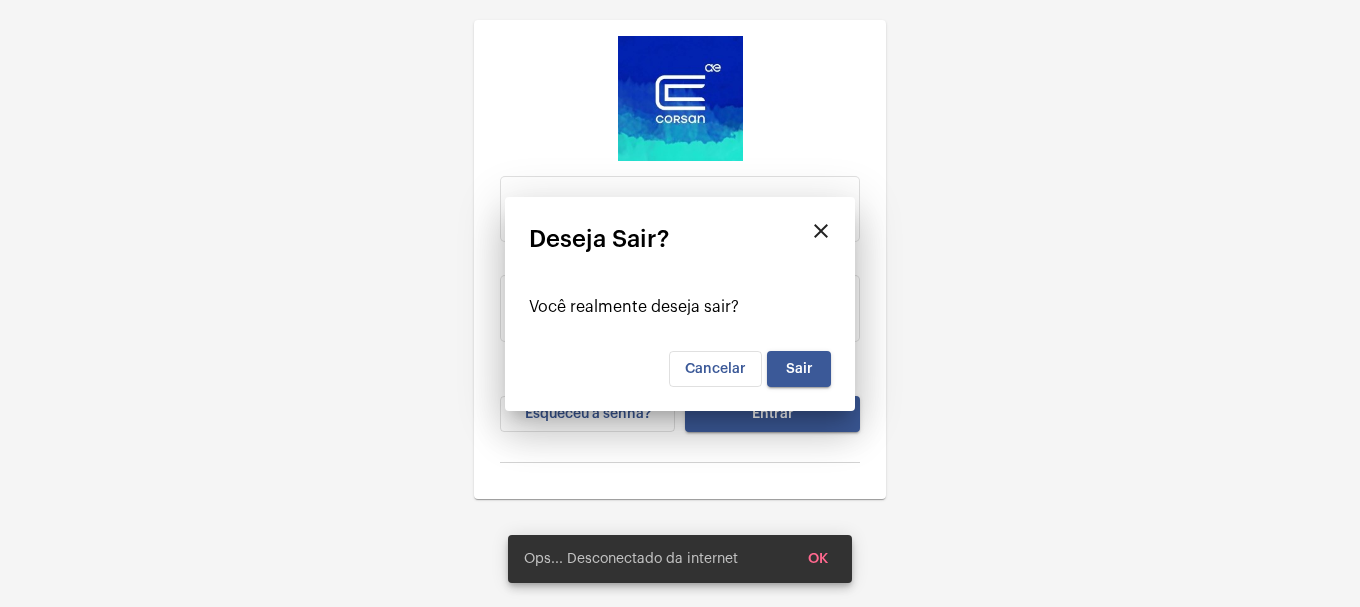 type on "laisa.marques@operacaocorsan.com.br" 